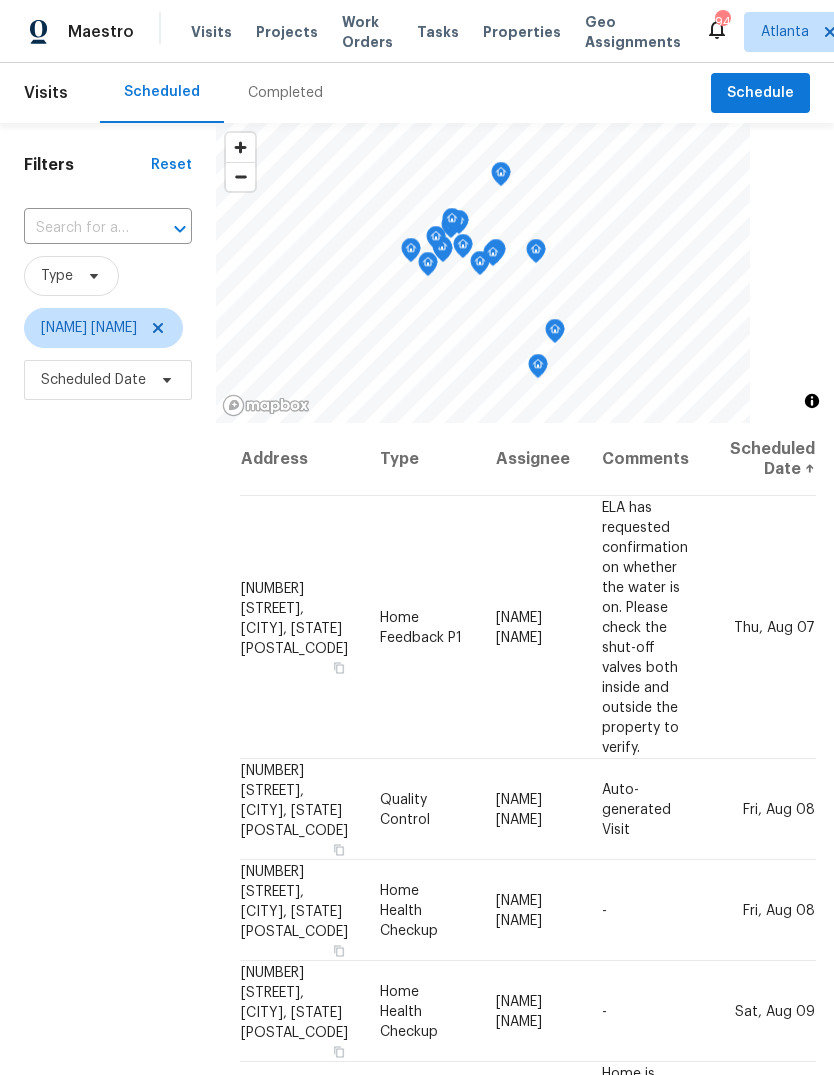 scroll, scrollTop: 0, scrollLeft: 0, axis: both 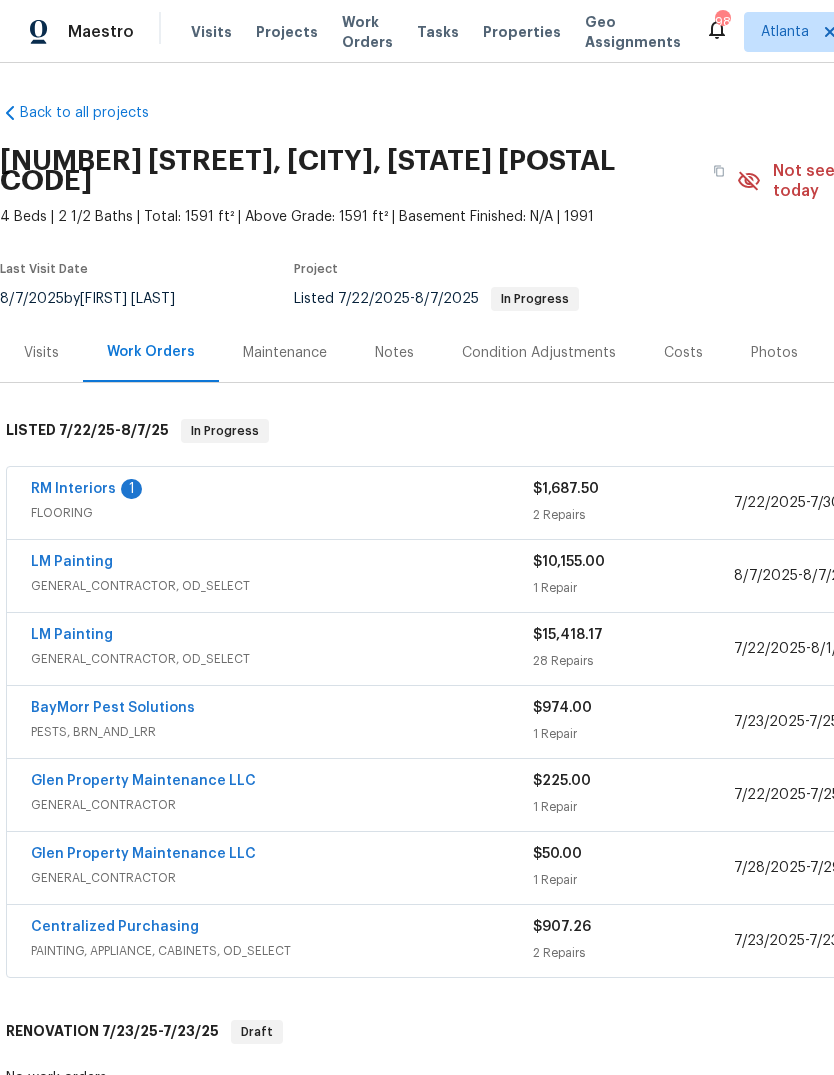 click on "LM Painting" at bounding box center [72, 562] 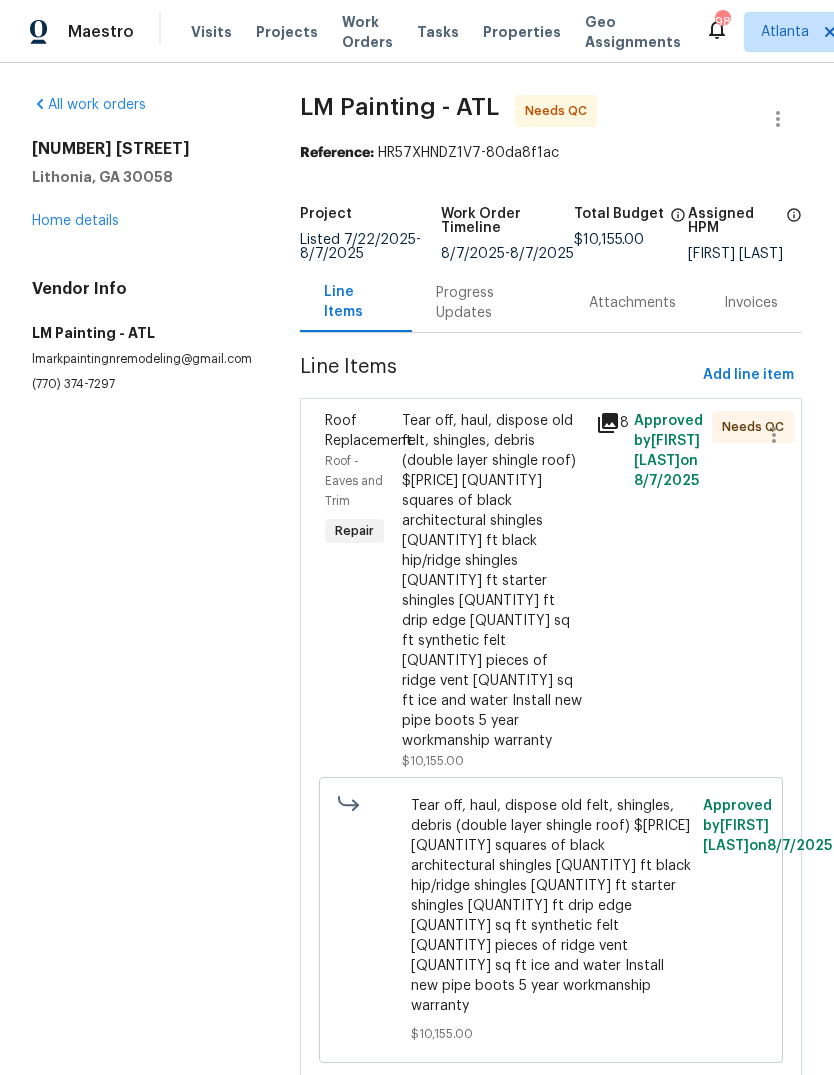 click on "Tear off, haul, dispose old felt, shingles, debris (double layer shingle roof) $[PRICE]
[QUANTITY] squares of black architectural shingles
[QUANTITY] ft black hip/ridge shingles
[QUANTITY] ft starter shingles
[QUANTITY] ft drip edge
[QUANTITY] sq ft synthetic felt
[QUANTITY] pieces of ridge vent
[QUANTITY] sq ft ice and water
Install new pipe boots
5 year workmanship warranty" at bounding box center [492, 581] 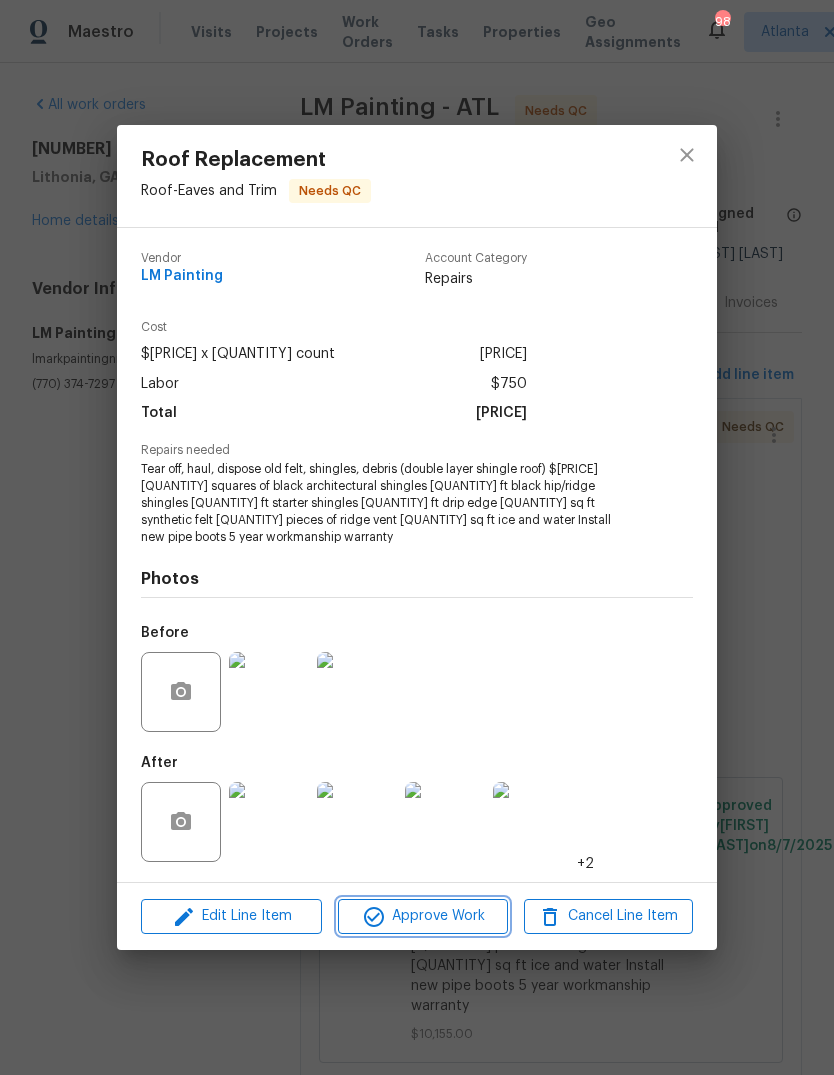 click on "Approve Work" at bounding box center [422, 916] 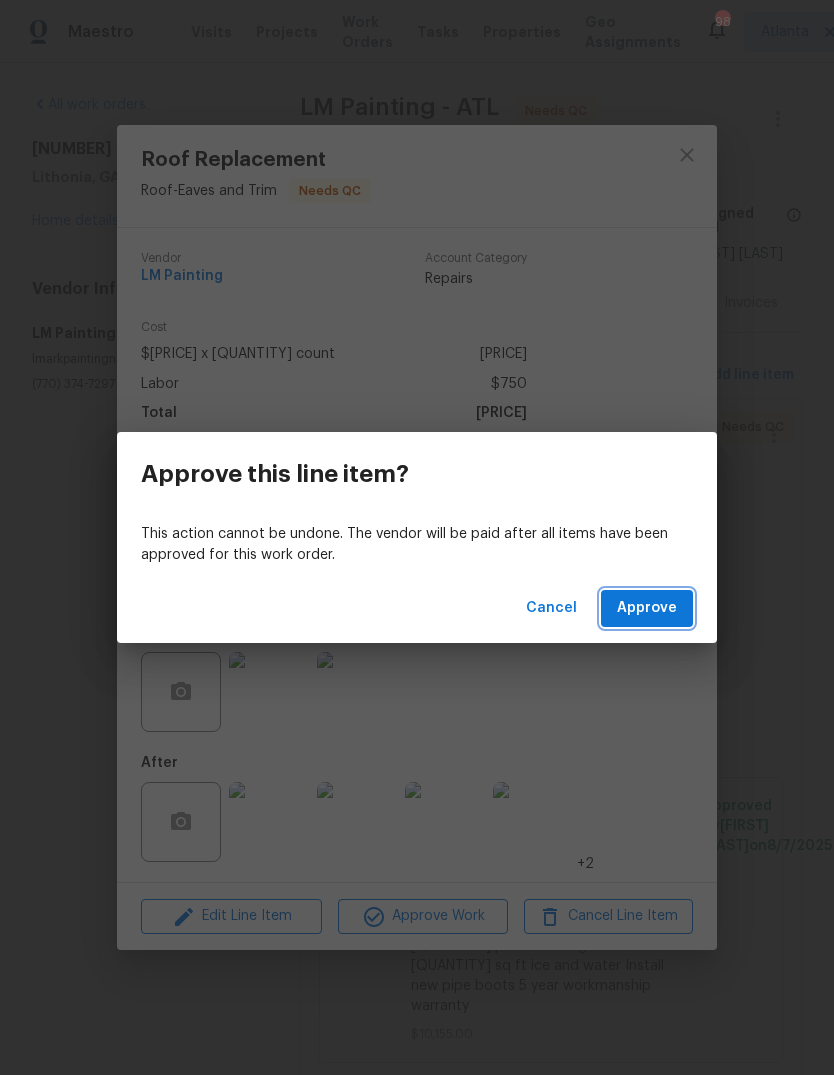 click on "Approve" at bounding box center (647, 608) 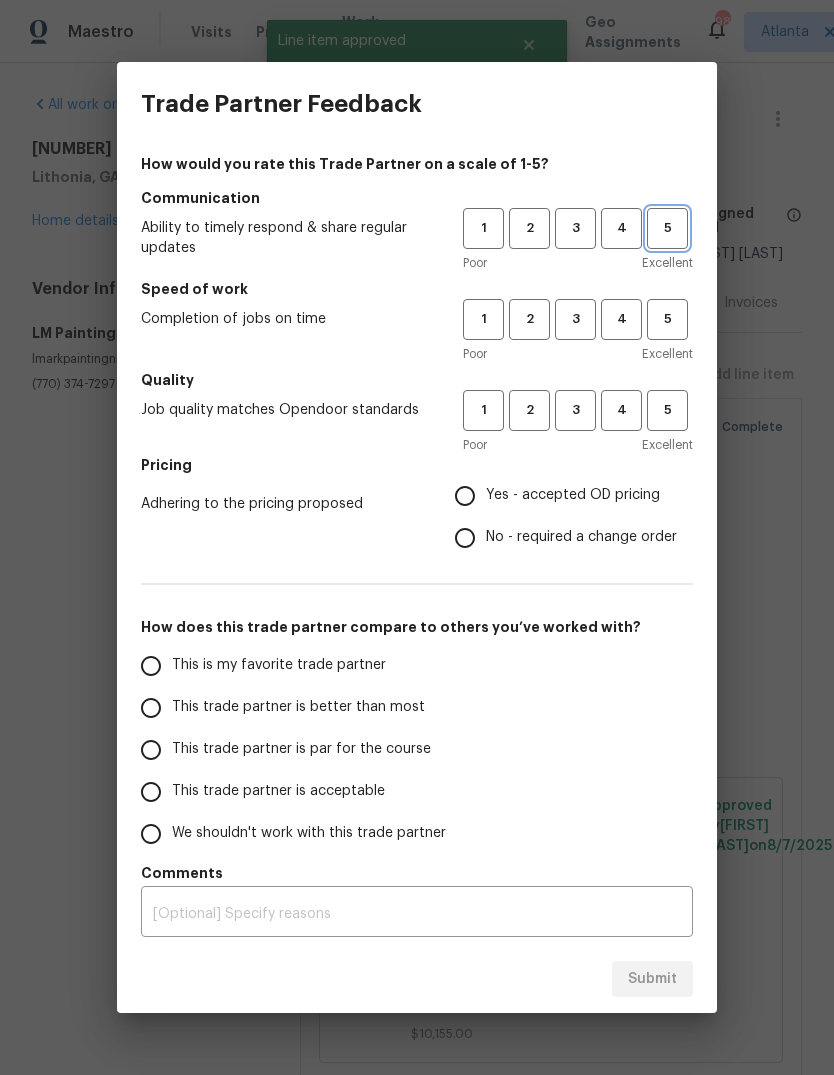 click on "5" at bounding box center [667, 228] 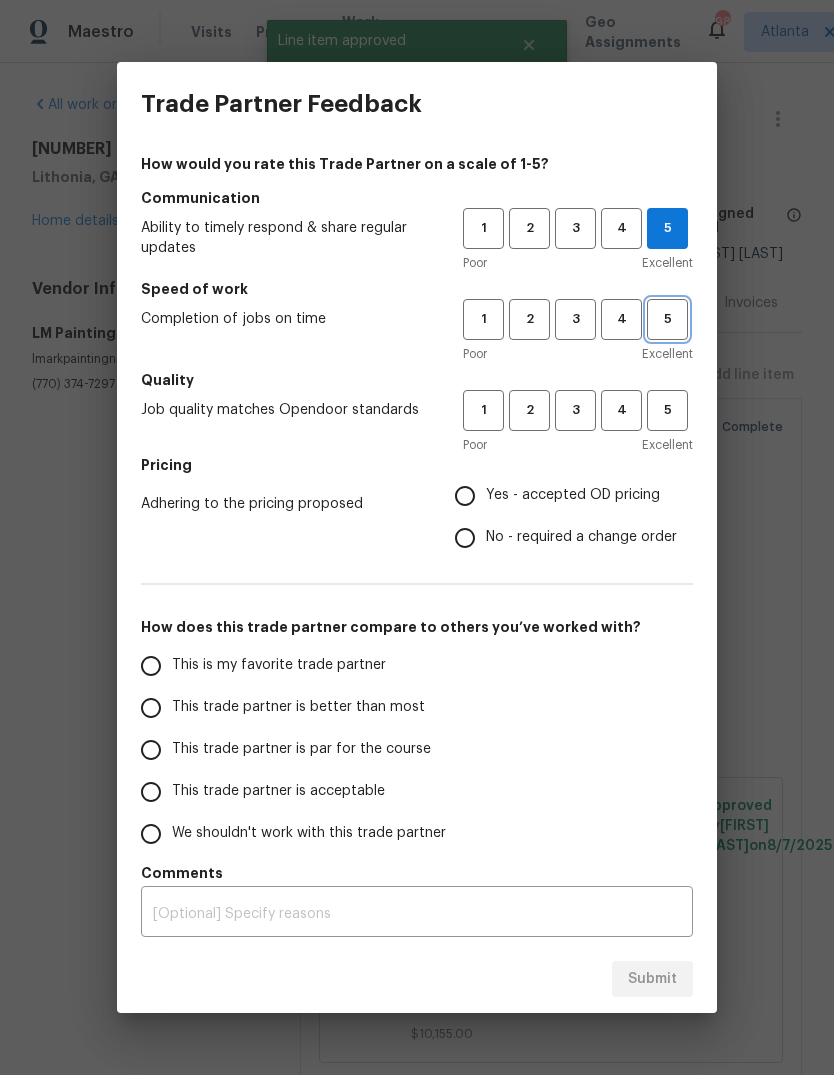 click on "5" at bounding box center (667, 319) 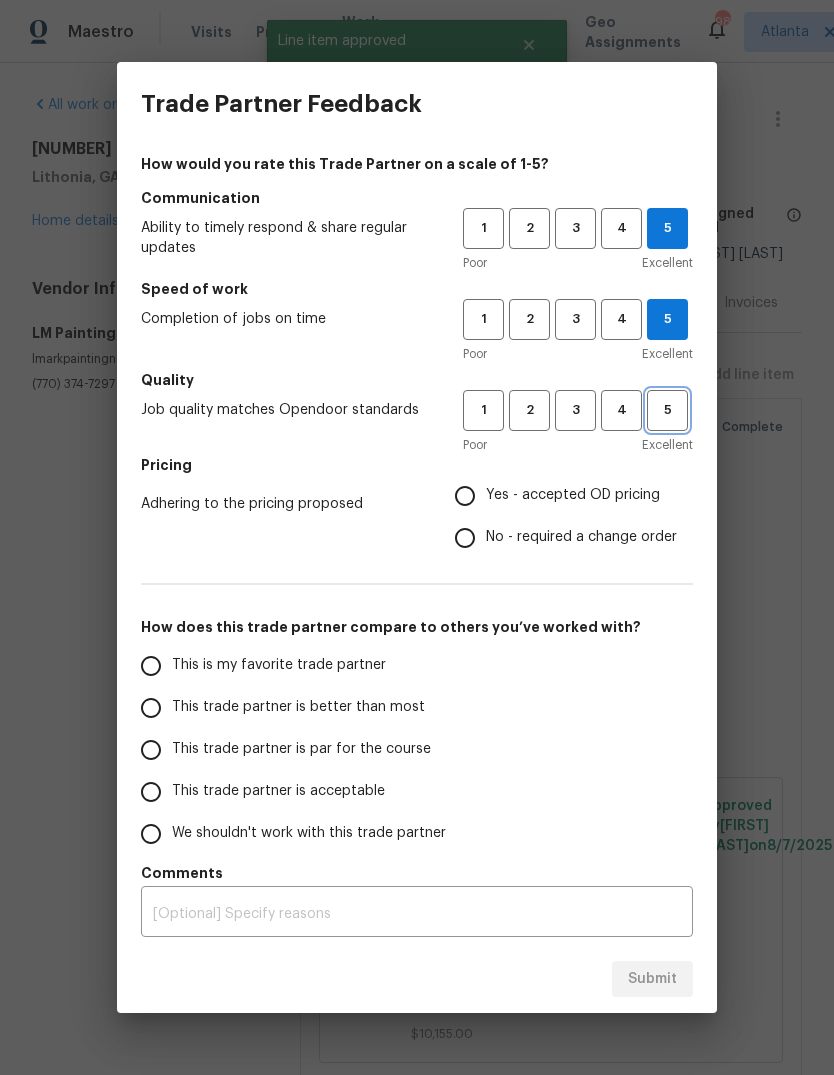 click on "5" at bounding box center (667, 410) 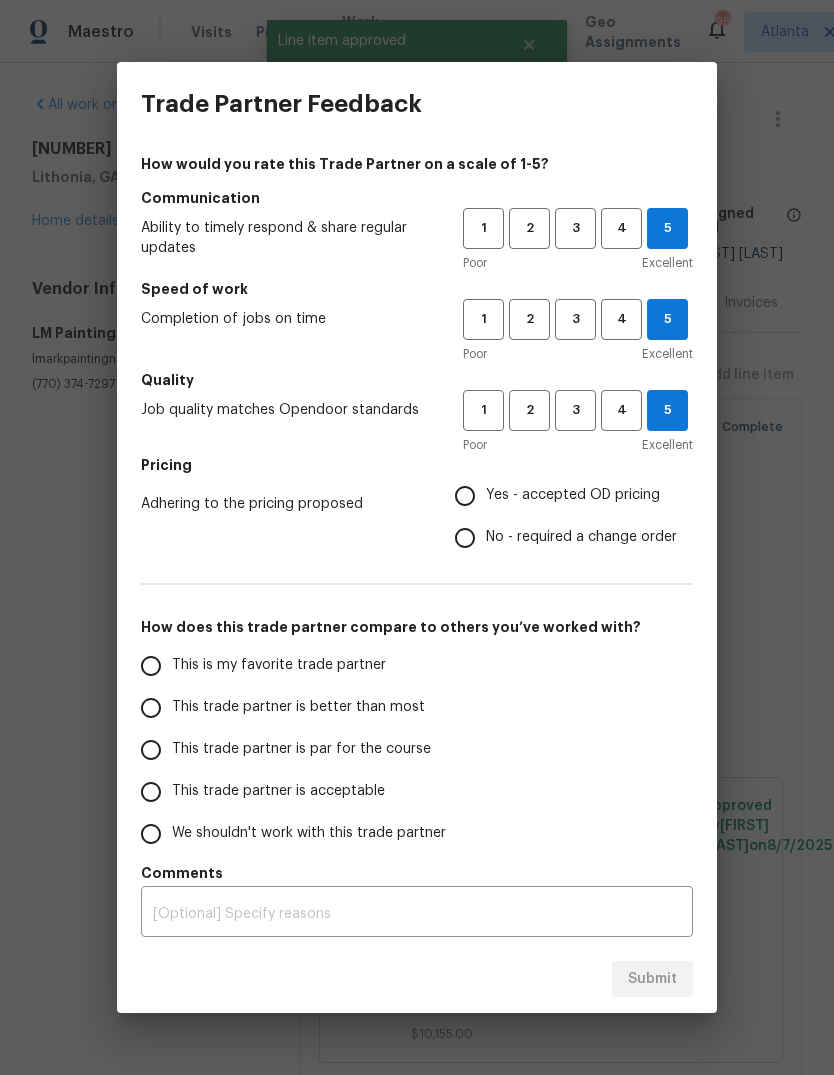 click on "Yes - accepted OD pricing" at bounding box center (573, 495) 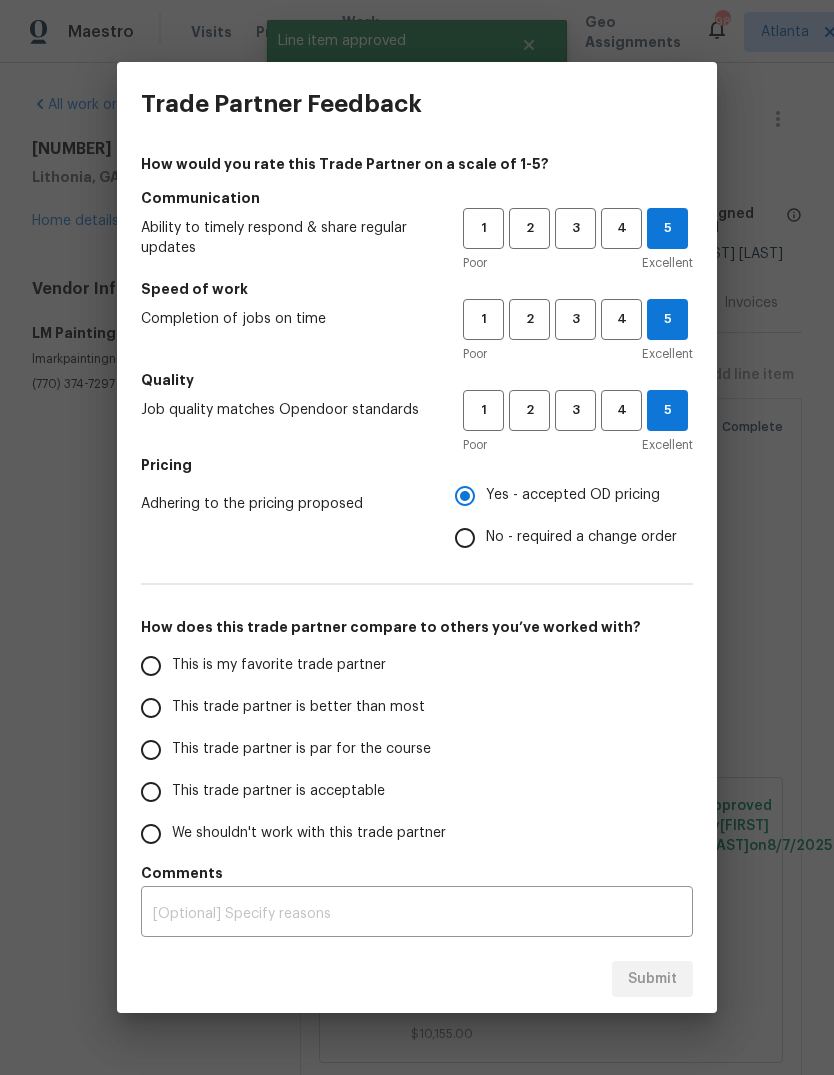 click on "This is my favorite trade partner" at bounding box center (151, 666) 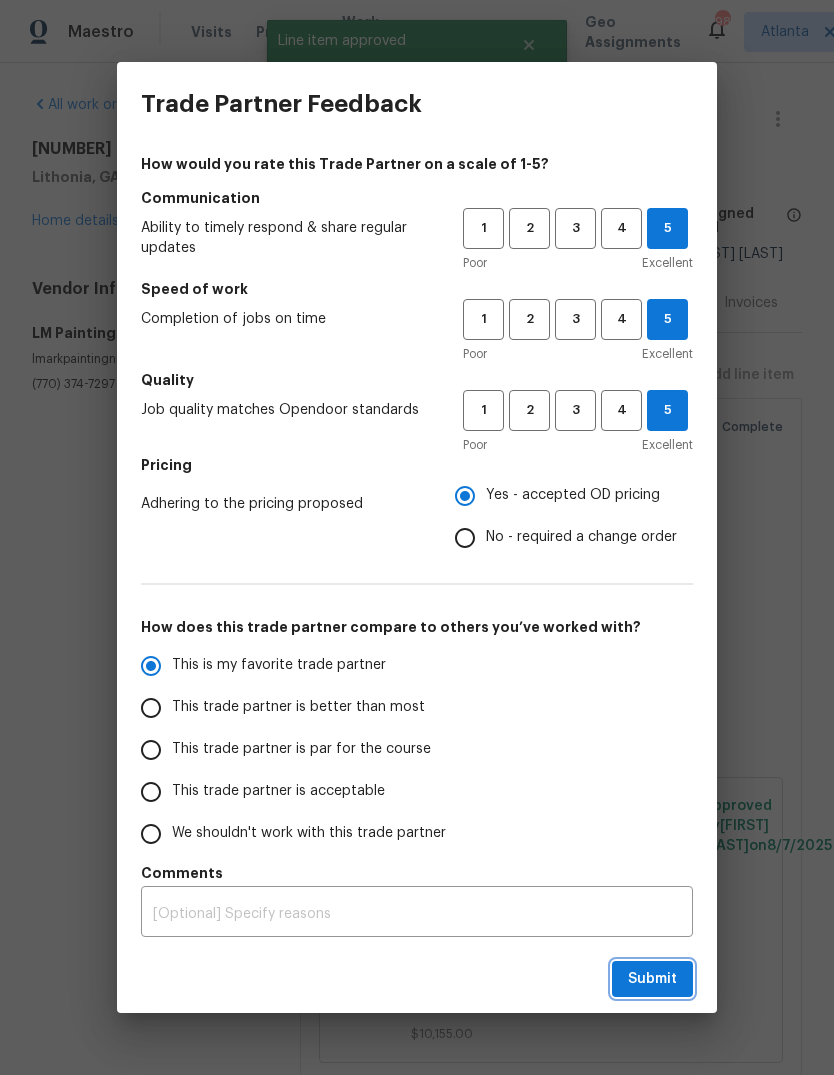 click on "Submit" at bounding box center (652, 979) 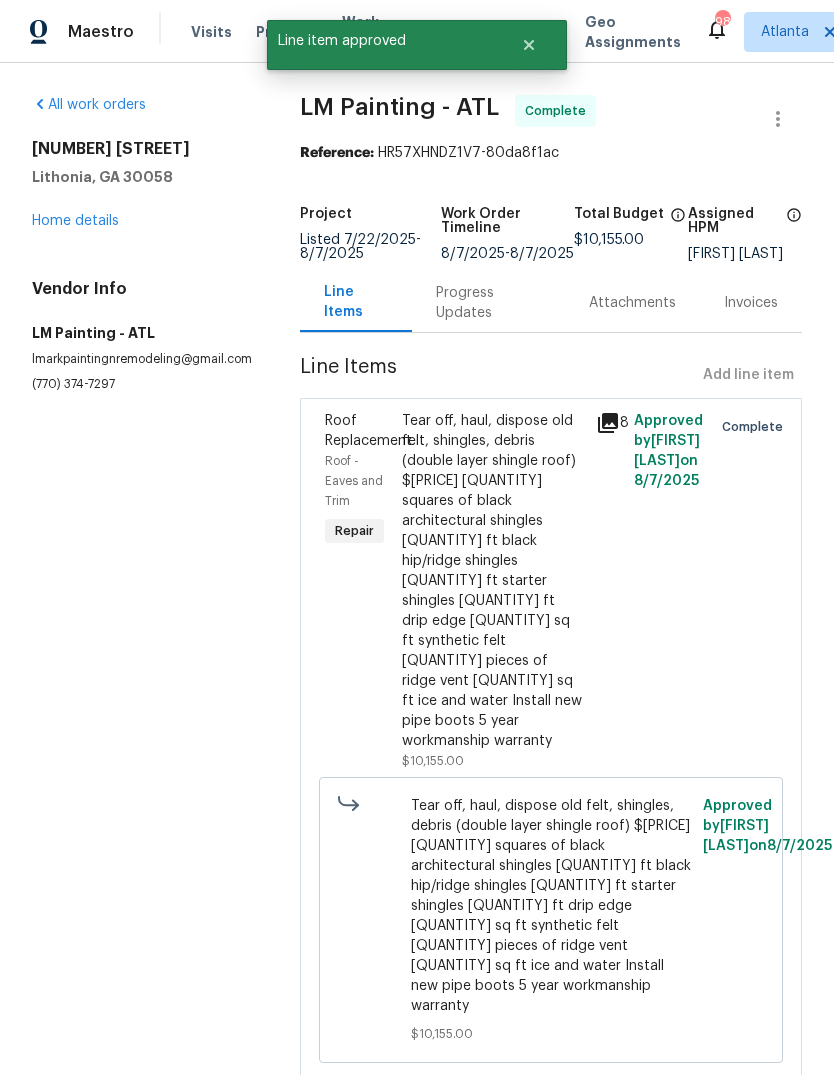 radio on "false" 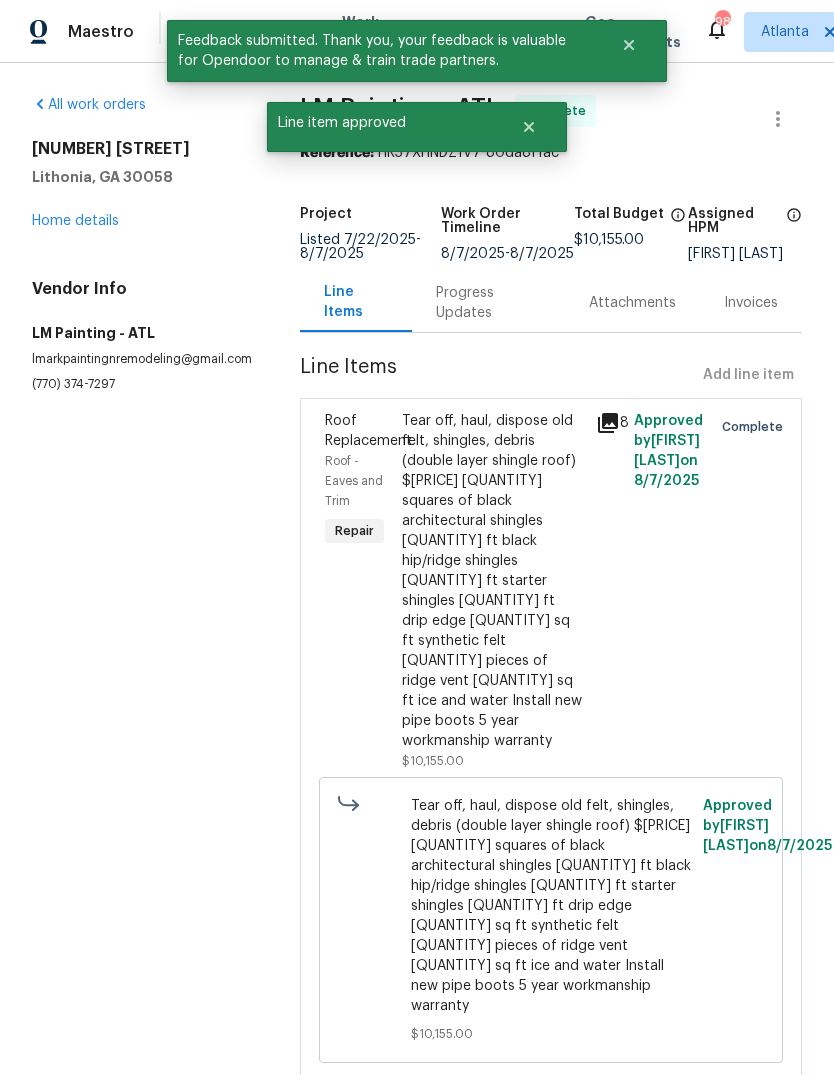 click on "Home details" at bounding box center (75, 221) 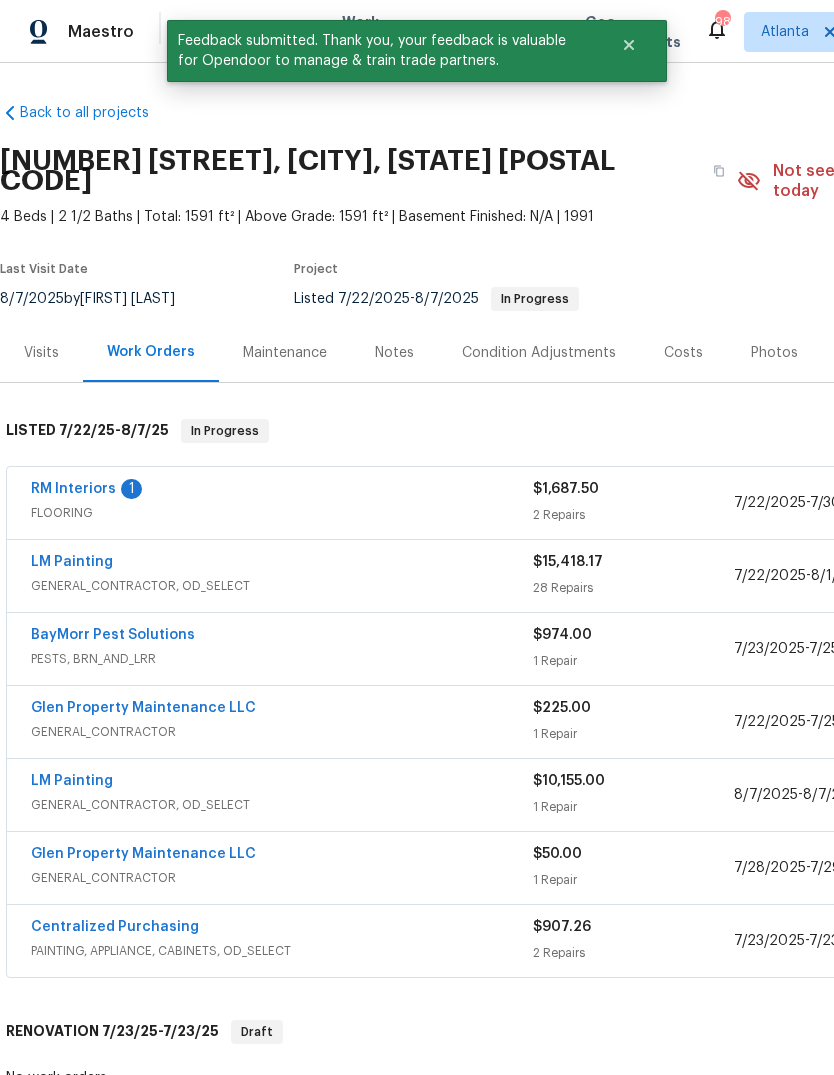 click on "RM Interiors" at bounding box center (73, 489) 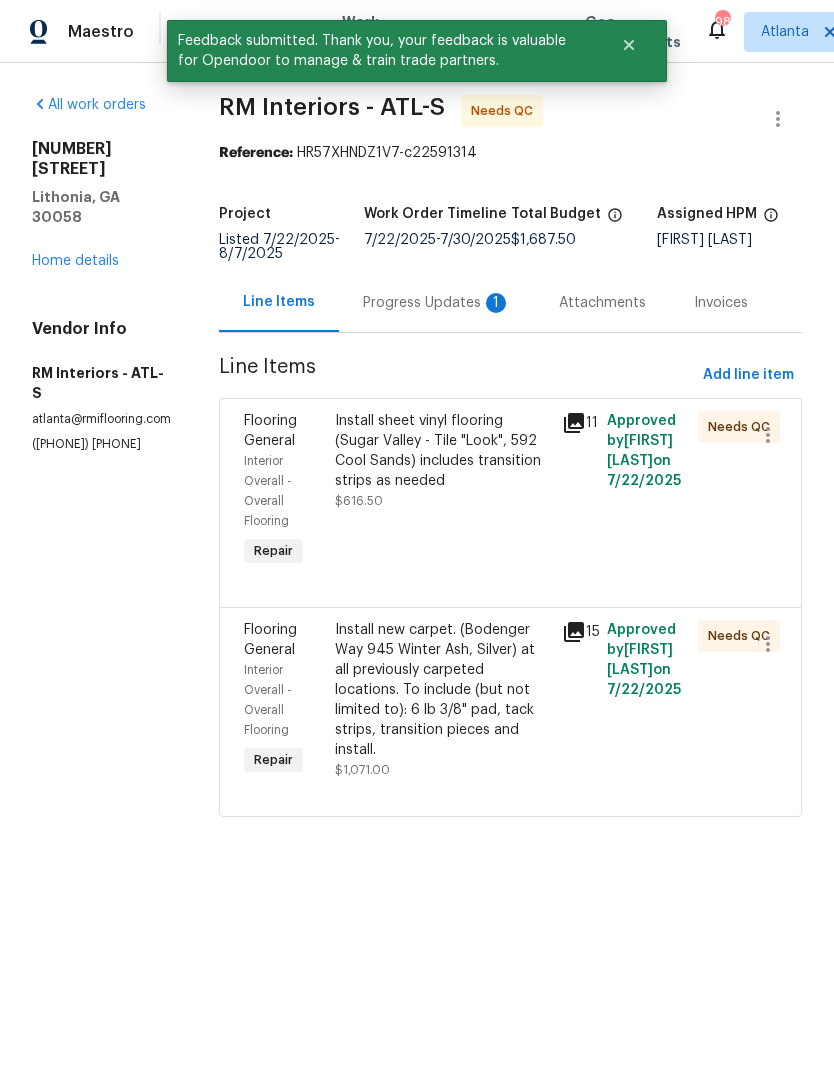 click on "1" at bounding box center (496, 303) 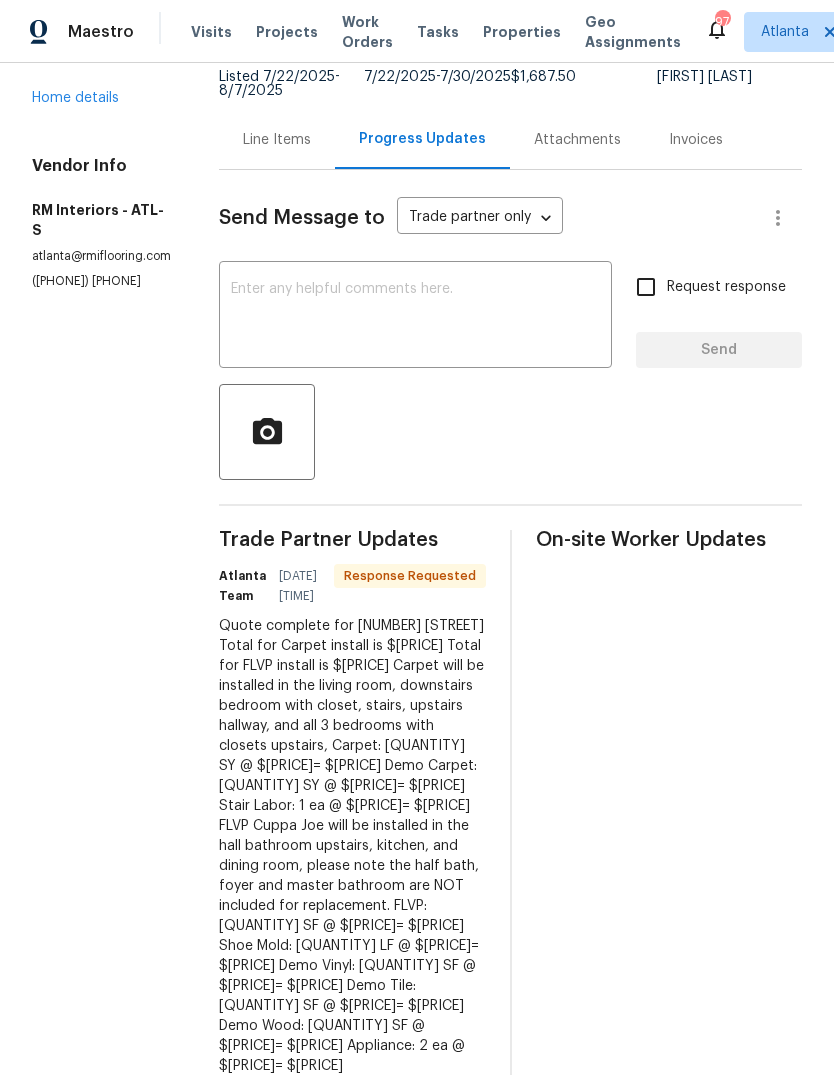 scroll, scrollTop: 167, scrollLeft: 0, axis: vertical 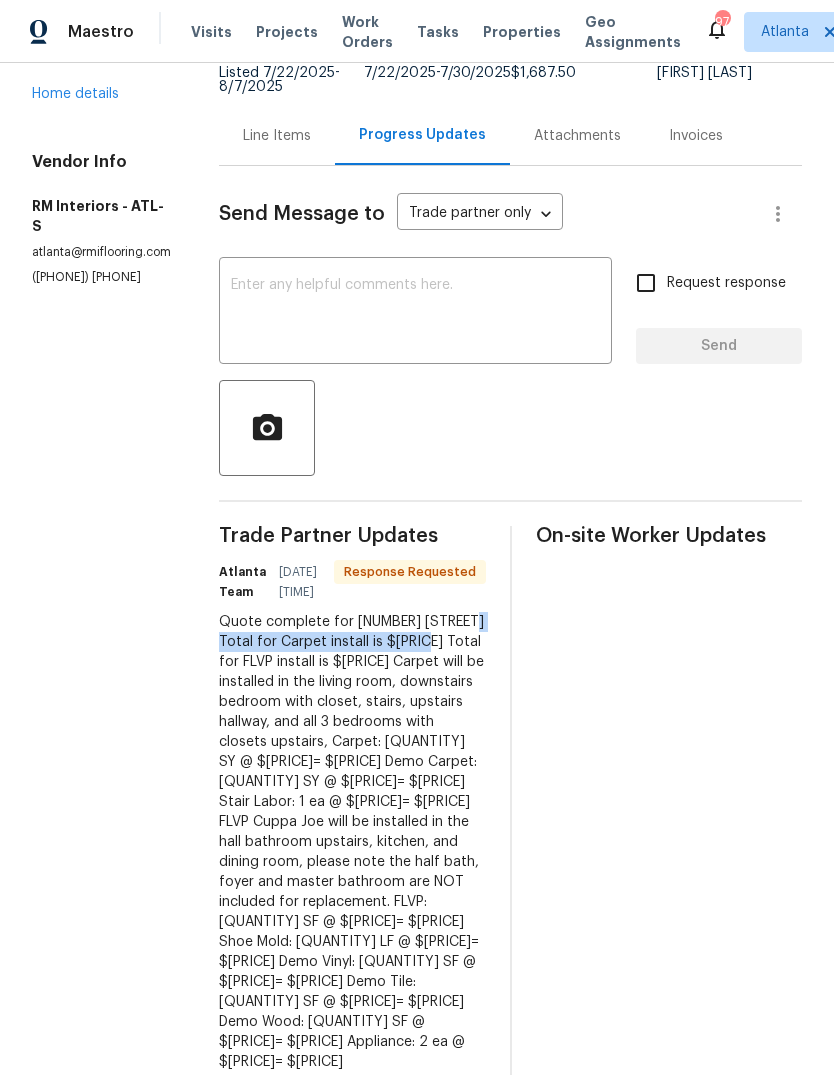 copy on "Total for Carpet install is $2051.40" 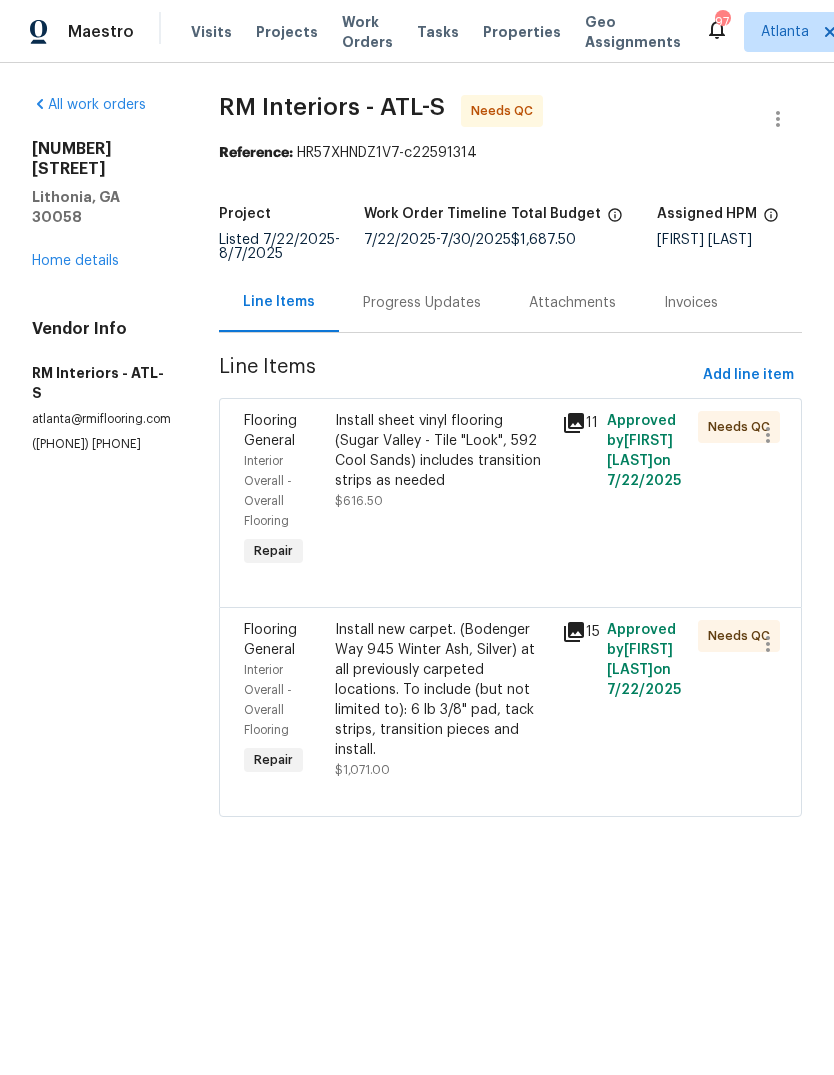scroll, scrollTop: 0, scrollLeft: 0, axis: both 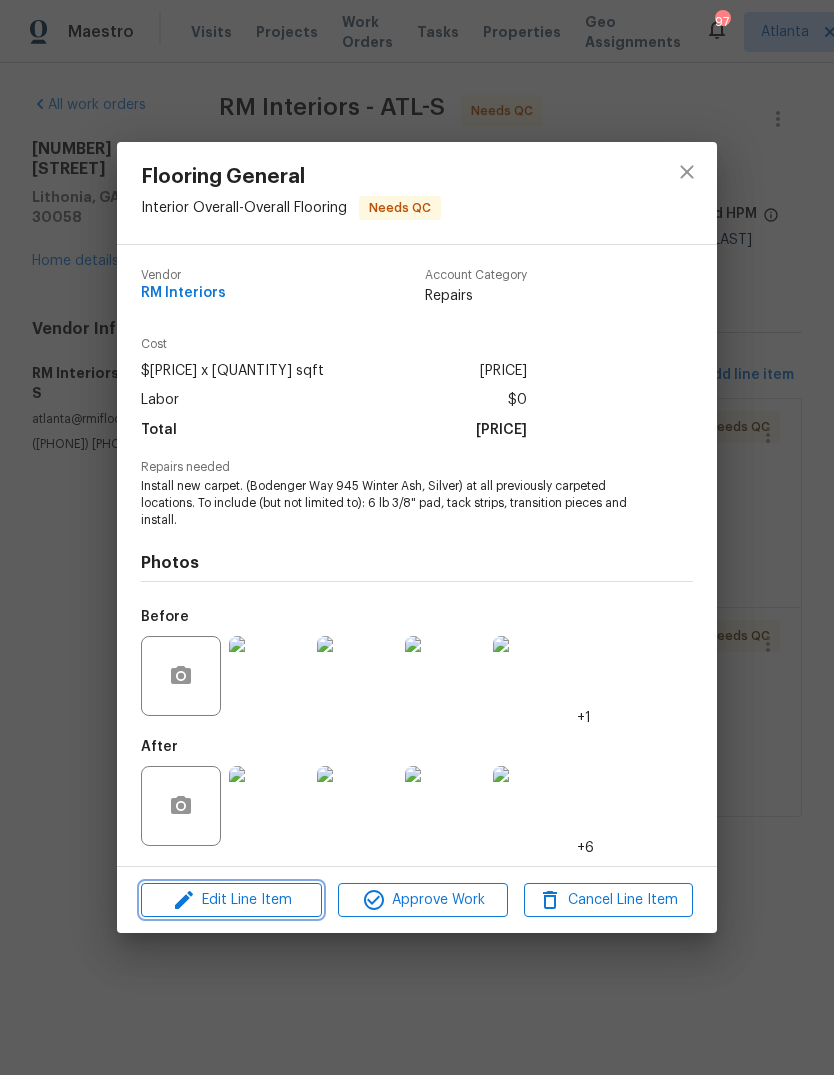 click on "Edit Line Item" at bounding box center [231, 900] 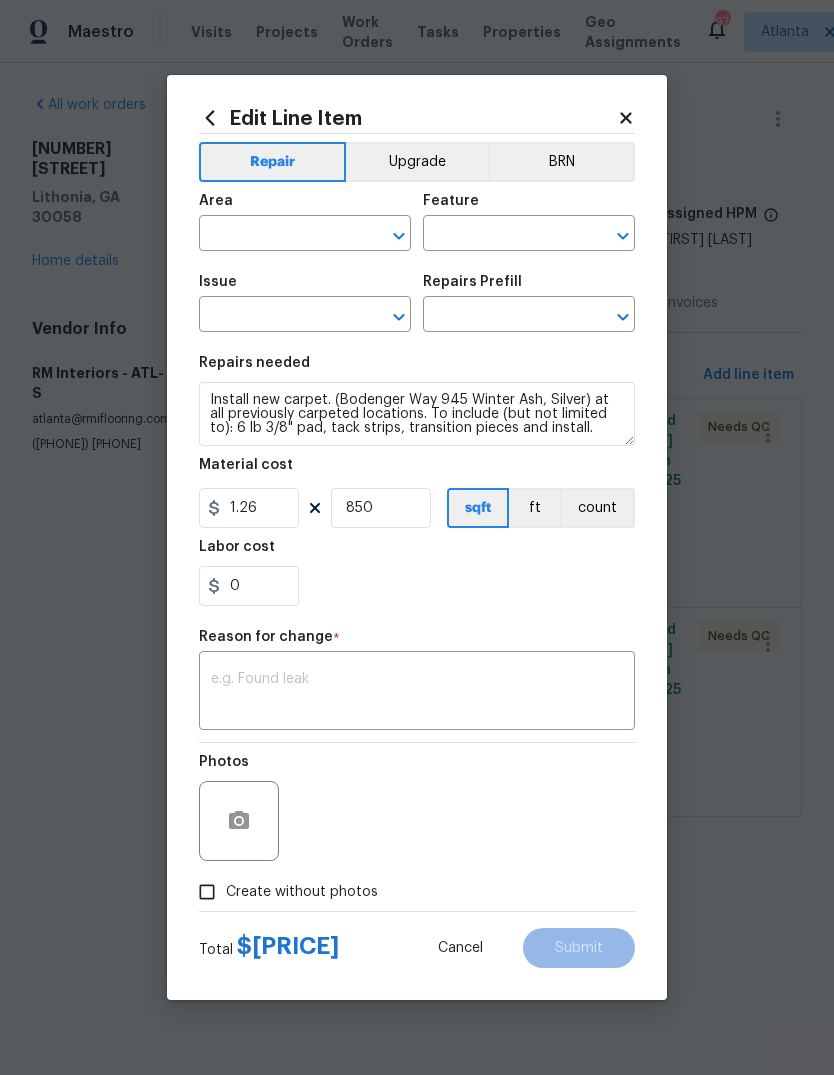 type on "Interior Overall" 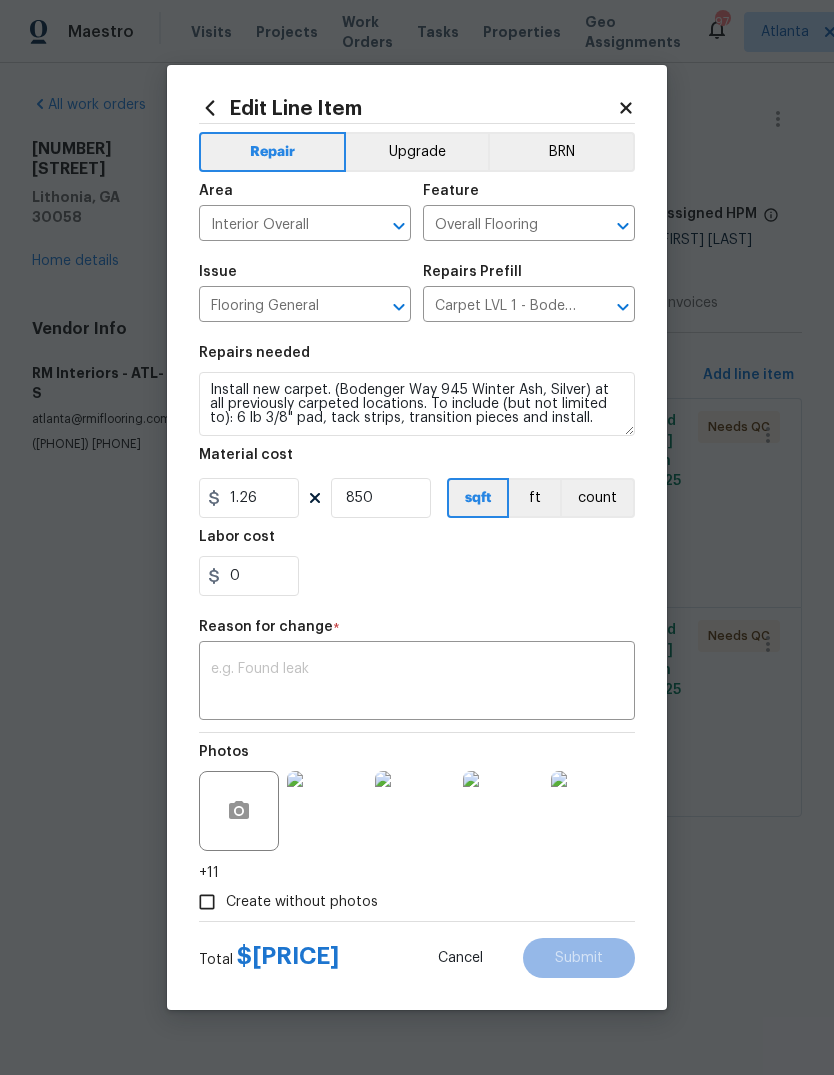 click at bounding box center [417, 683] 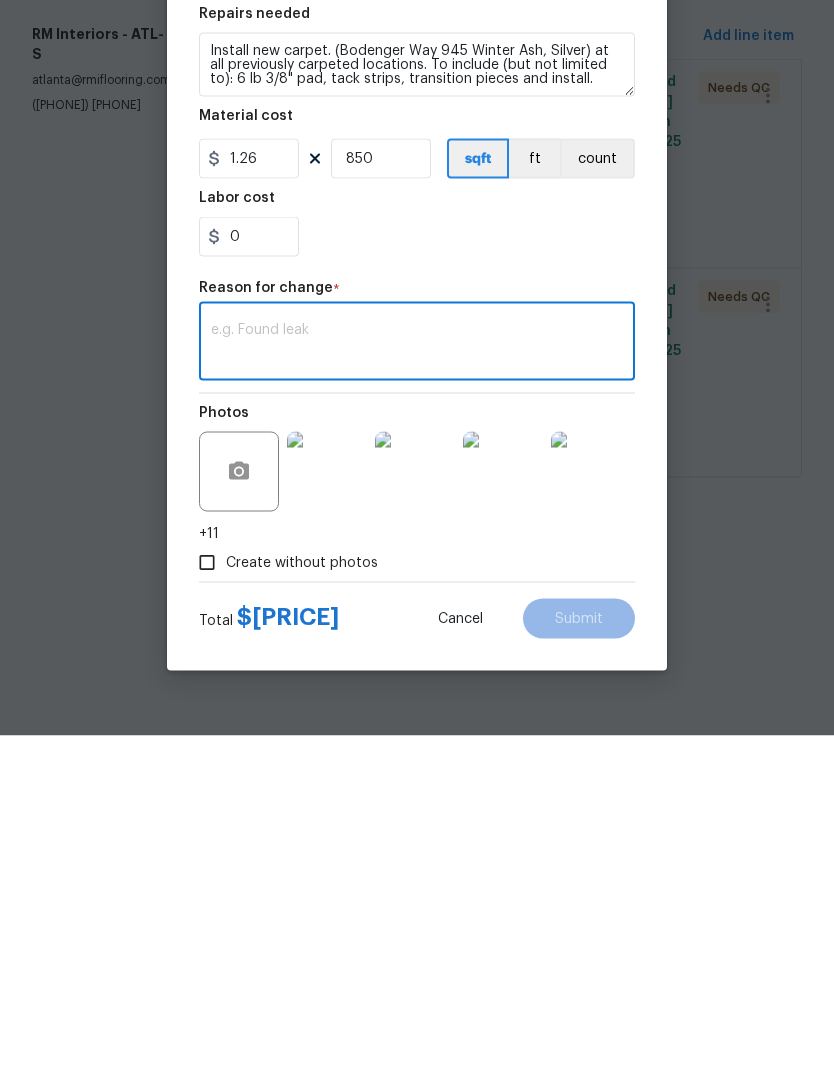 click at bounding box center (417, 683) 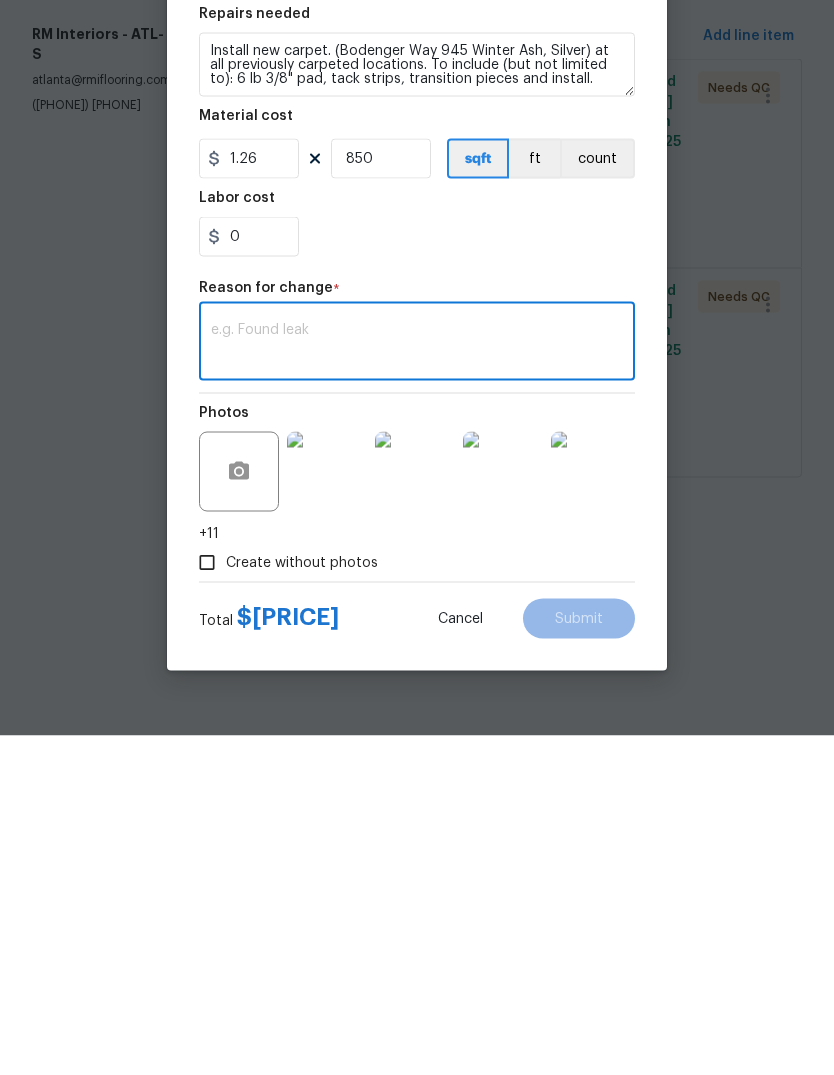 paste on "Total for Carpet install is $2051.40" 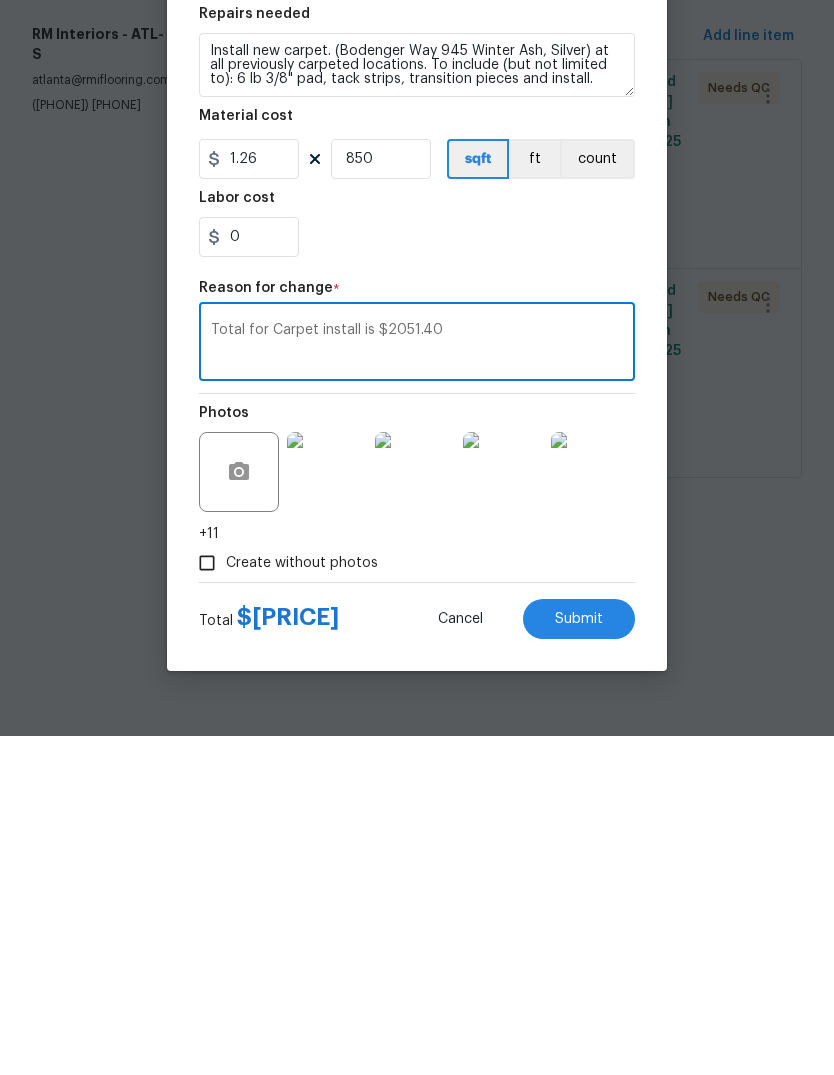 type on "Total for Carpet install is $2051.40" 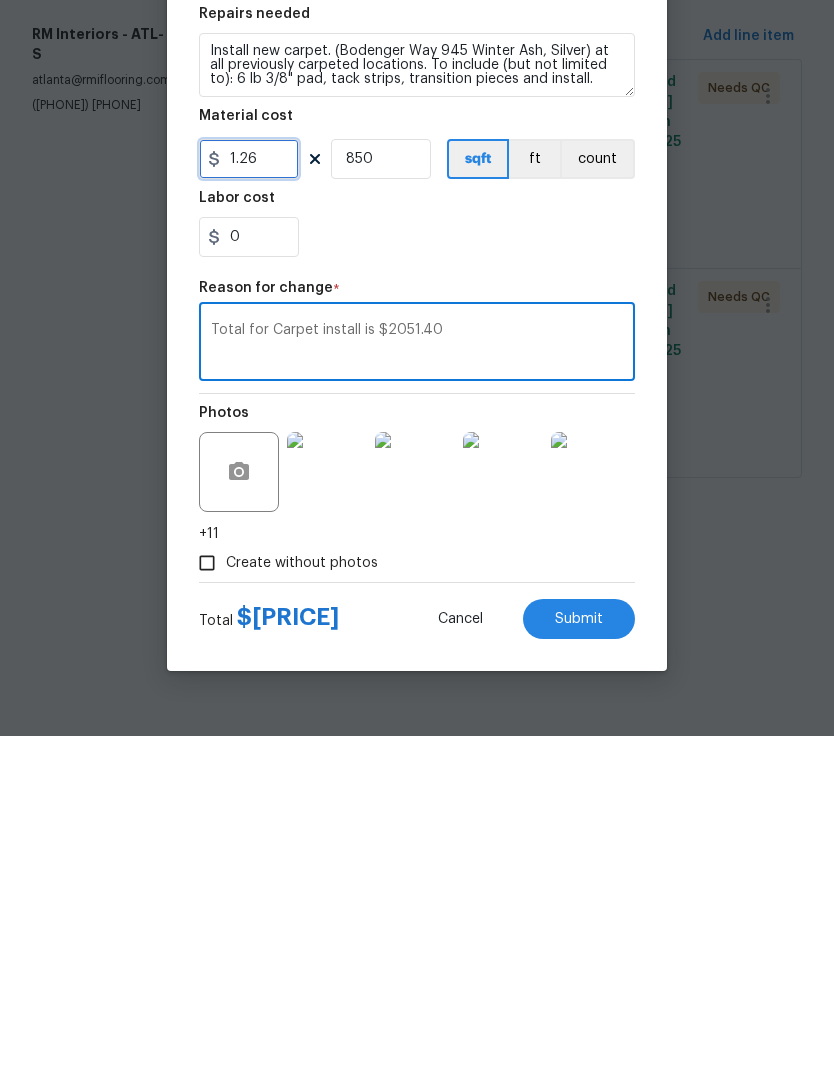 click on "1.26" at bounding box center [249, 498] 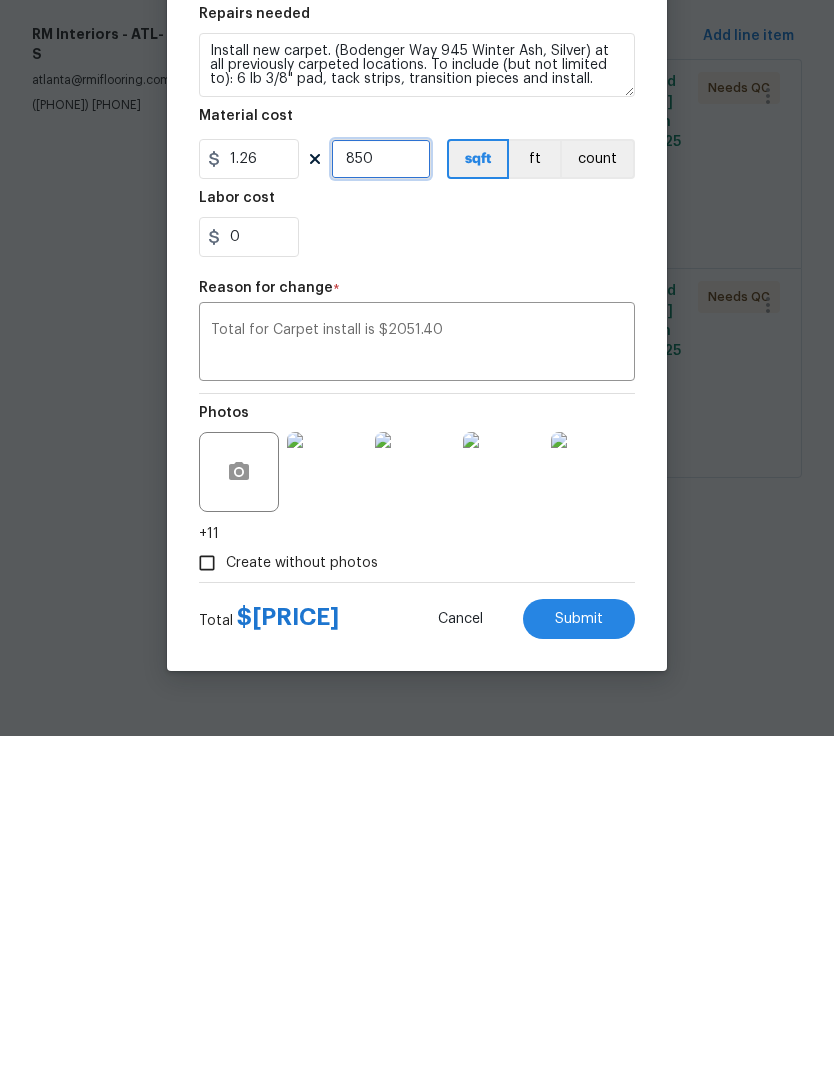 click on "850" at bounding box center (381, 498) 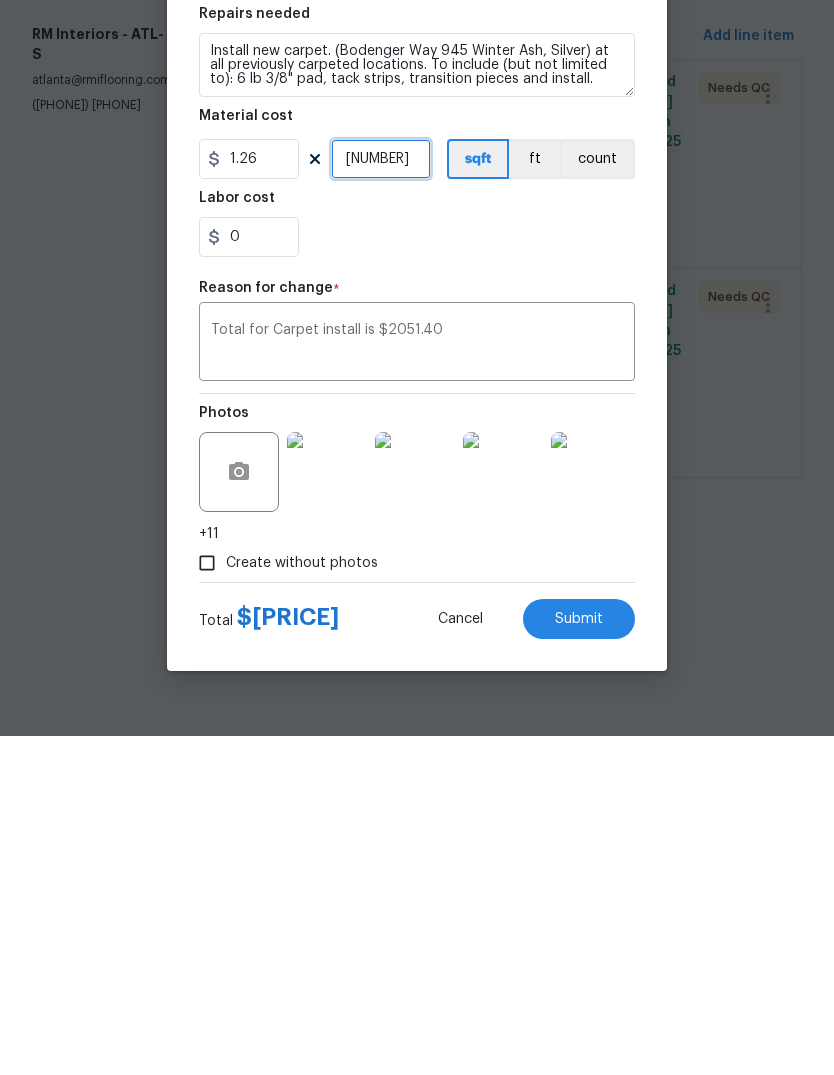 type on "1627" 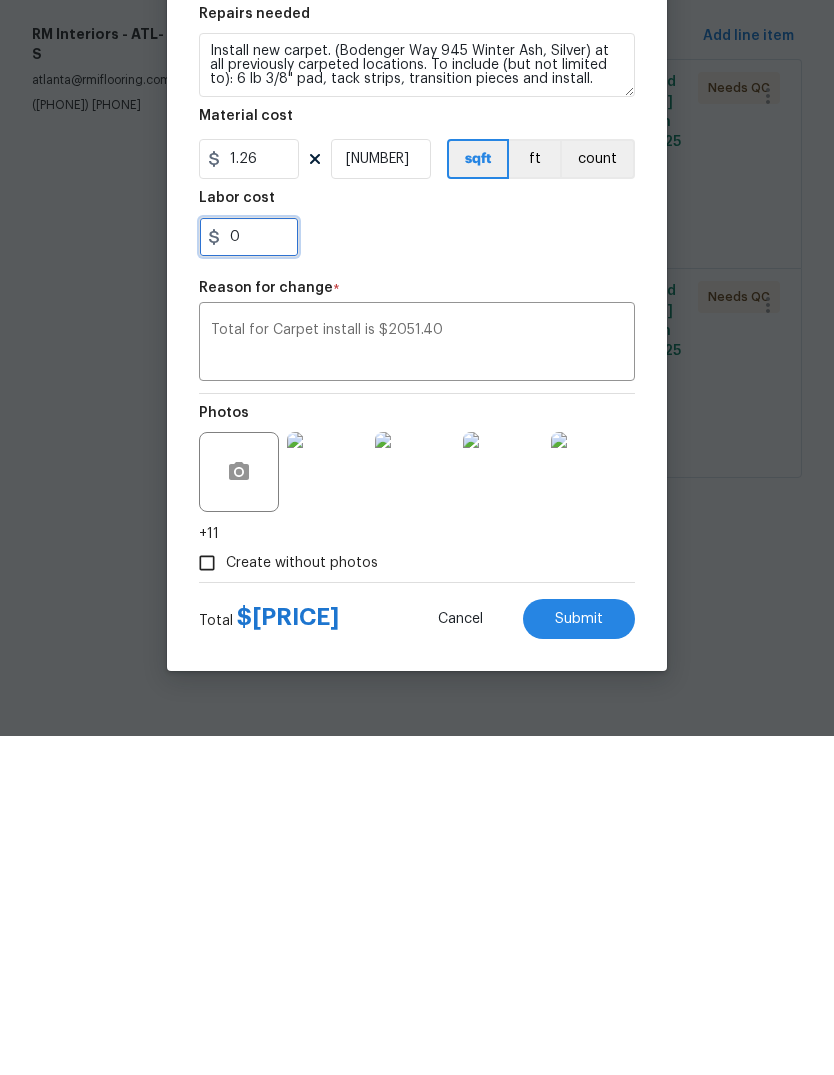 click on "0" at bounding box center (249, 576) 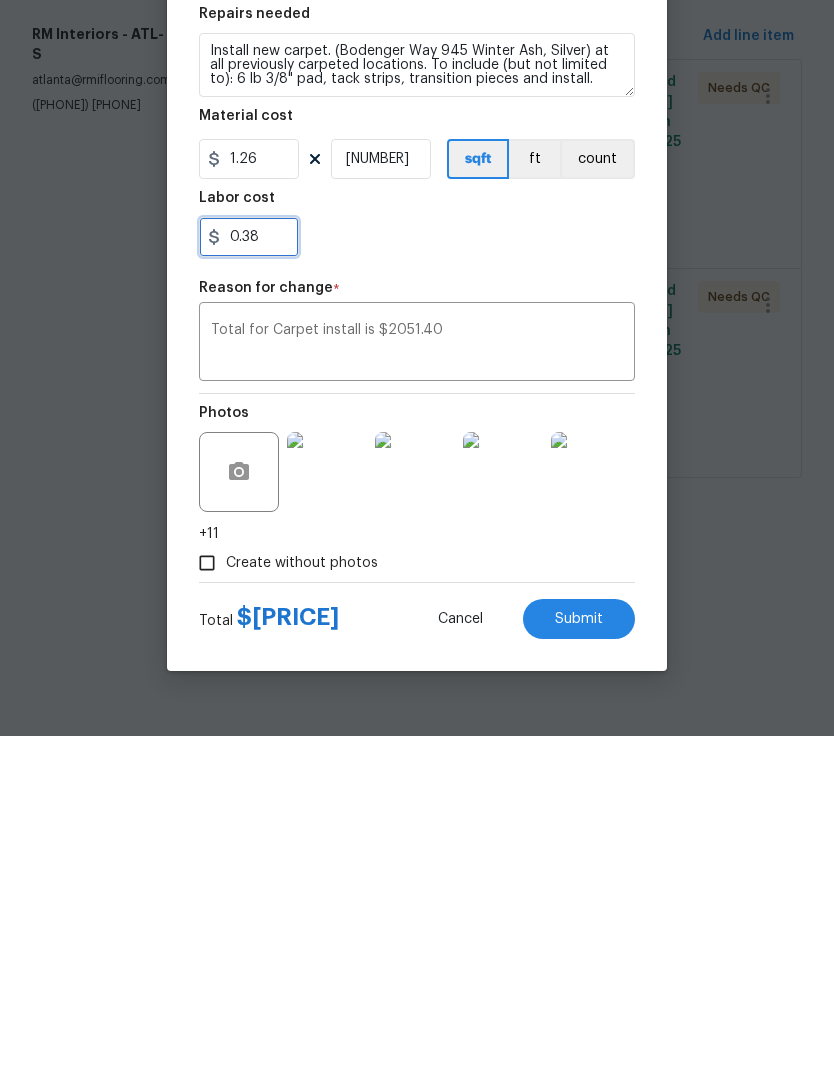 type on "0.38" 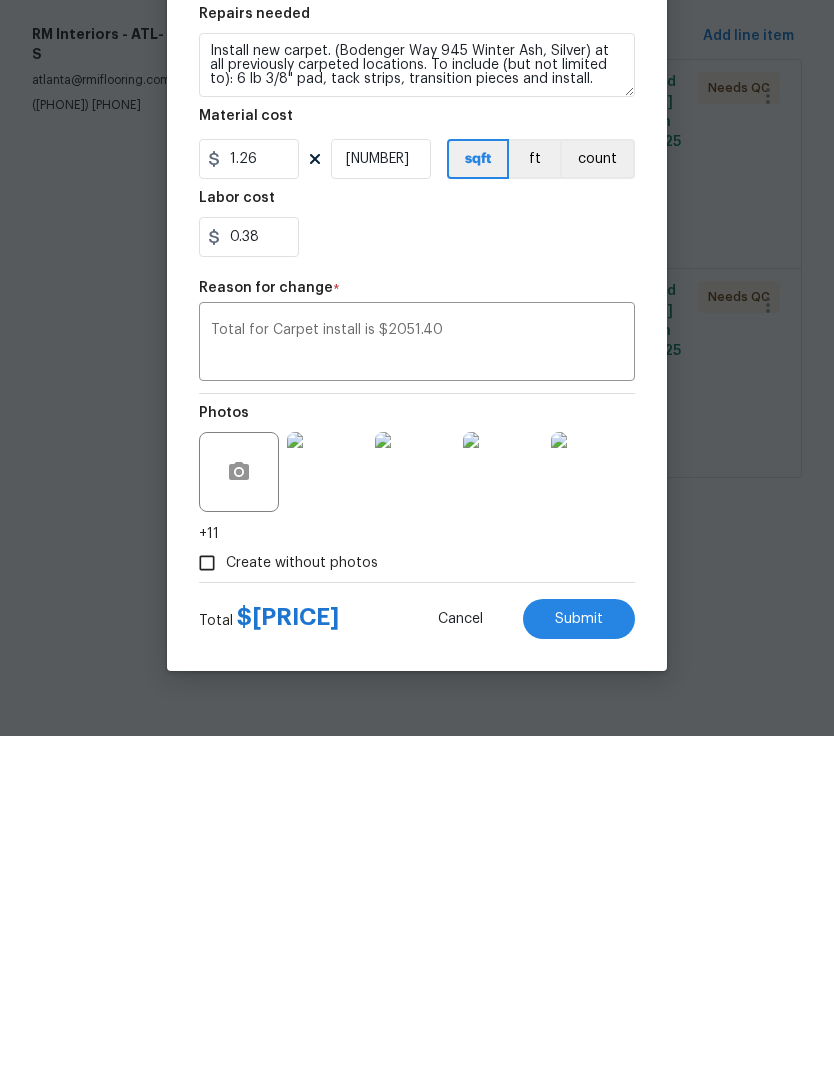 click on "Total for Carpet install is $2051.40" at bounding box center (417, 683) 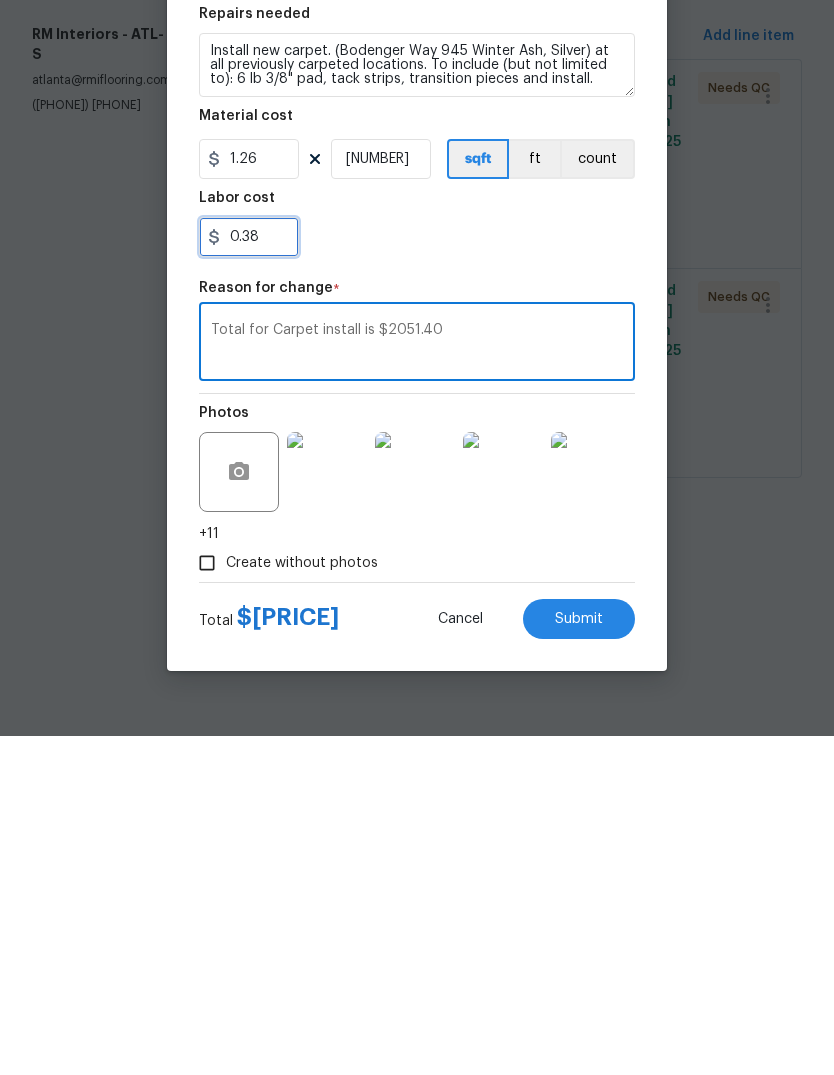click on "0.38" at bounding box center (249, 576) 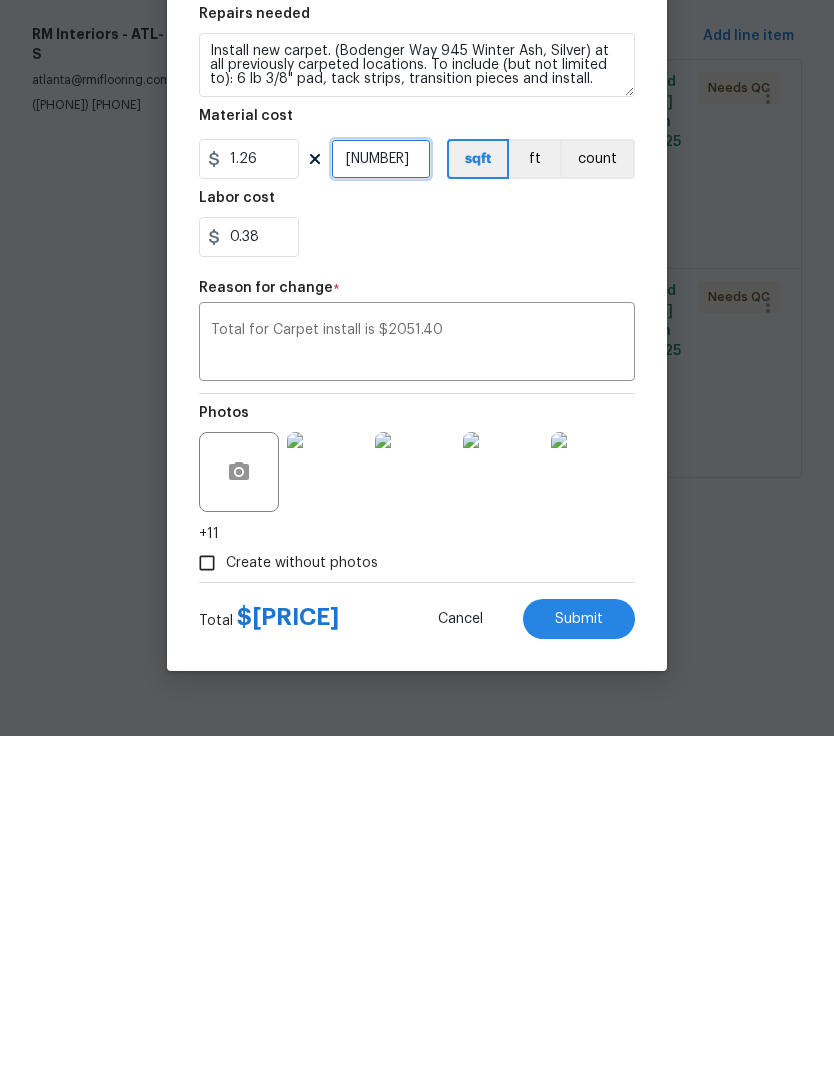 click on "1627" at bounding box center [381, 498] 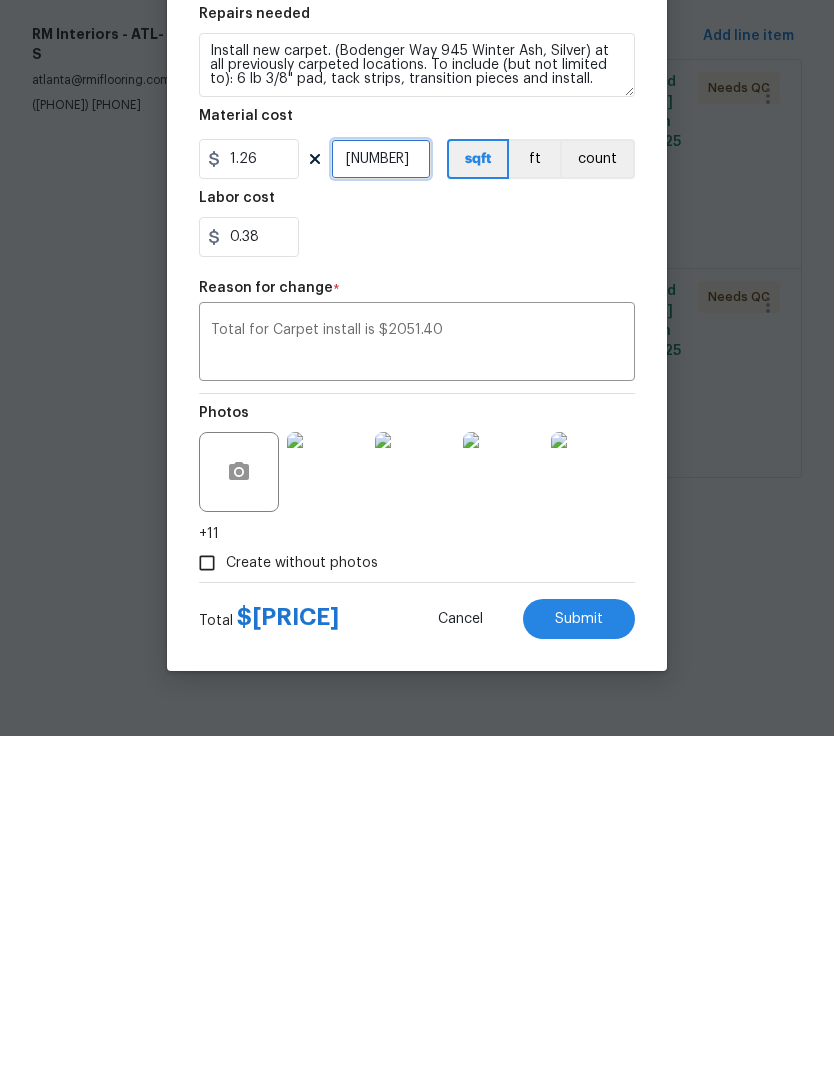 type on "1628" 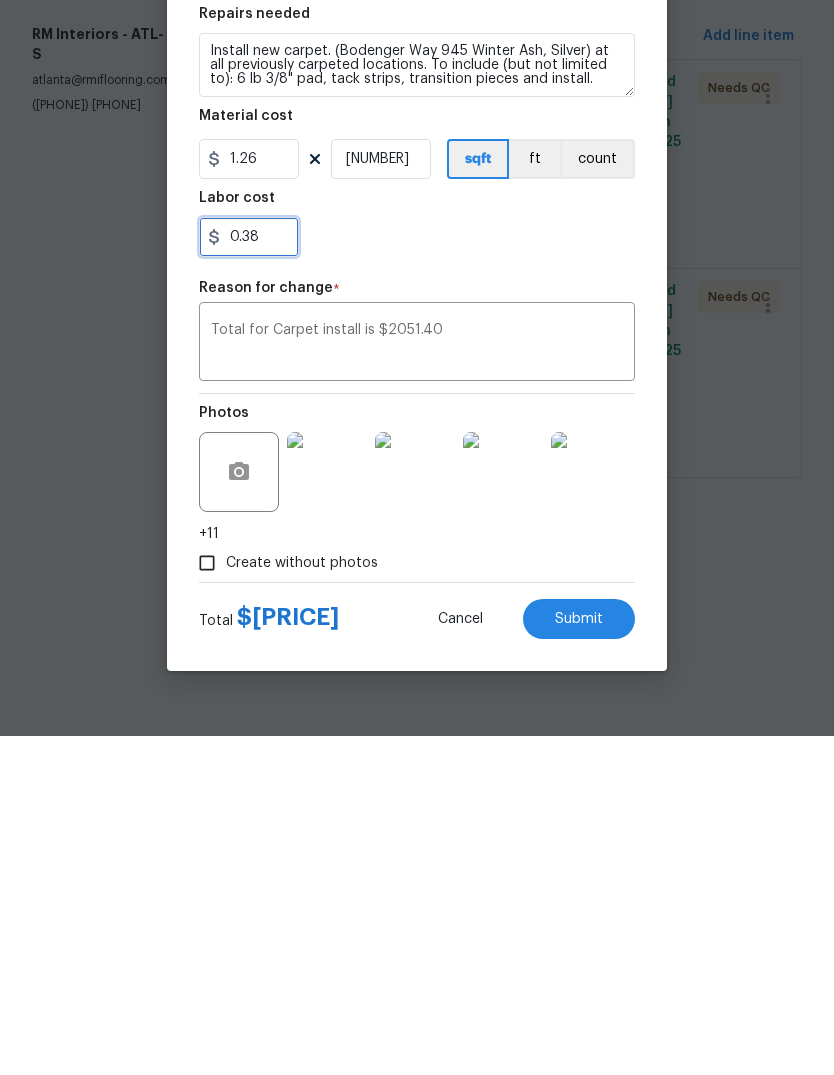 click on "0.38" at bounding box center (249, 576) 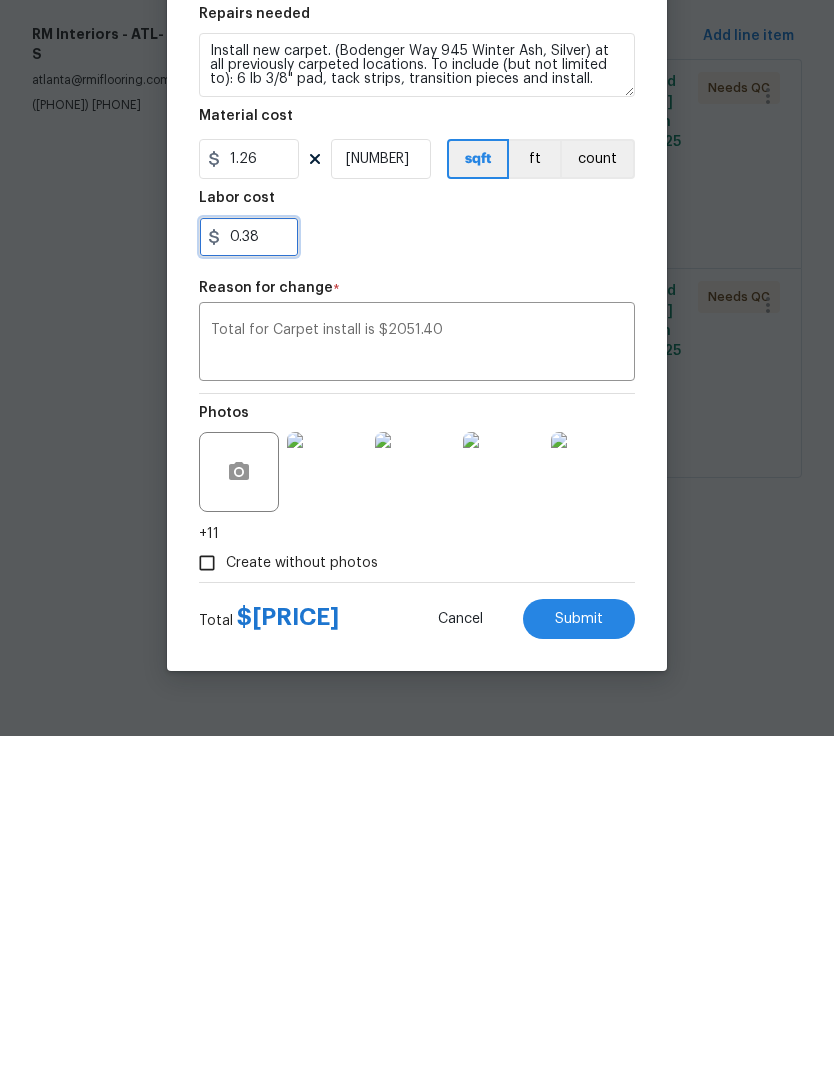 click on "0.38" at bounding box center (249, 576) 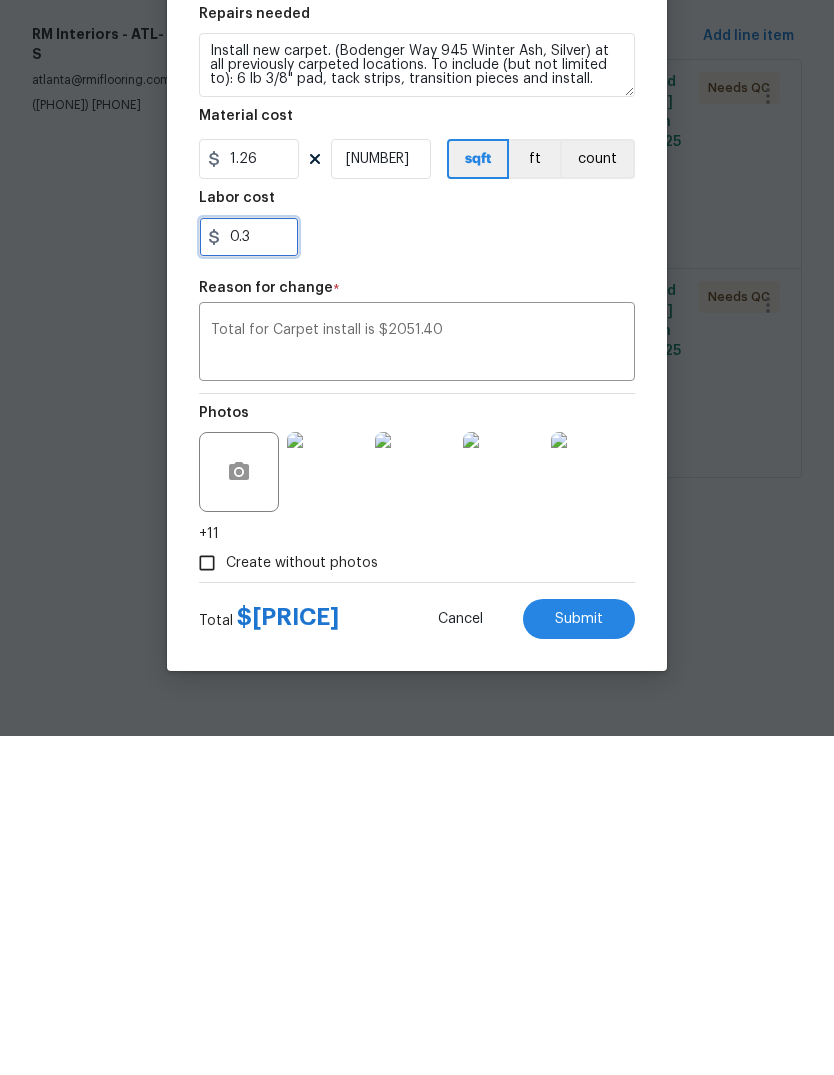 type on "0." 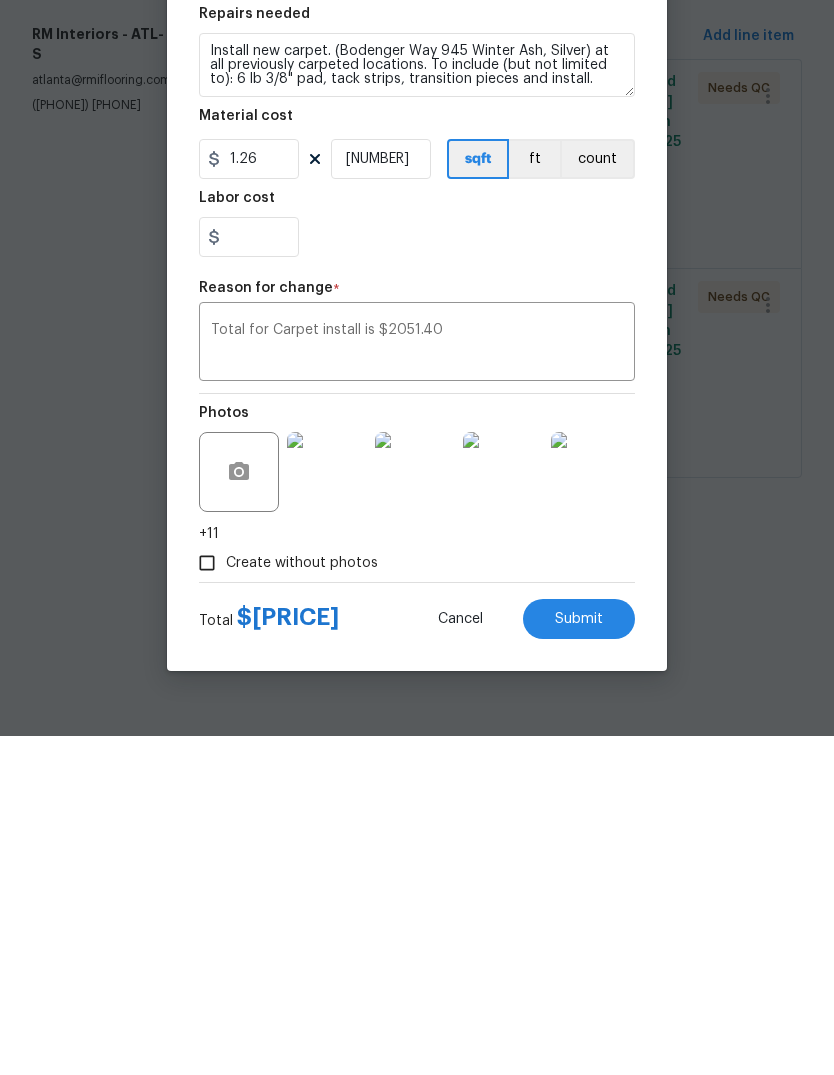 click on "Total for Carpet install is $2051.40" at bounding box center (417, 683) 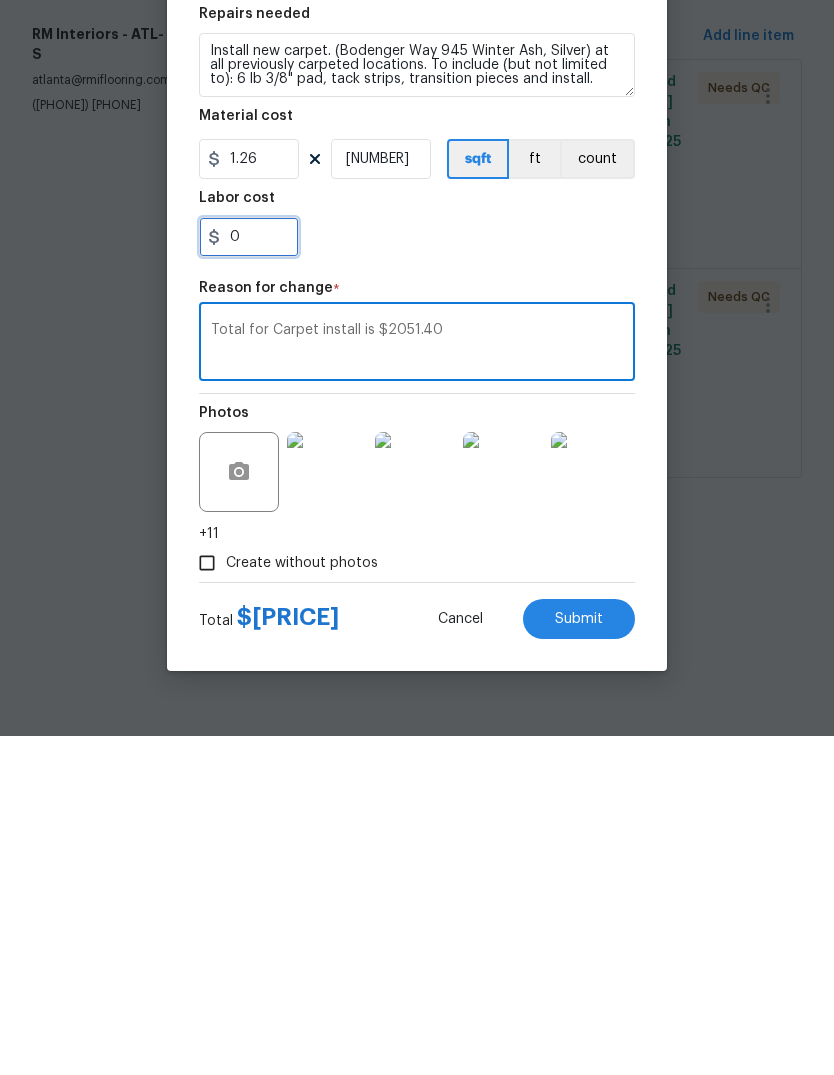 click on "0" at bounding box center (249, 576) 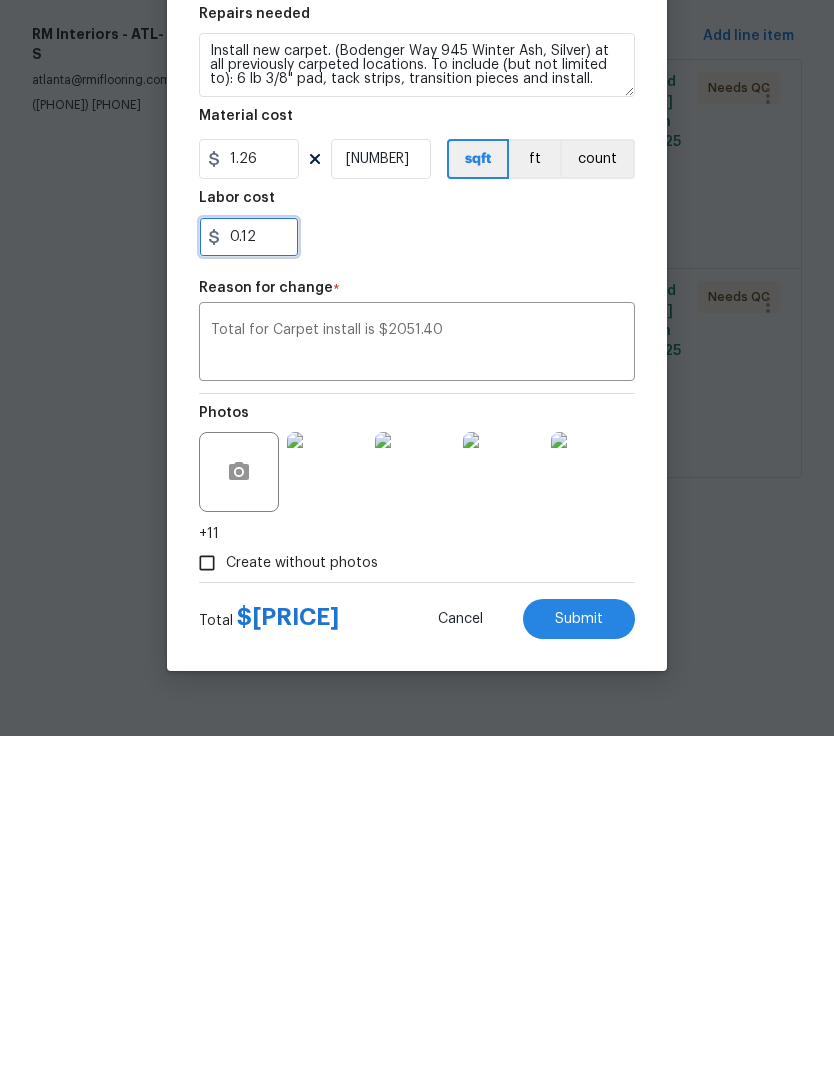 type on "0.12" 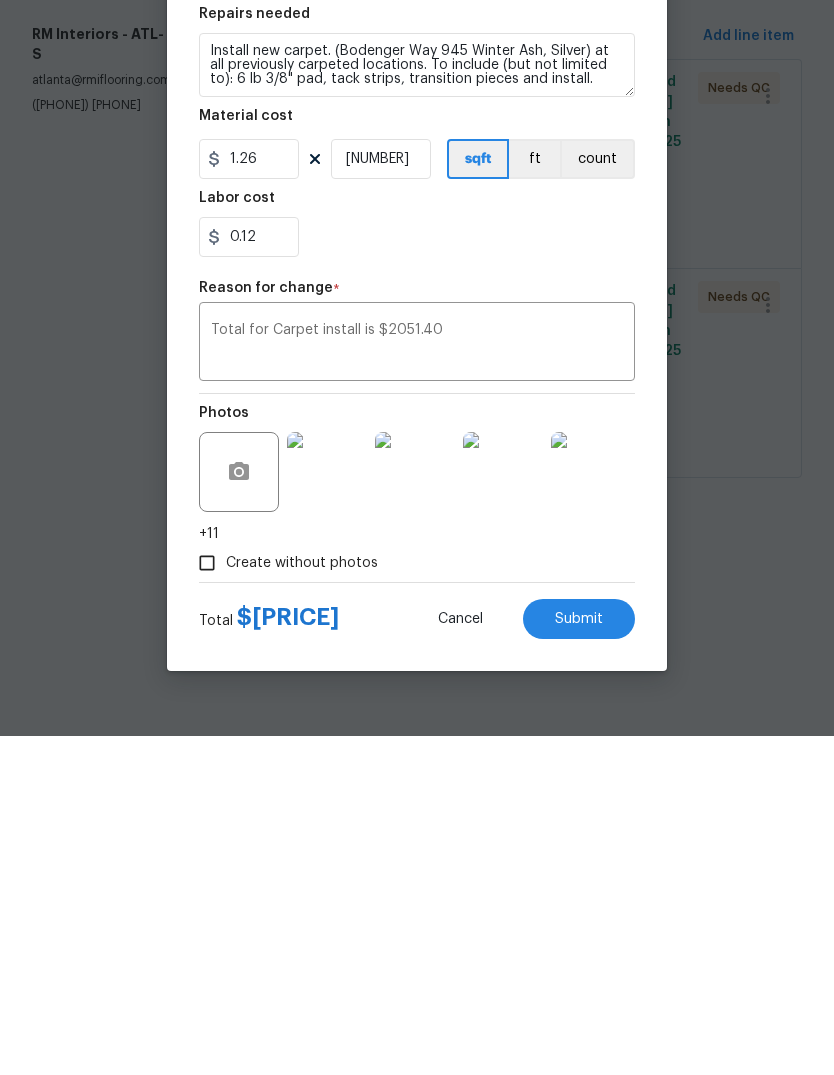click on "Total for Carpet install is $2051.40" at bounding box center (417, 683) 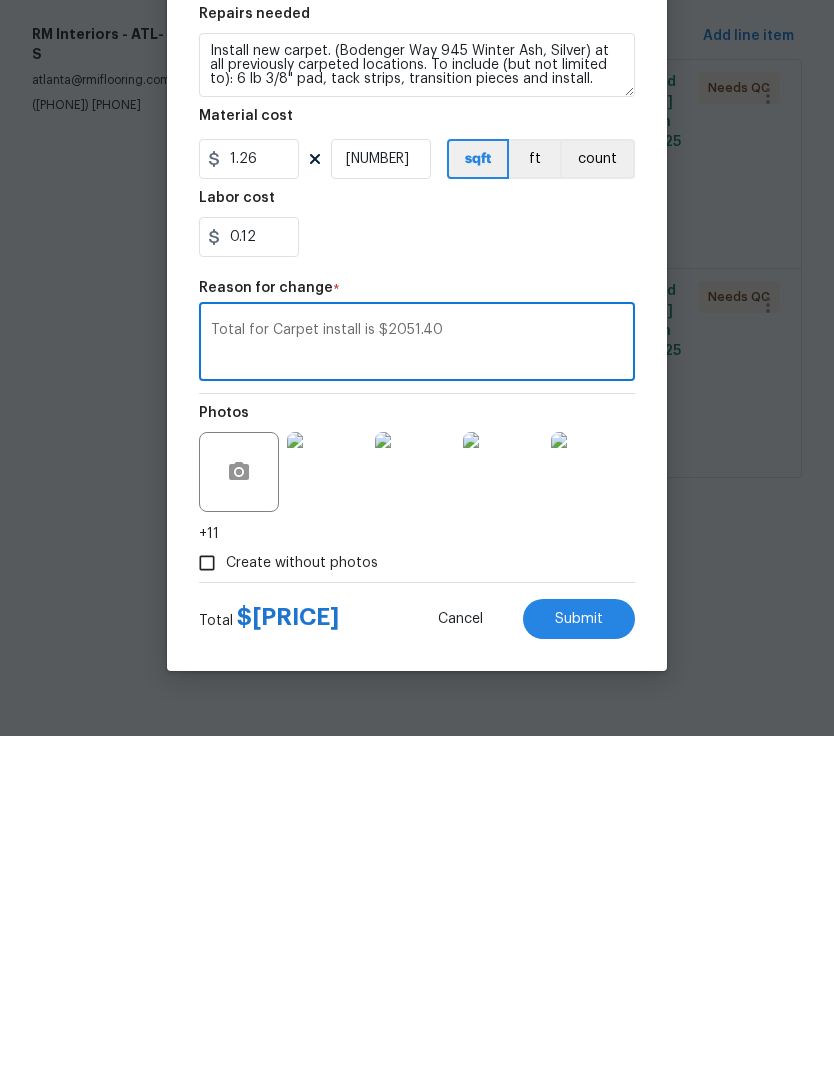 click on "Submit" at bounding box center (579, 958) 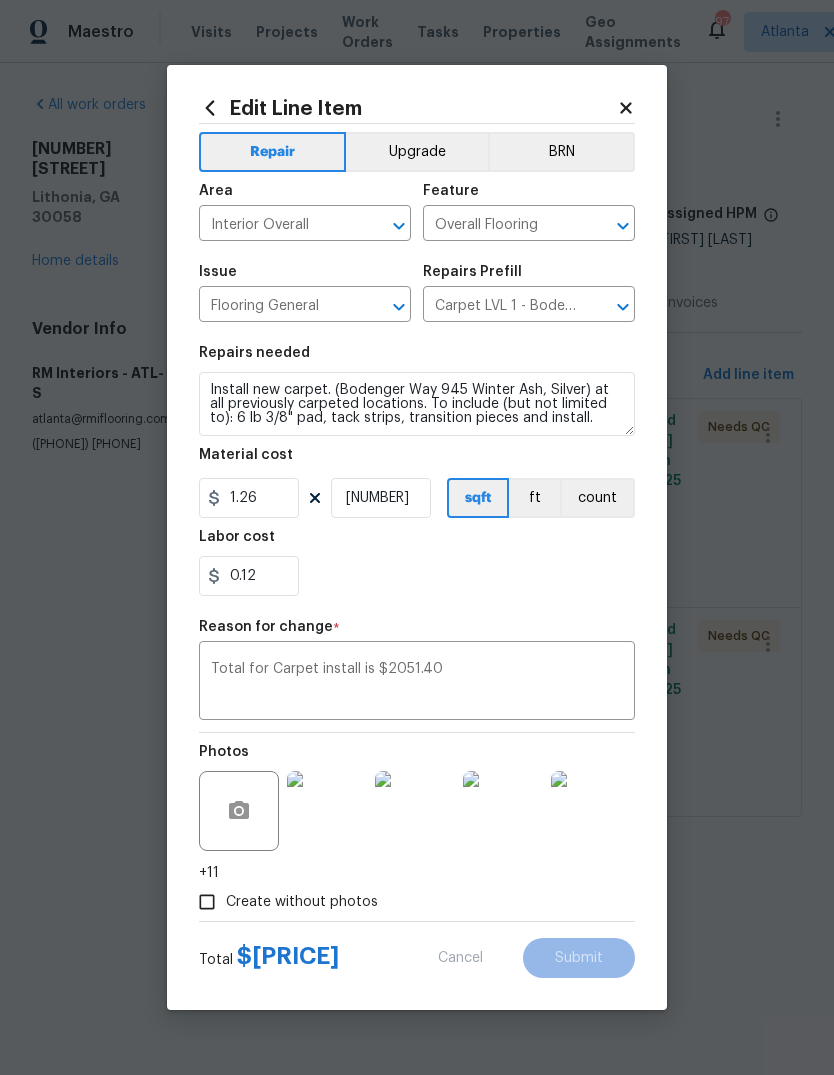 type on "850" 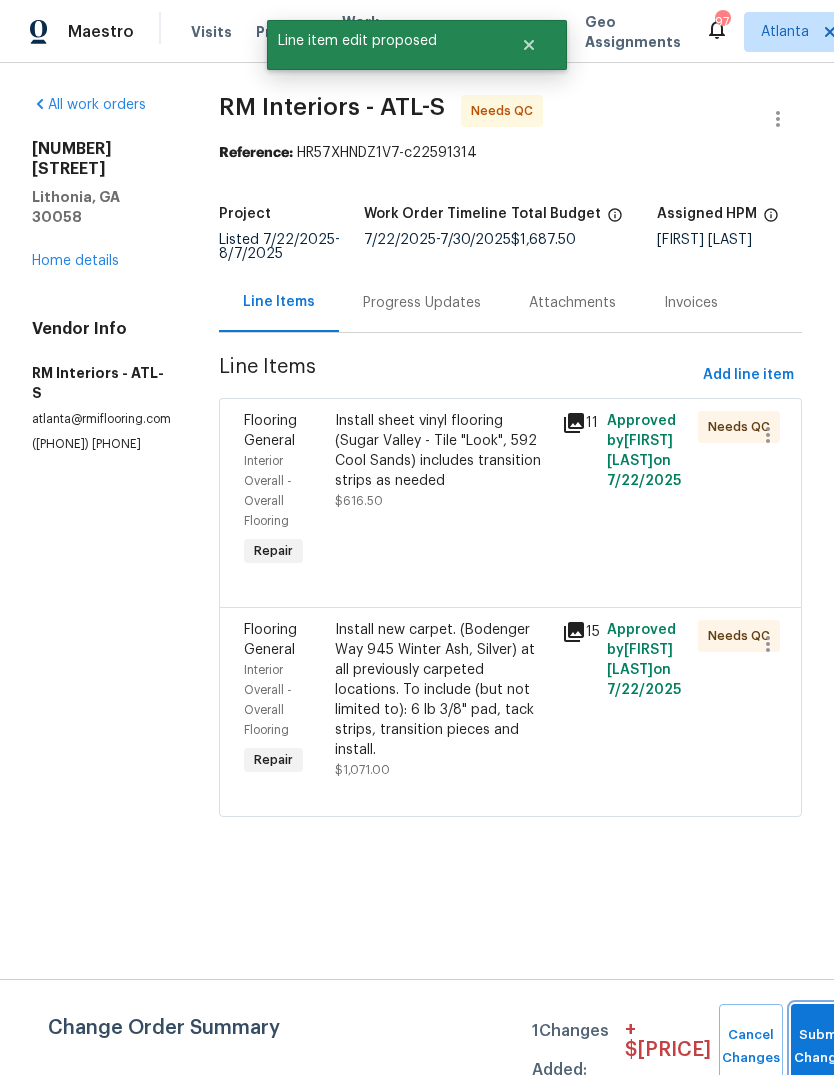 click on "Submit Changes" at bounding box center [823, 1047] 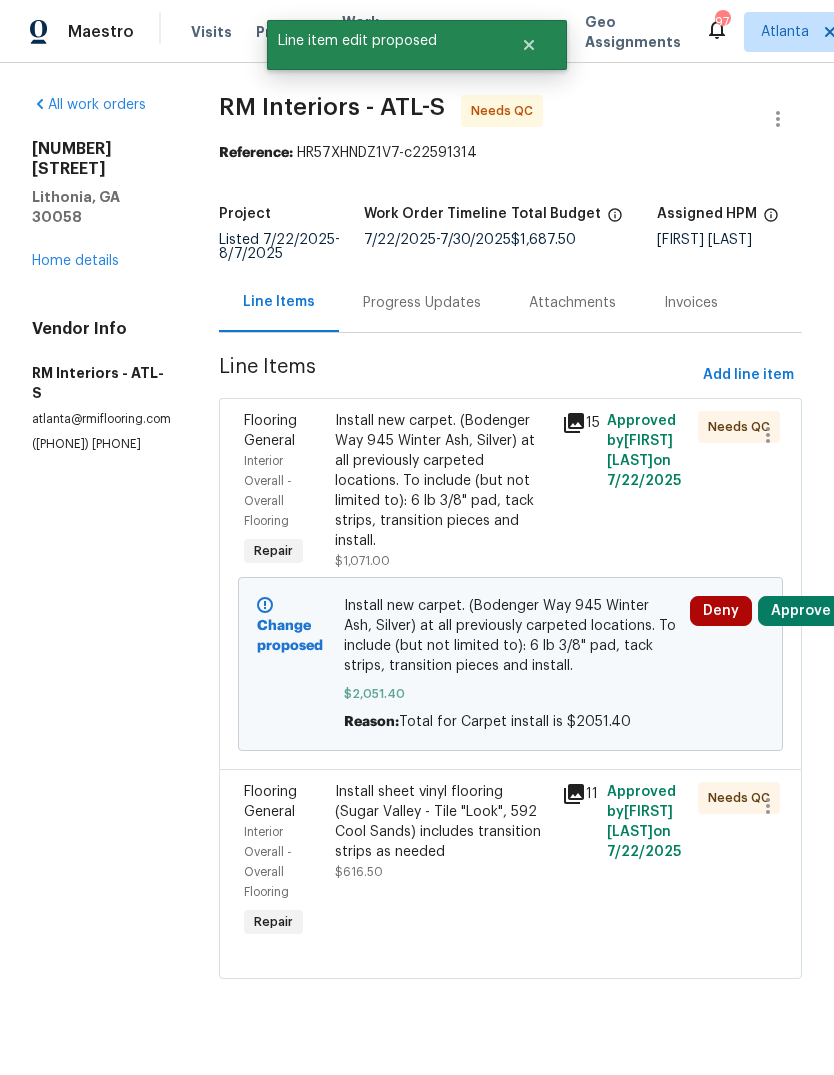 click on "Progress Updates" at bounding box center [422, 303] 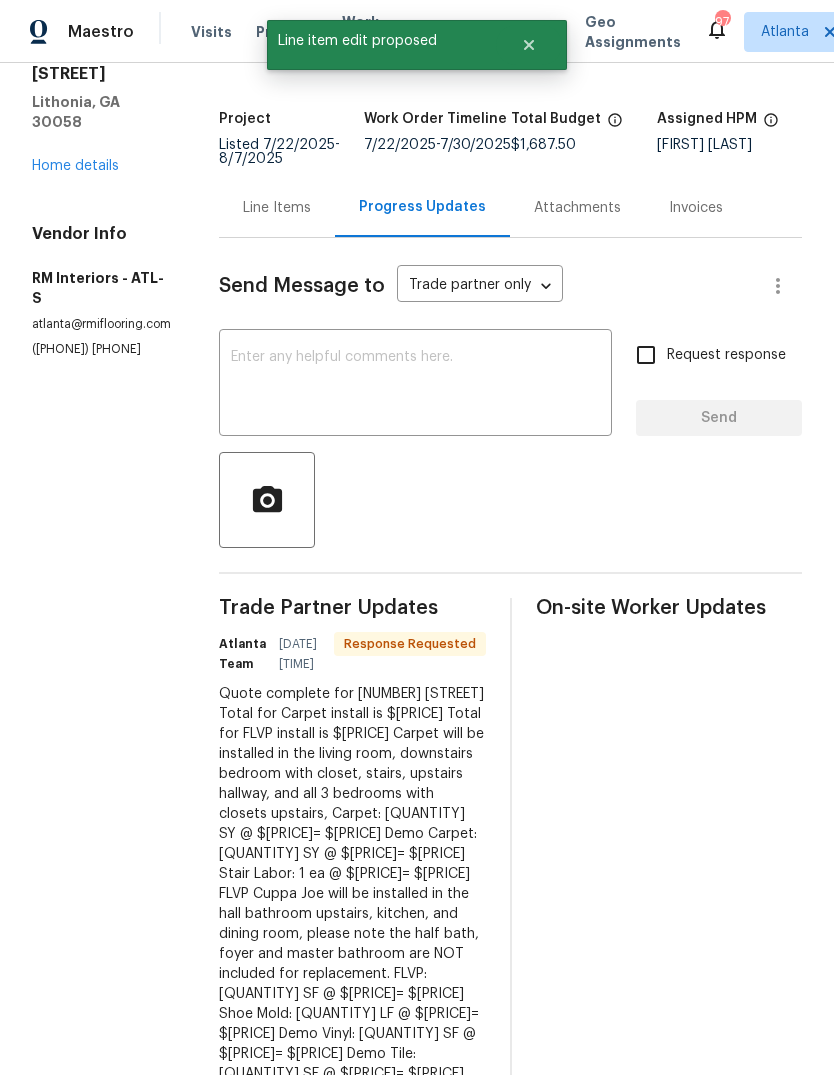 scroll, scrollTop: 104, scrollLeft: 0, axis: vertical 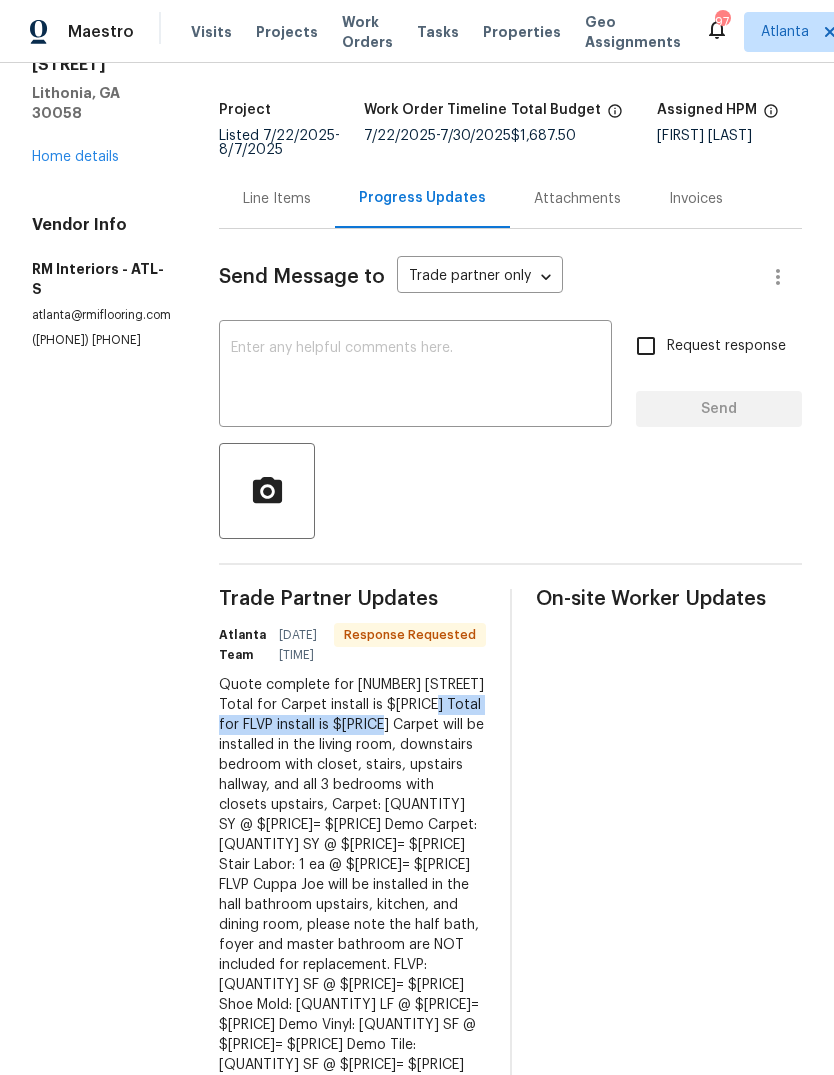 copy on "Total for FLVP install is $1879.42" 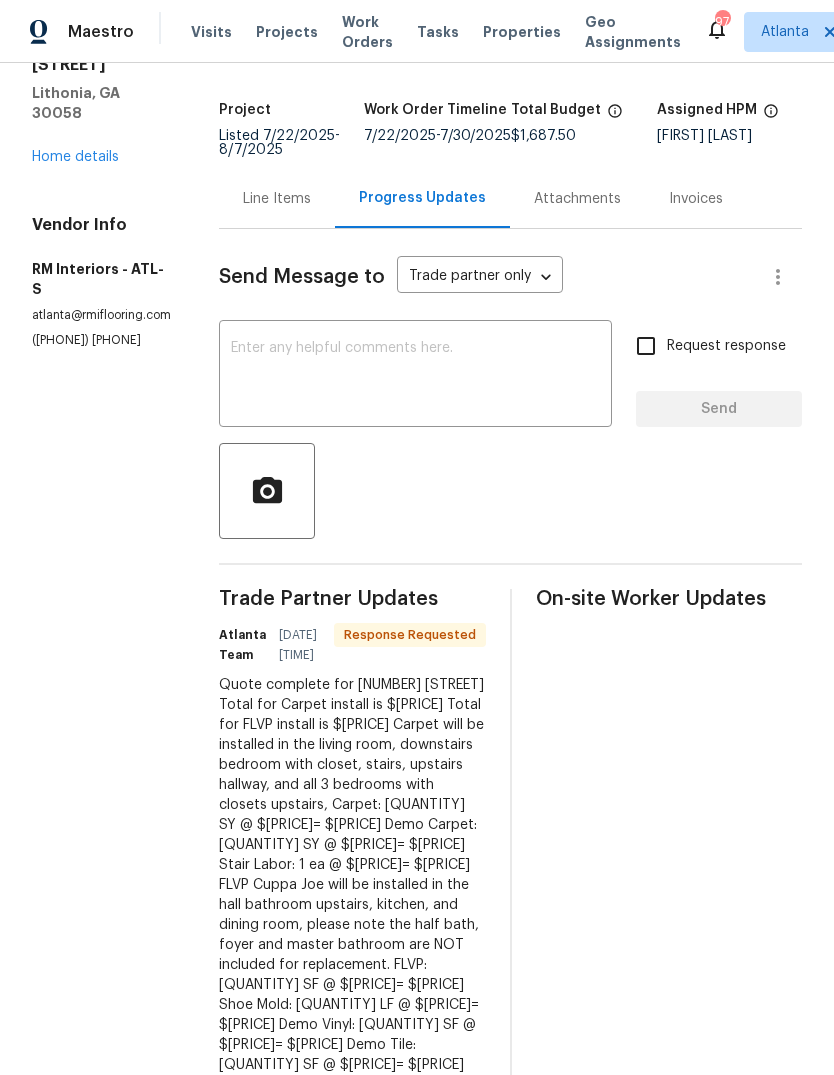 scroll, scrollTop: 0, scrollLeft: 0, axis: both 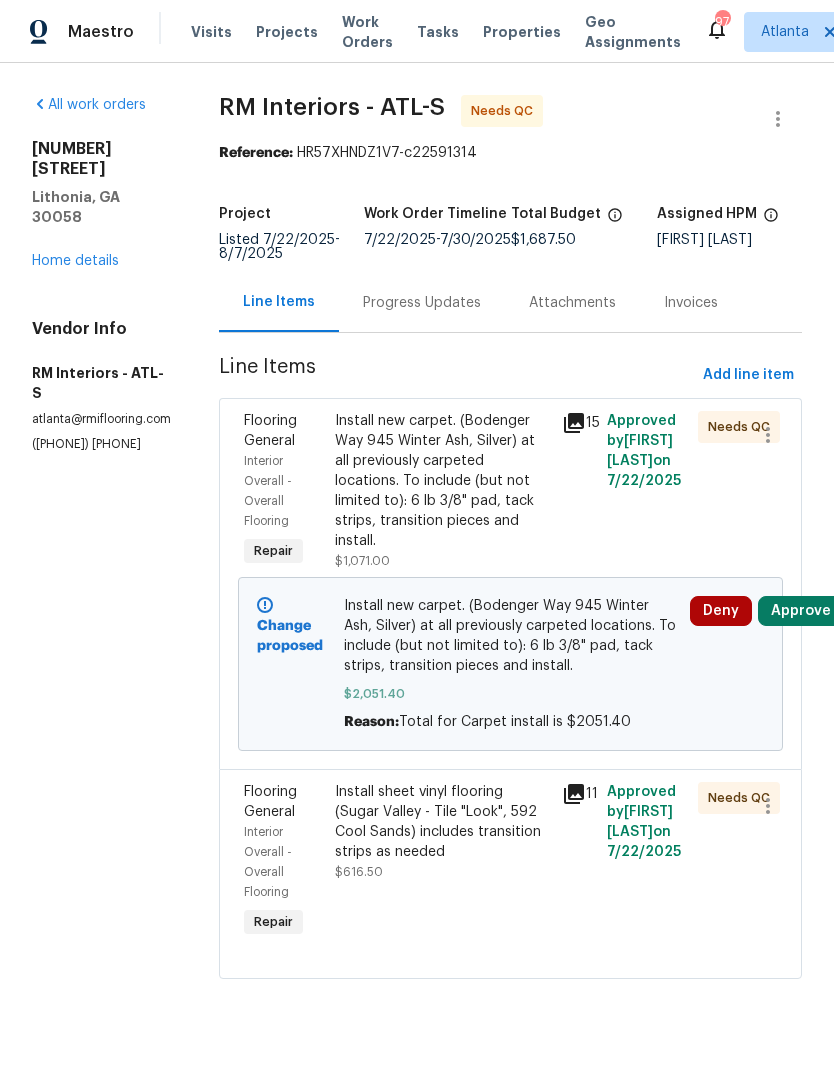 click on "Install sheet vinyl flooring (Sugar Valley - Tile "Look", 592 Cool Sands) includes transition strips as needed" at bounding box center [442, 822] 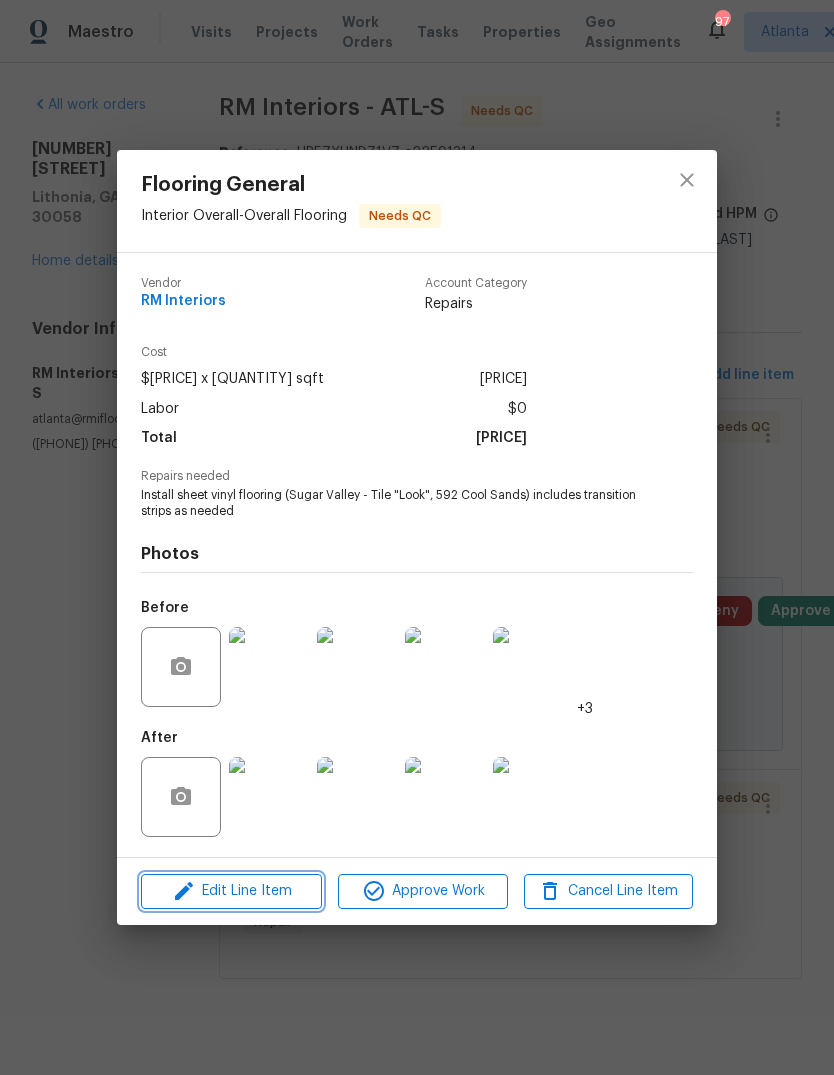 click on "Edit Line Item" at bounding box center (231, 891) 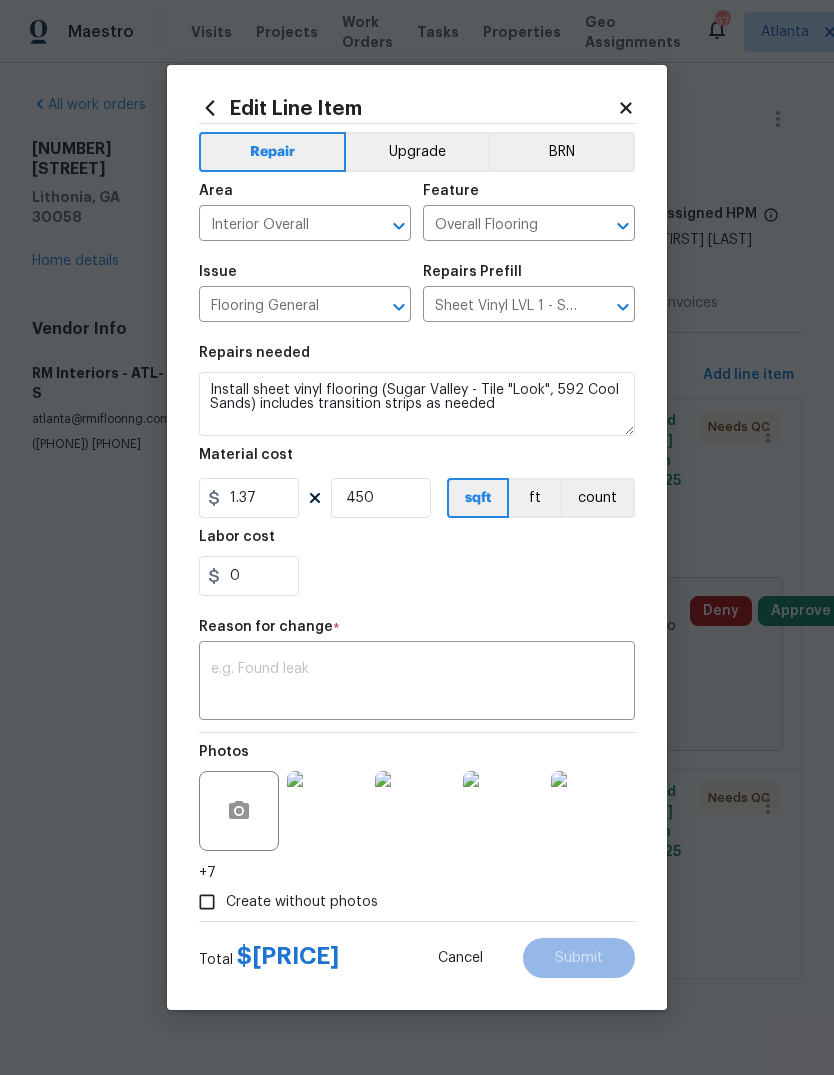 click at bounding box center [417, 683] 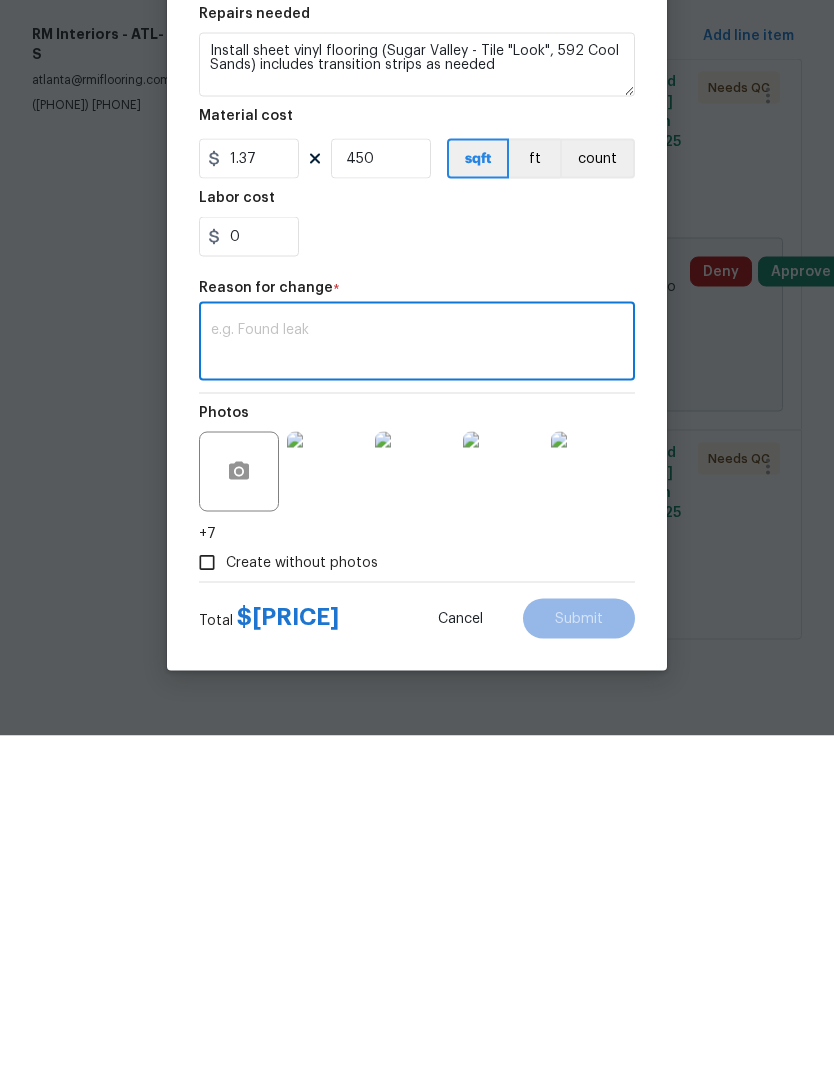 click at bounding box center [417, 683] 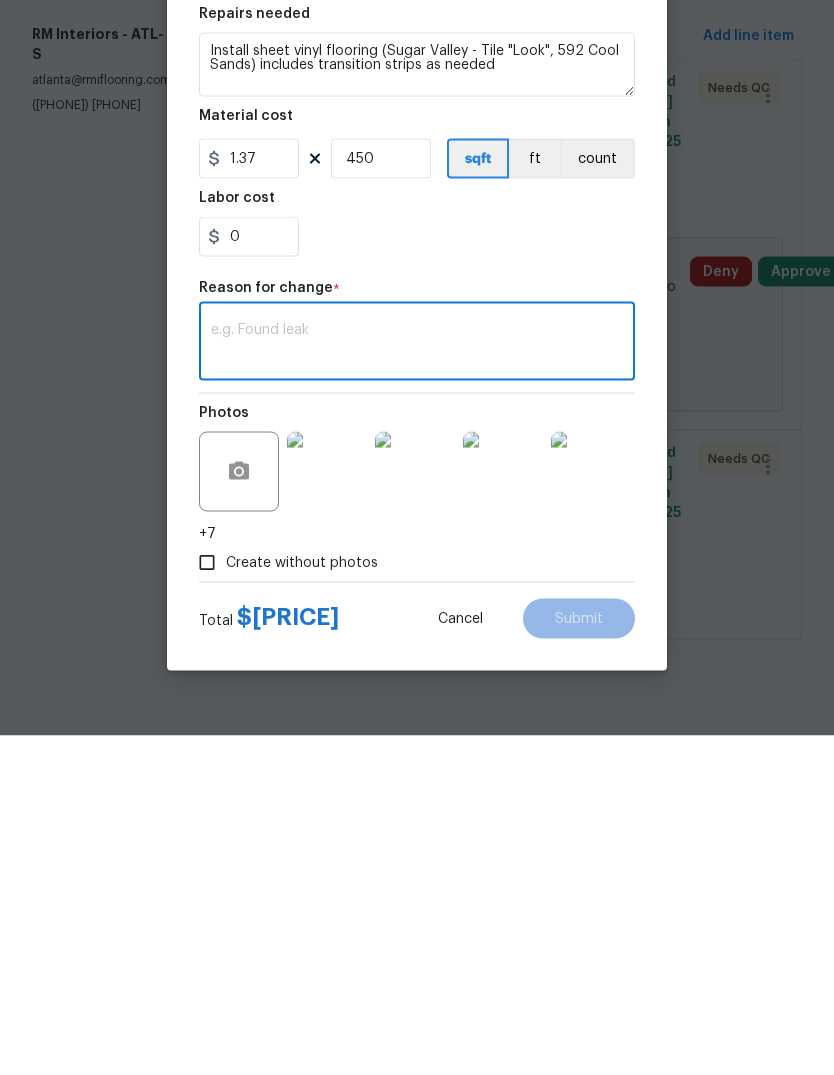 paste on "Total for FLVP install is $1879.42" 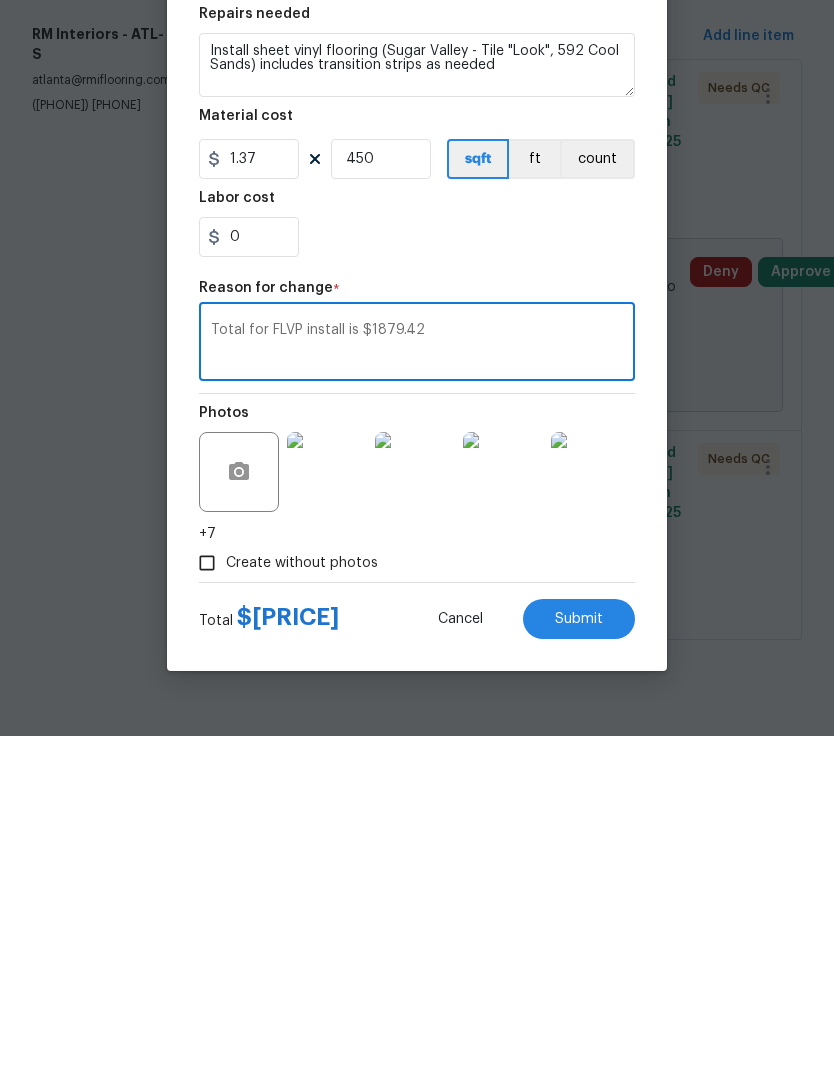 type on "Total for FLVP install is $1879.42" 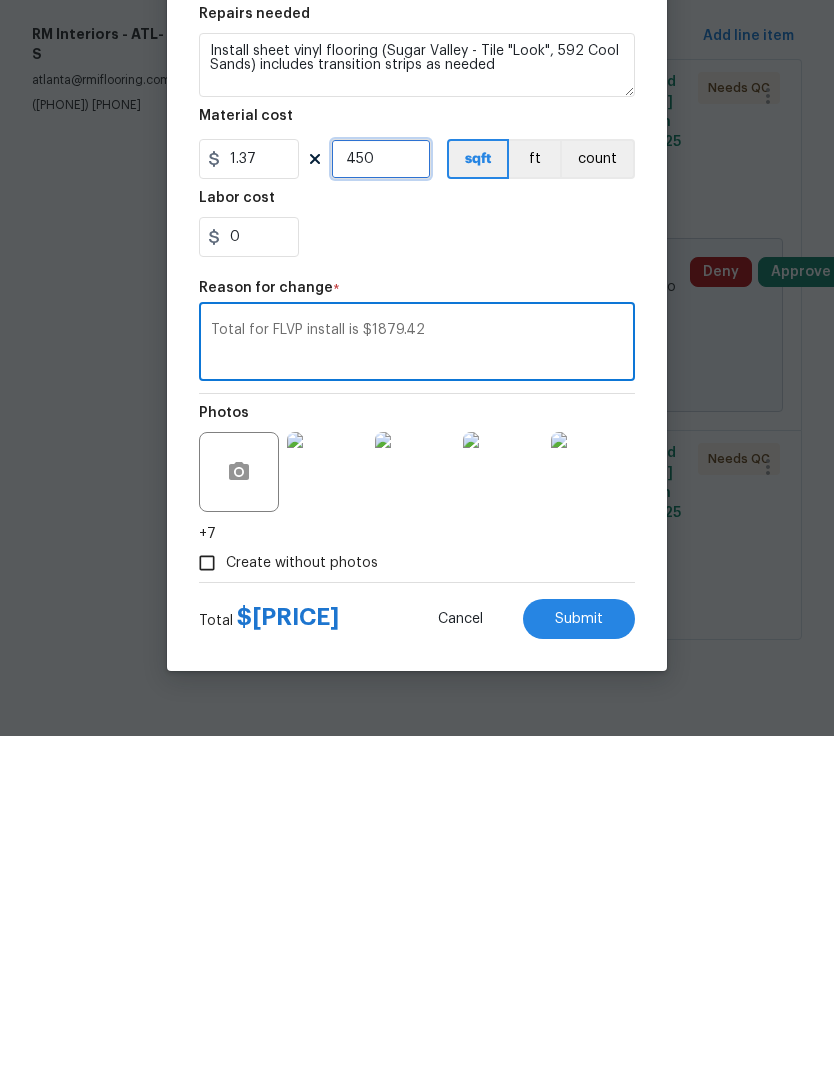 click on "450" at bounding box center [381, 498] 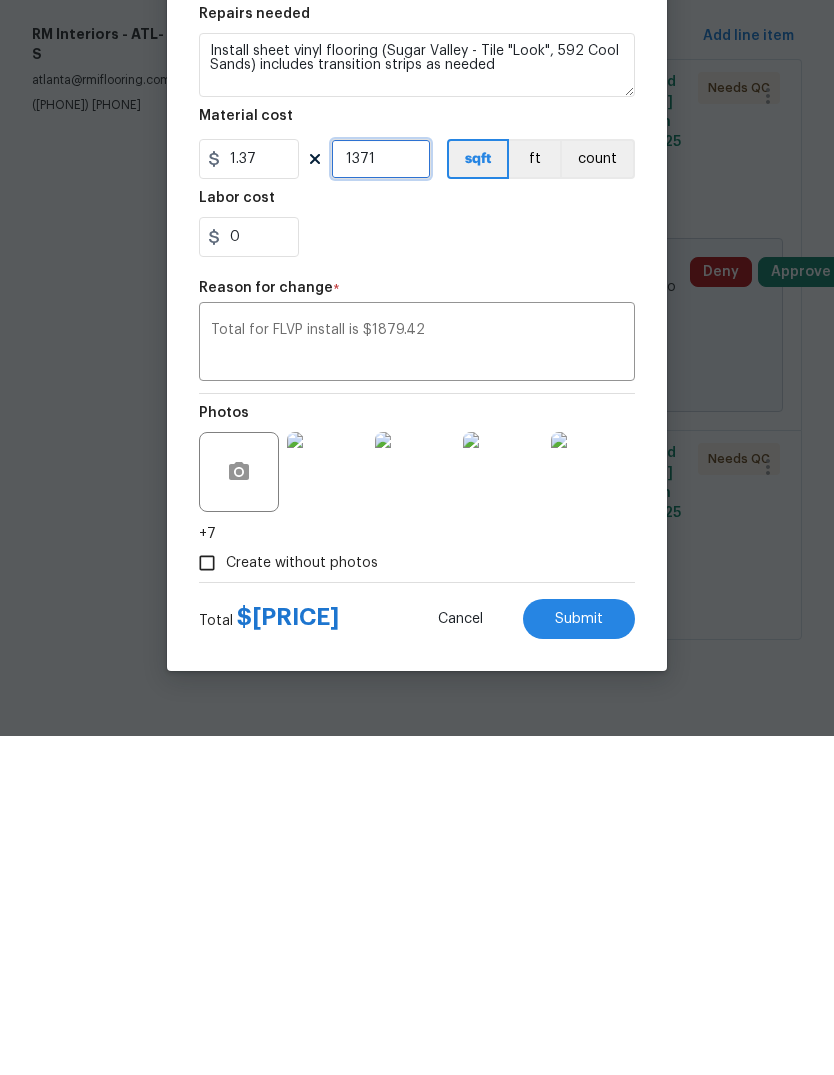 type on "1371" 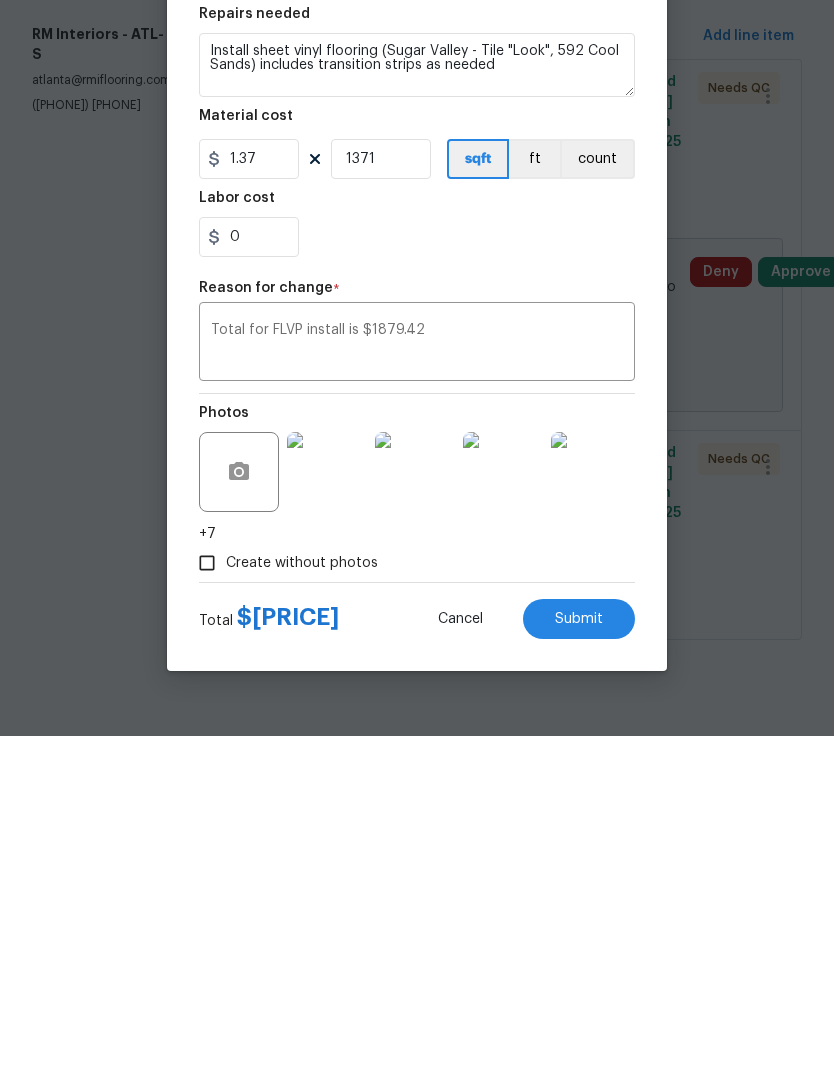 click on "Total for FLVP install is $1879.42" at bounding box center (417, 683) 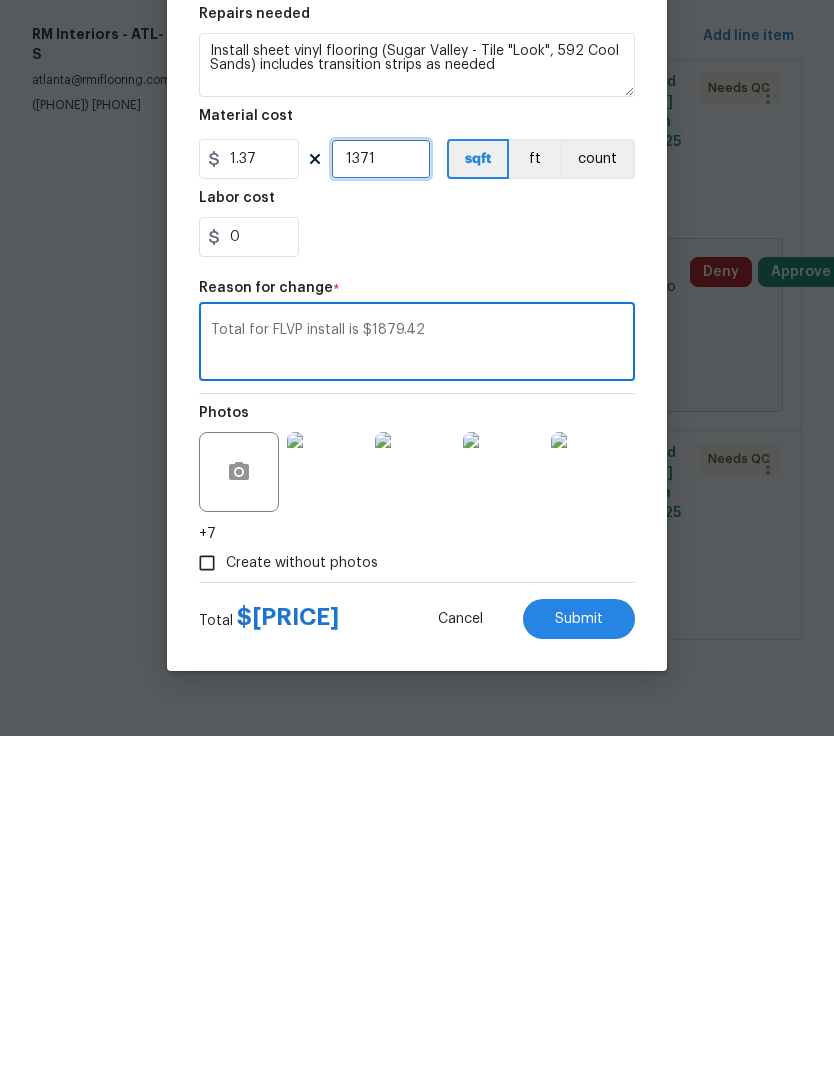 click on "1371" at bounding box center (381, 498) 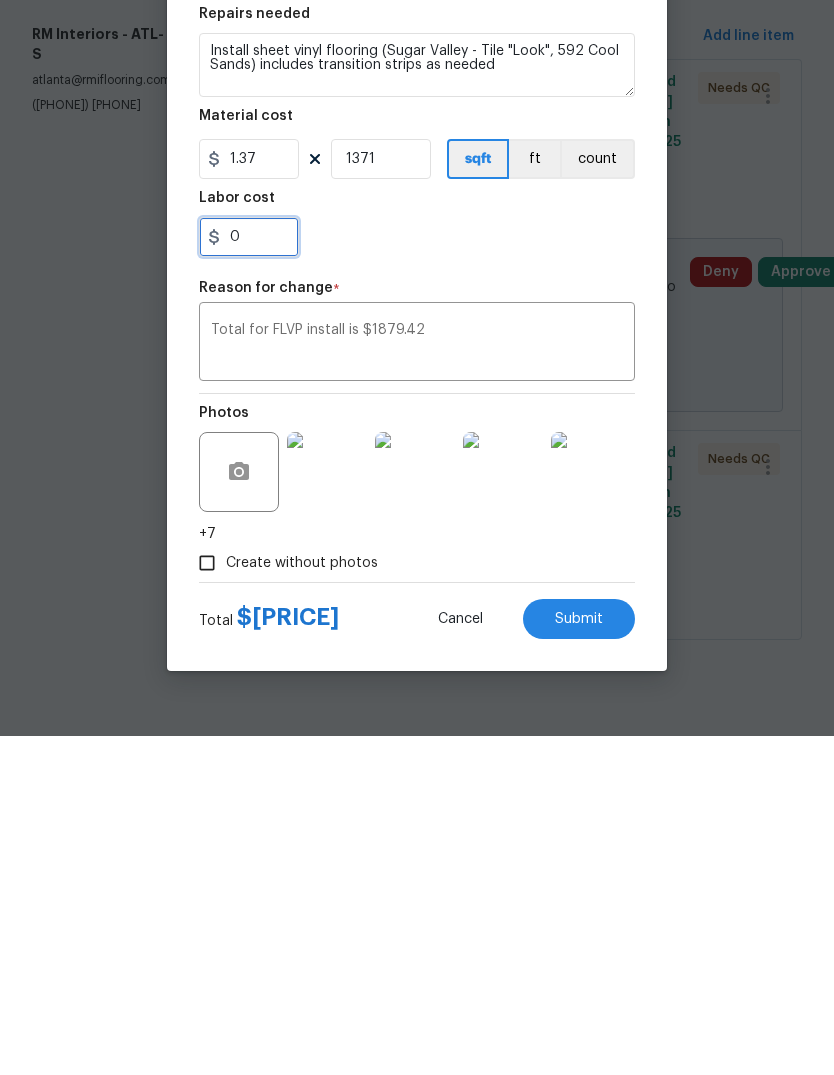 click on "0" at bounding box center (249, 576) 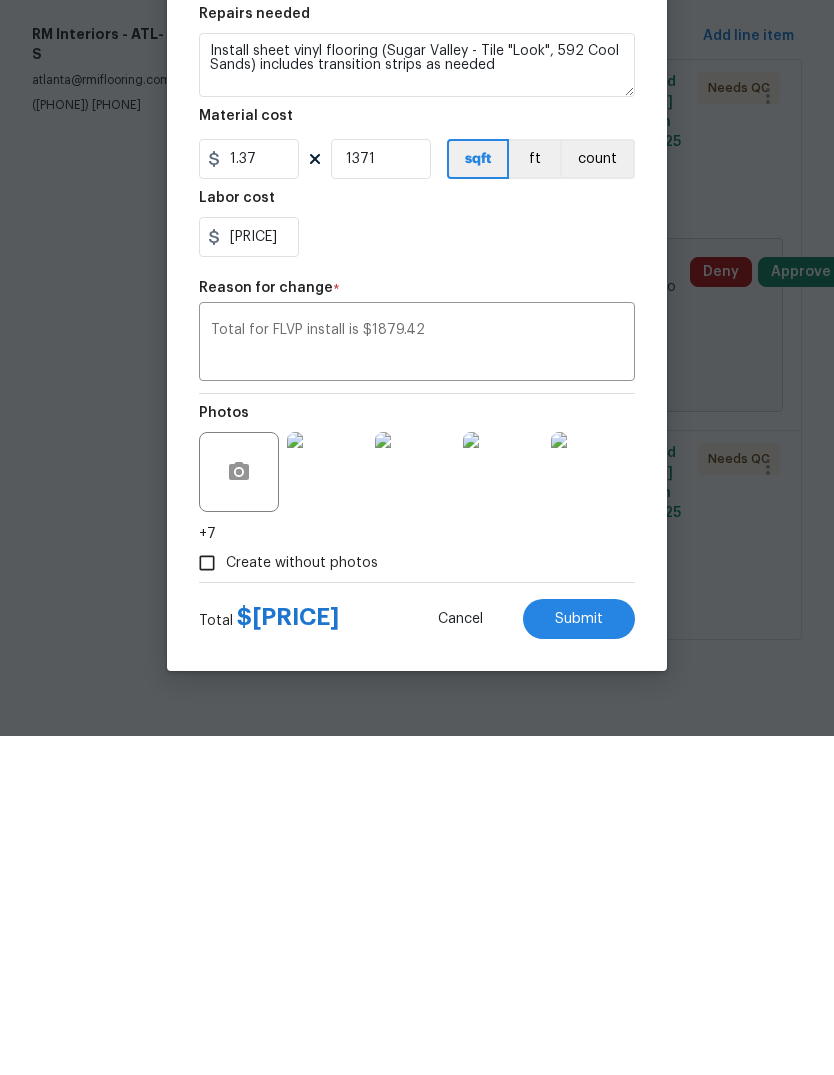click on "Total for FLVP install is $1879.42" at bounding box center [417, 683] 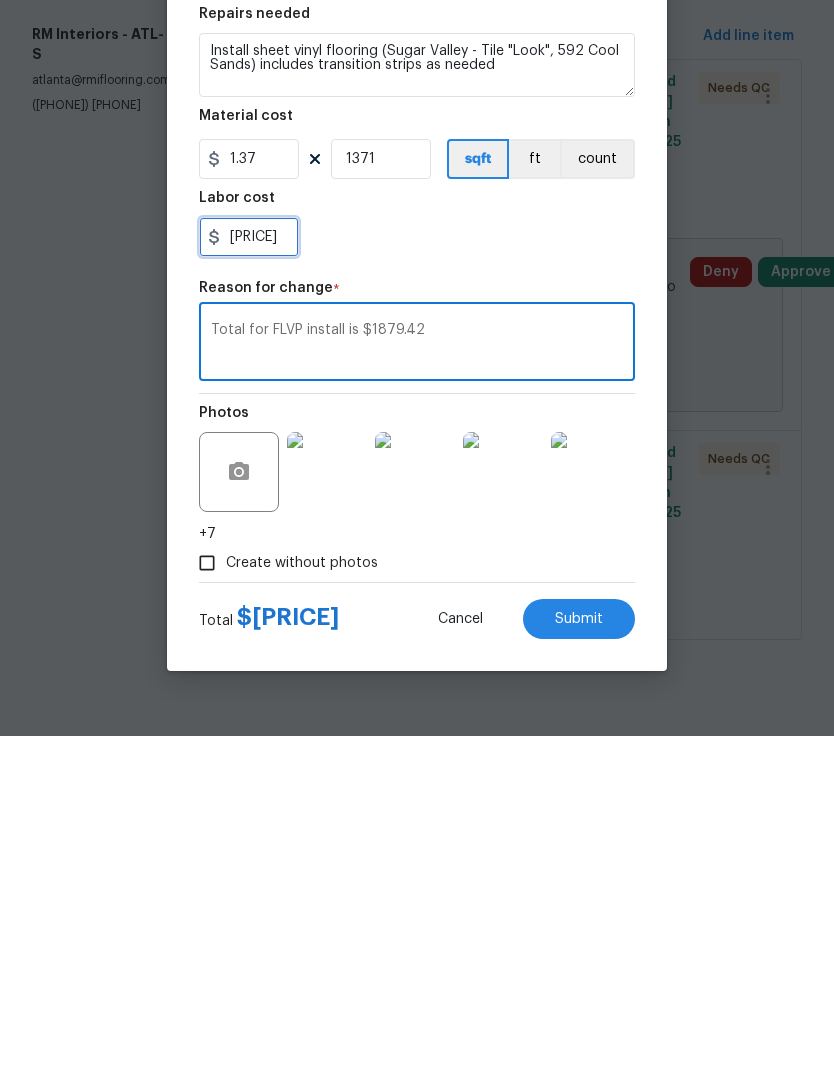 click on "0.89" at bounding box center (249, 576) 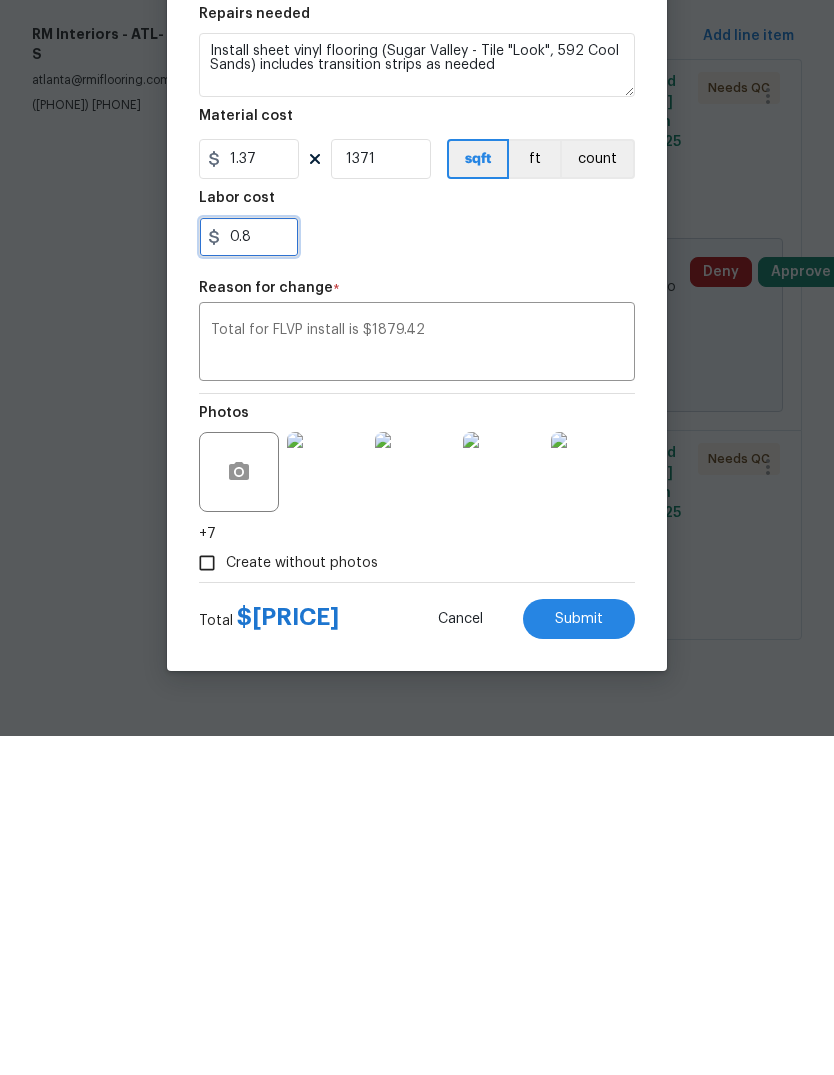 type on "0." 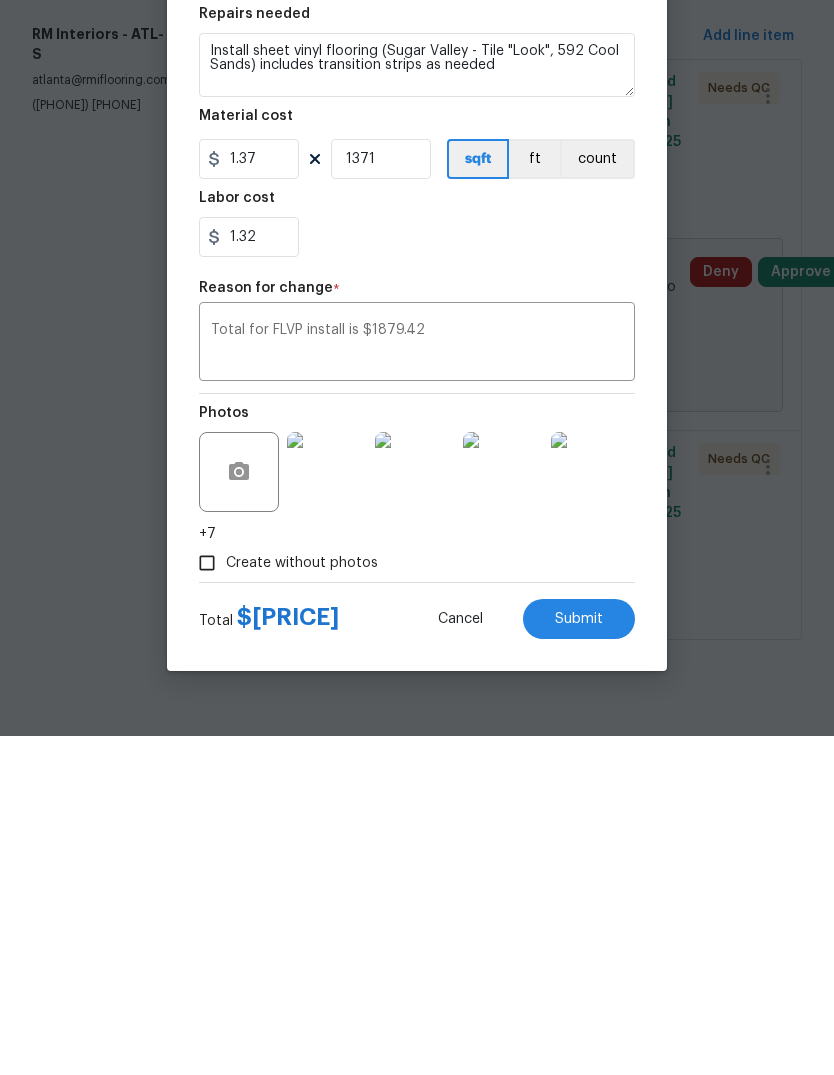 click on "Total for FLVP install is $1879.42" at bounding box center [417, 683] 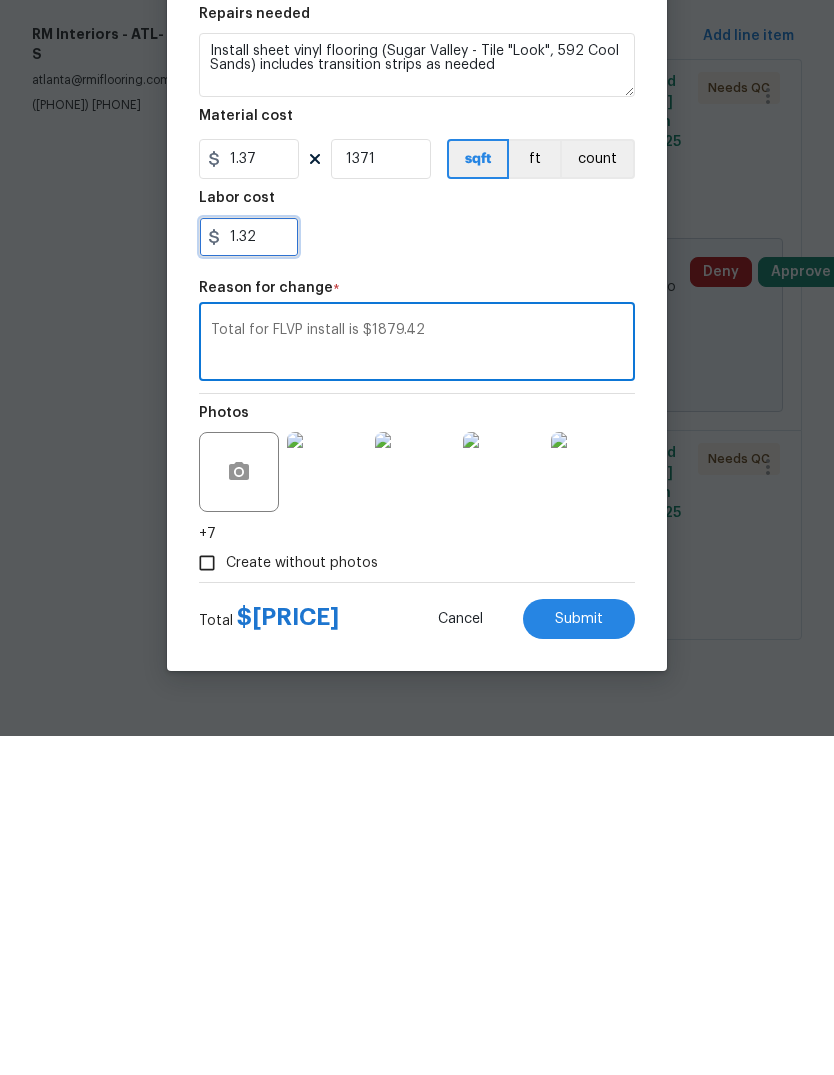 click on "1.32" at bounding box center [249, 576] 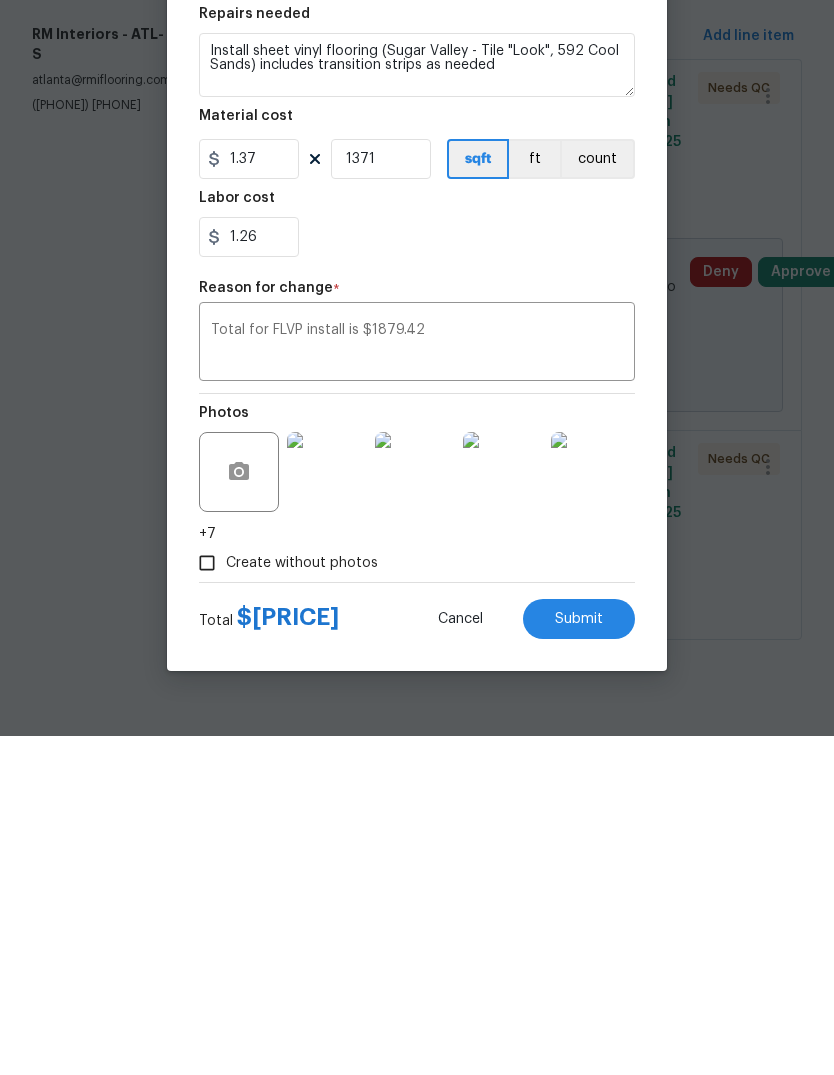 click on "Total for FLVP install is $1879.42" at bounding box center [417, 683] 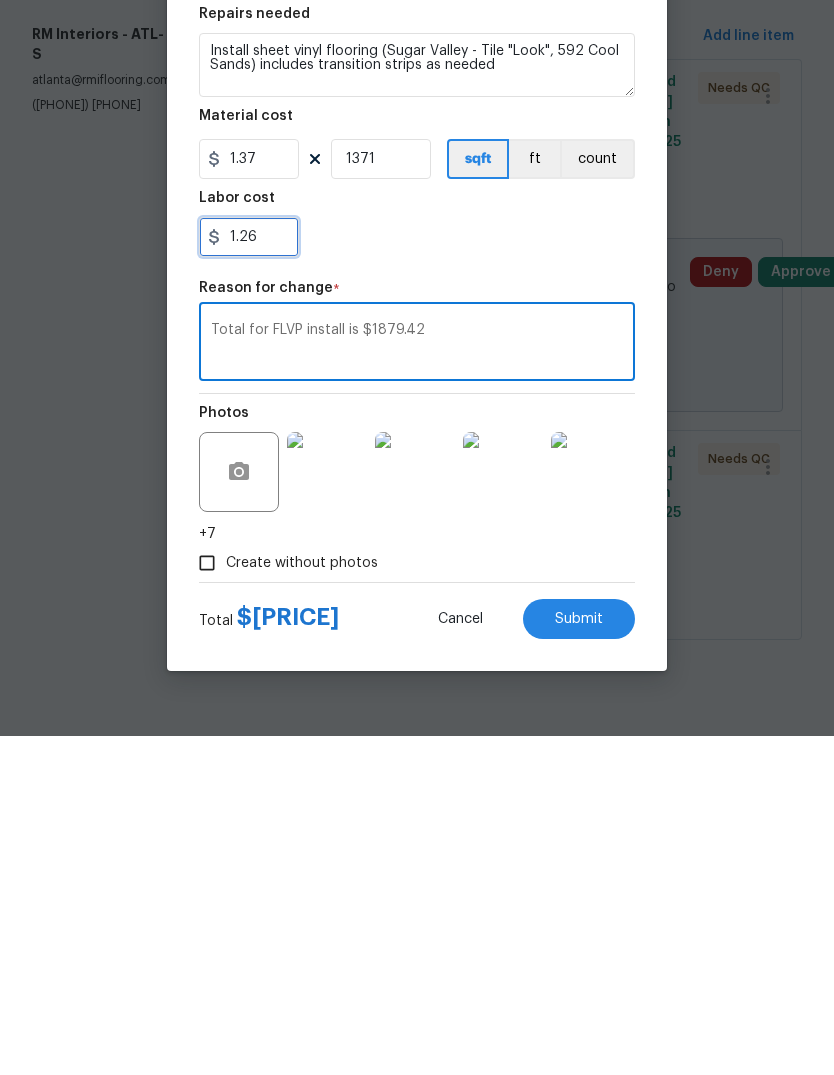 click on "1.26" at bounding box center [249, 576] 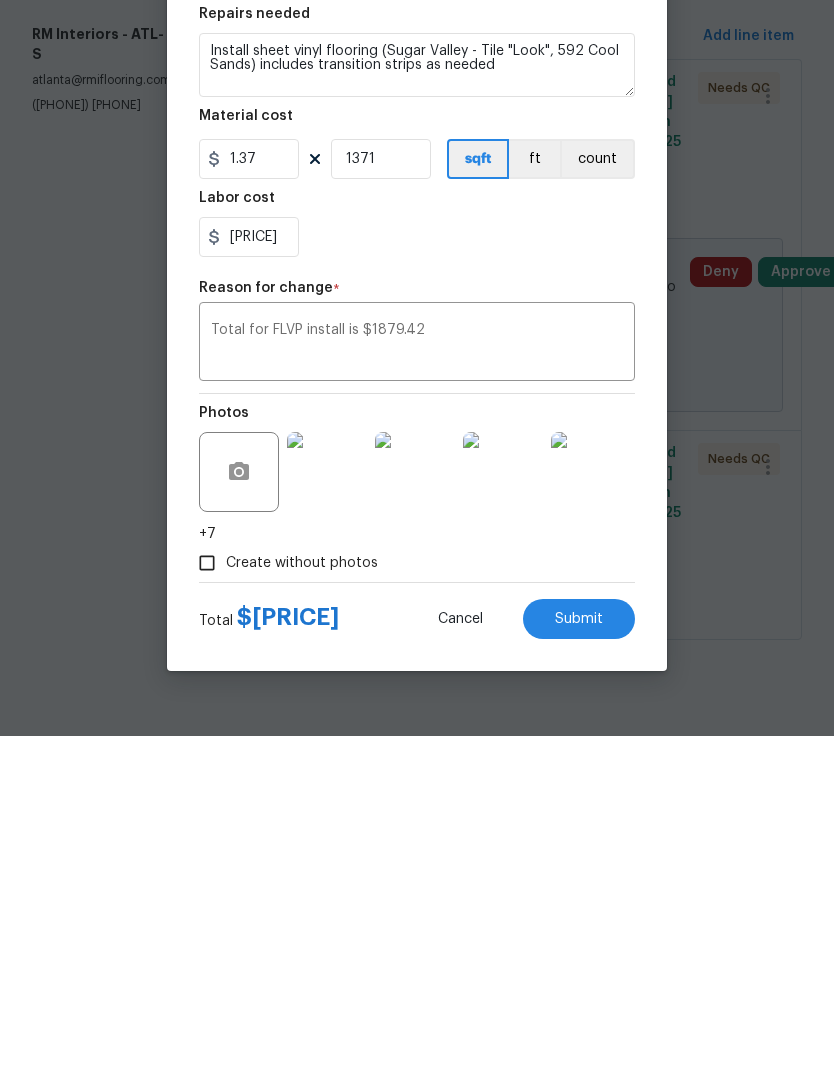 click on "Total for FLVP install is $1879.42  x ​" at bounding box center [417, 683] 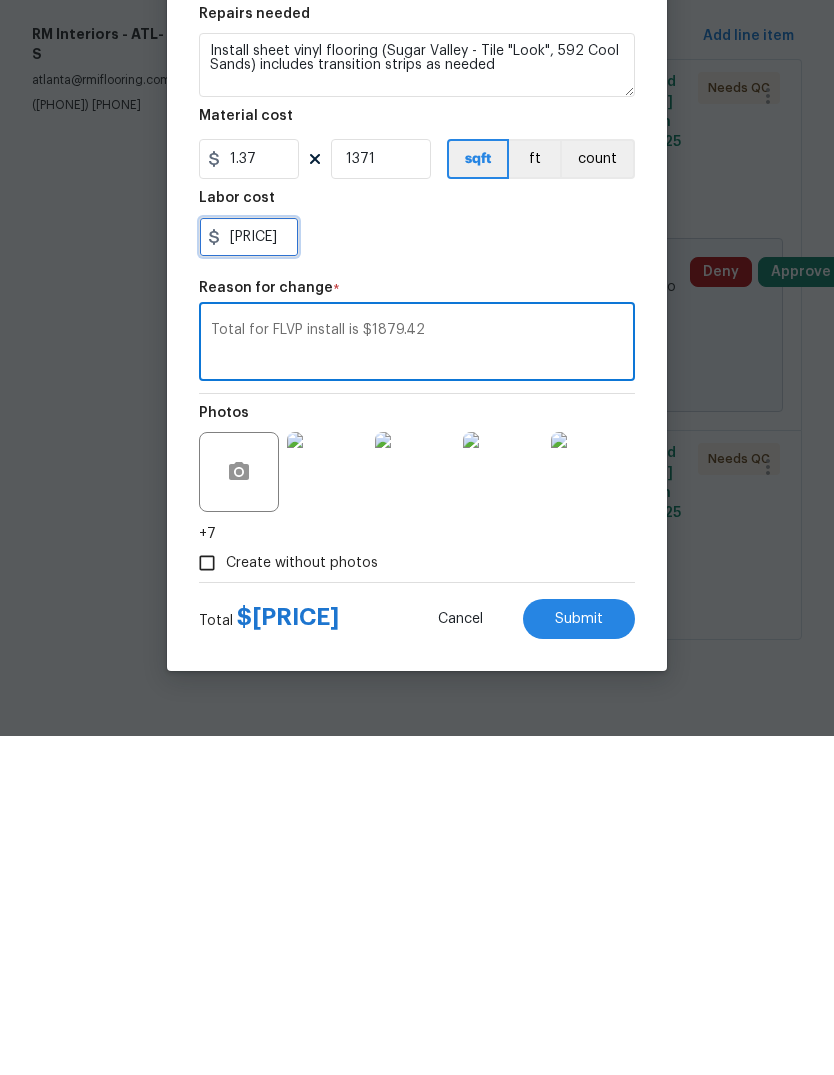 click on "1.17" at bounding box center (249, 576) 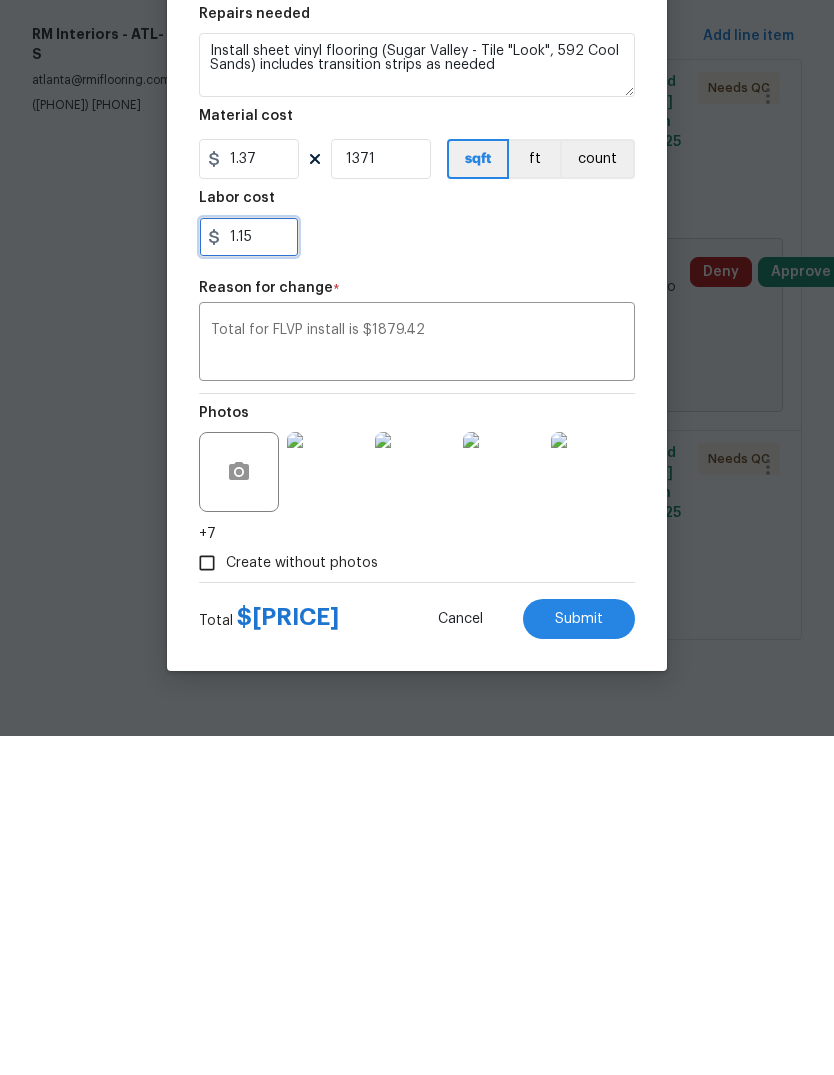 type on "1.15" 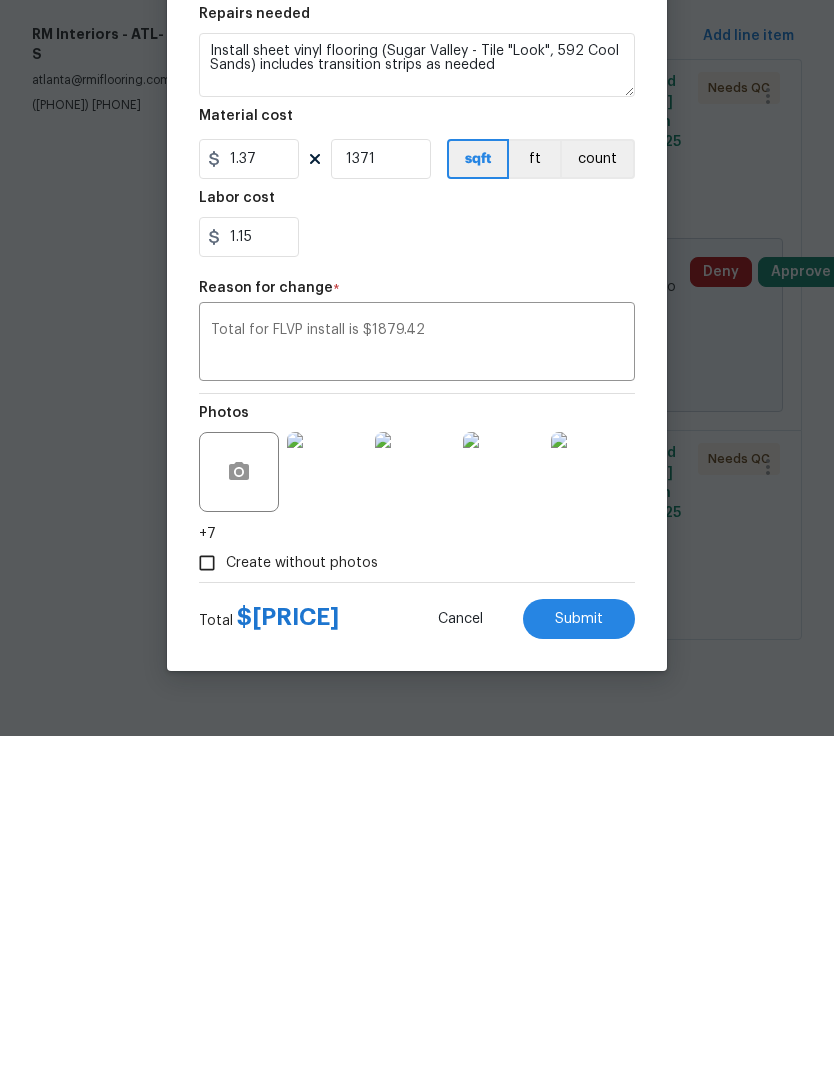 click on "Total for FLVP install is $1879.42" at bounding box center [417, 683] 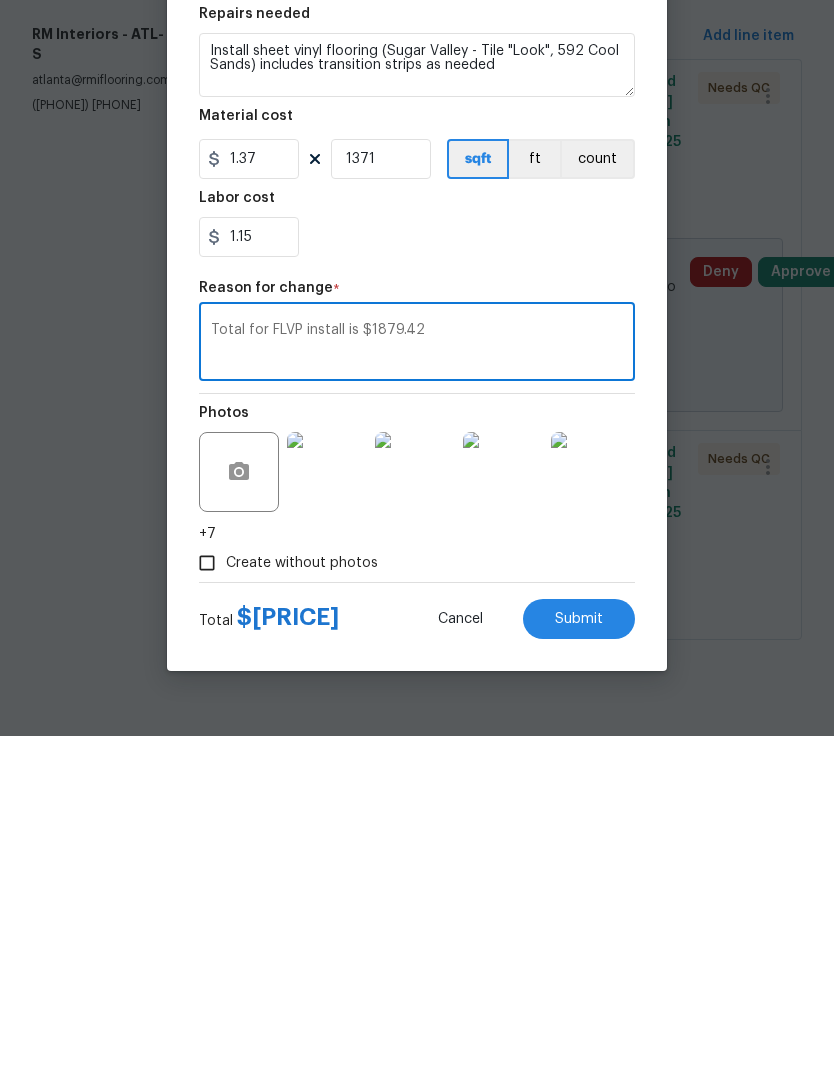 click on "Submit" at bounding box center (579, 958) 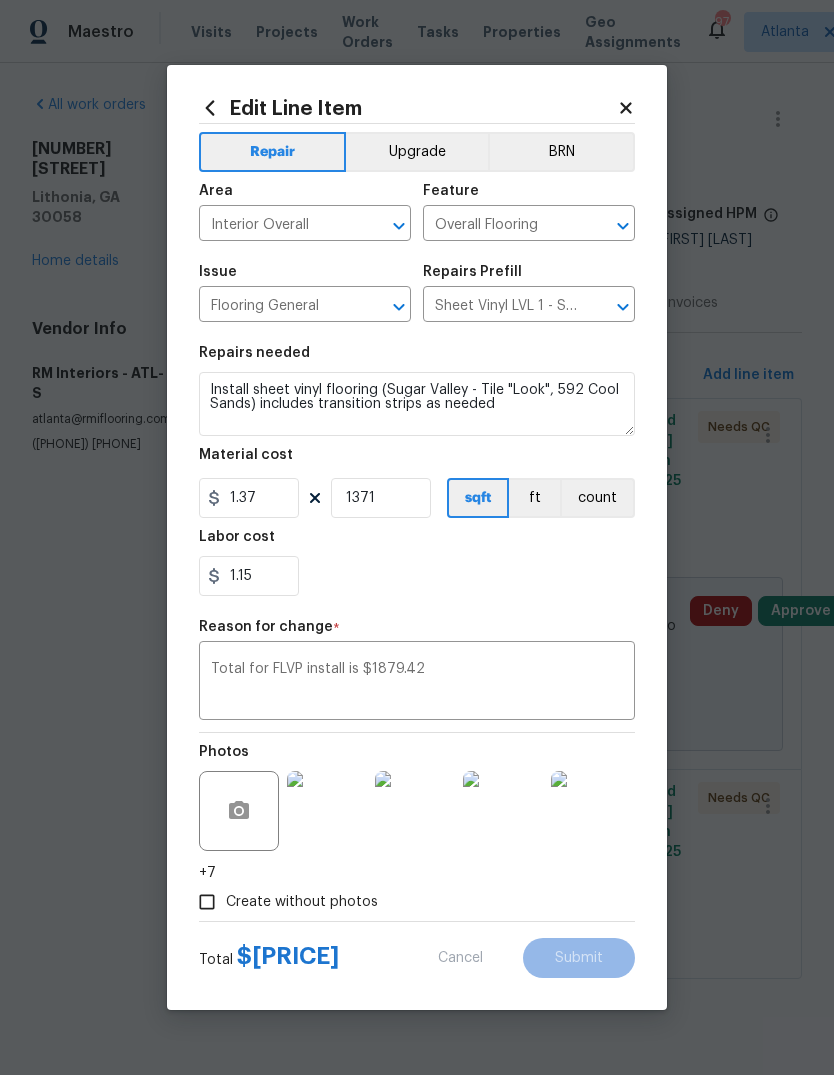 type on "450" 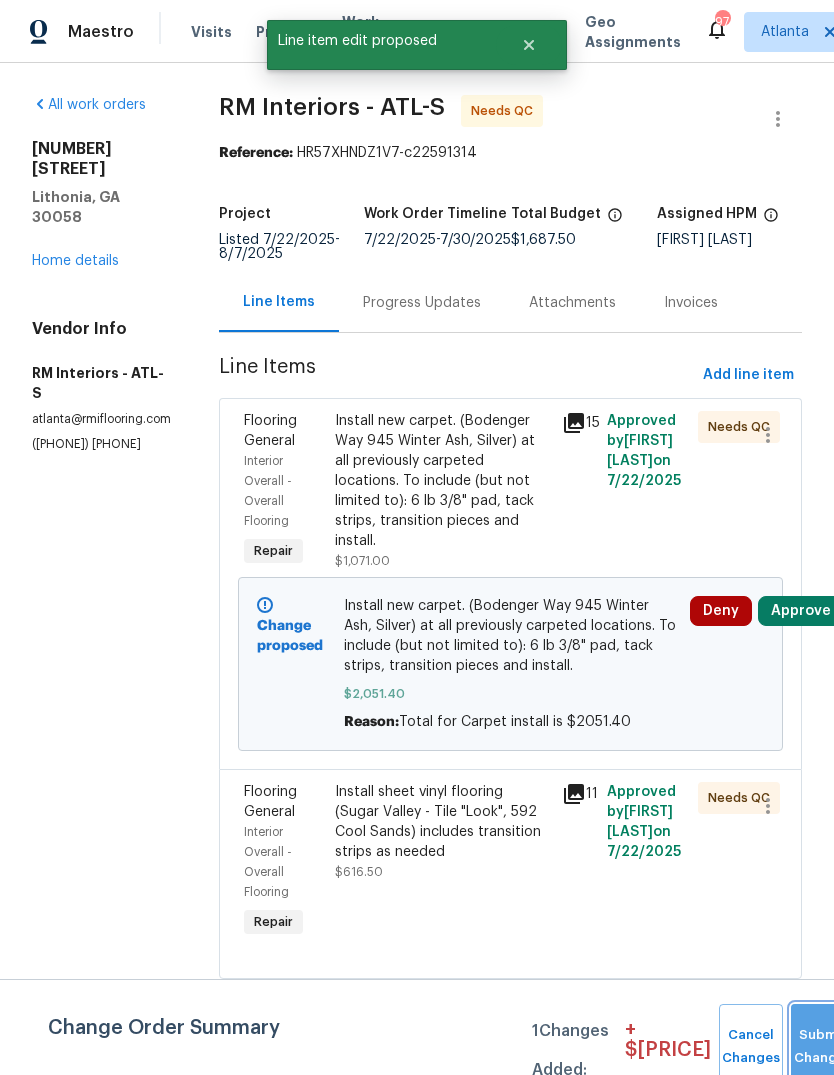 click on "Submit Changes" at bounding box center [823, 1047] 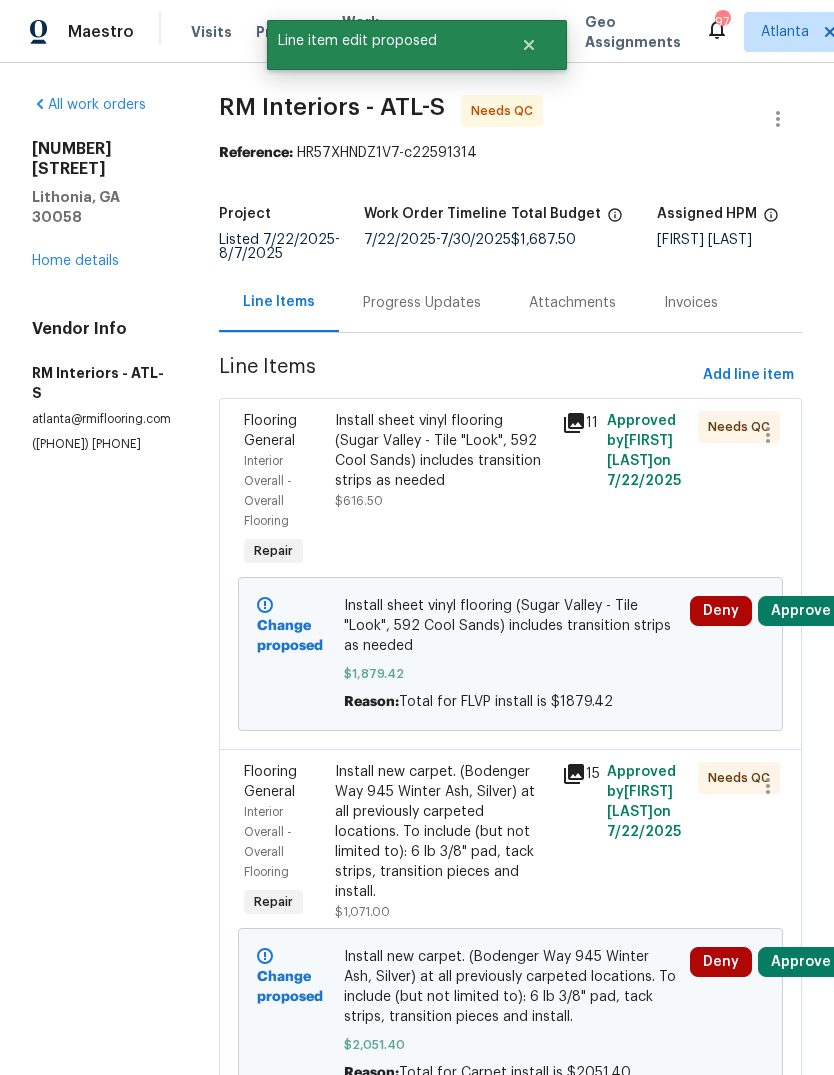click on "Home details" at bounding box center [75, 261] 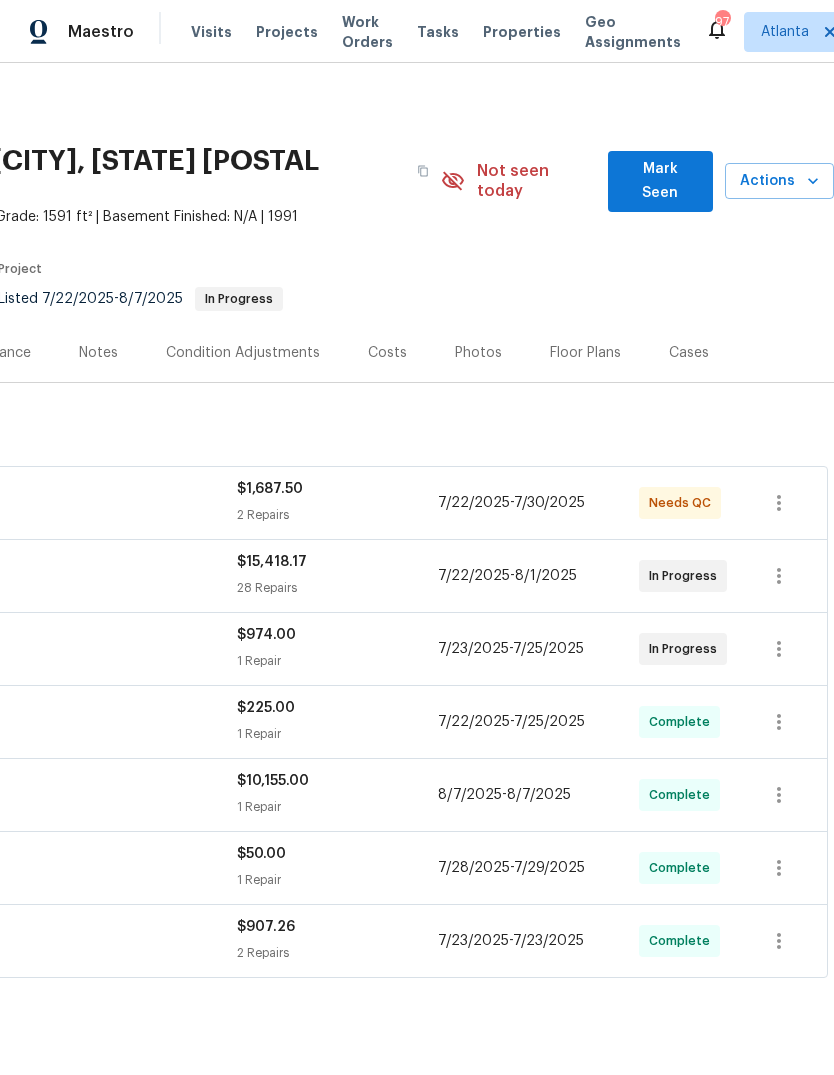 scroll, scrollTop: 0, scrollLeft: 296, axis: horizontal 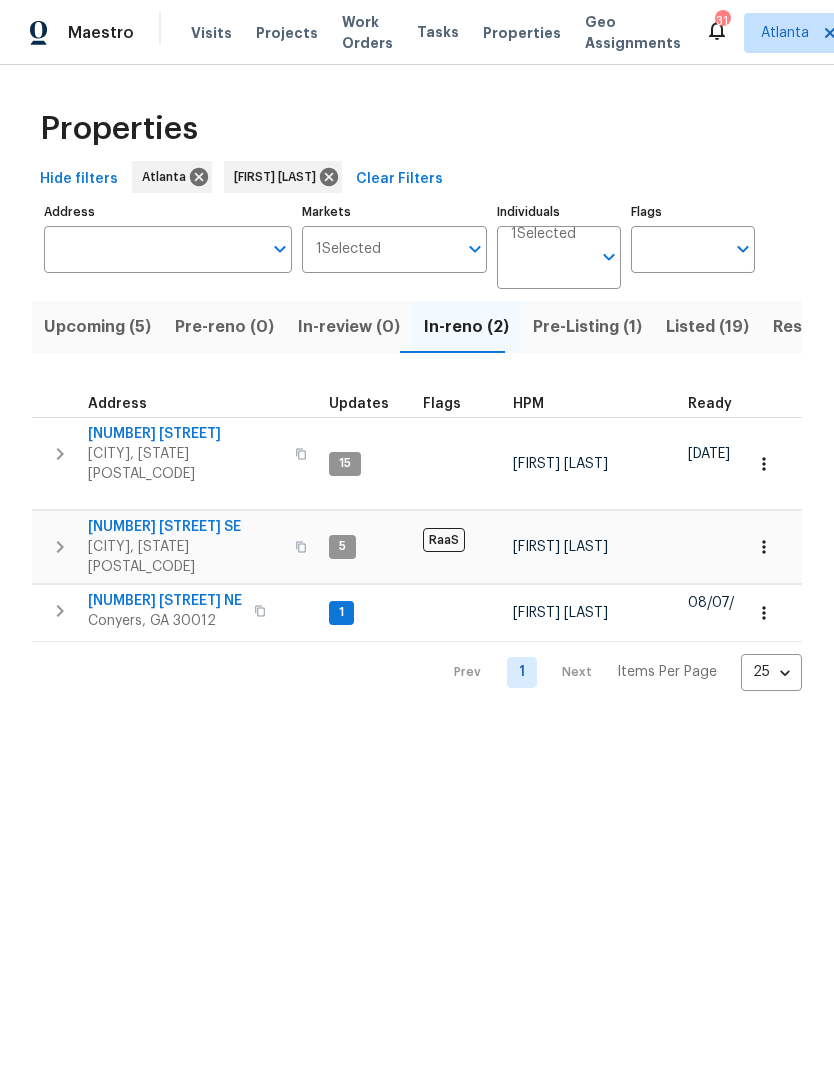 click on "[NUMBER] [STREET] NE" at bounding box center (165, 601) 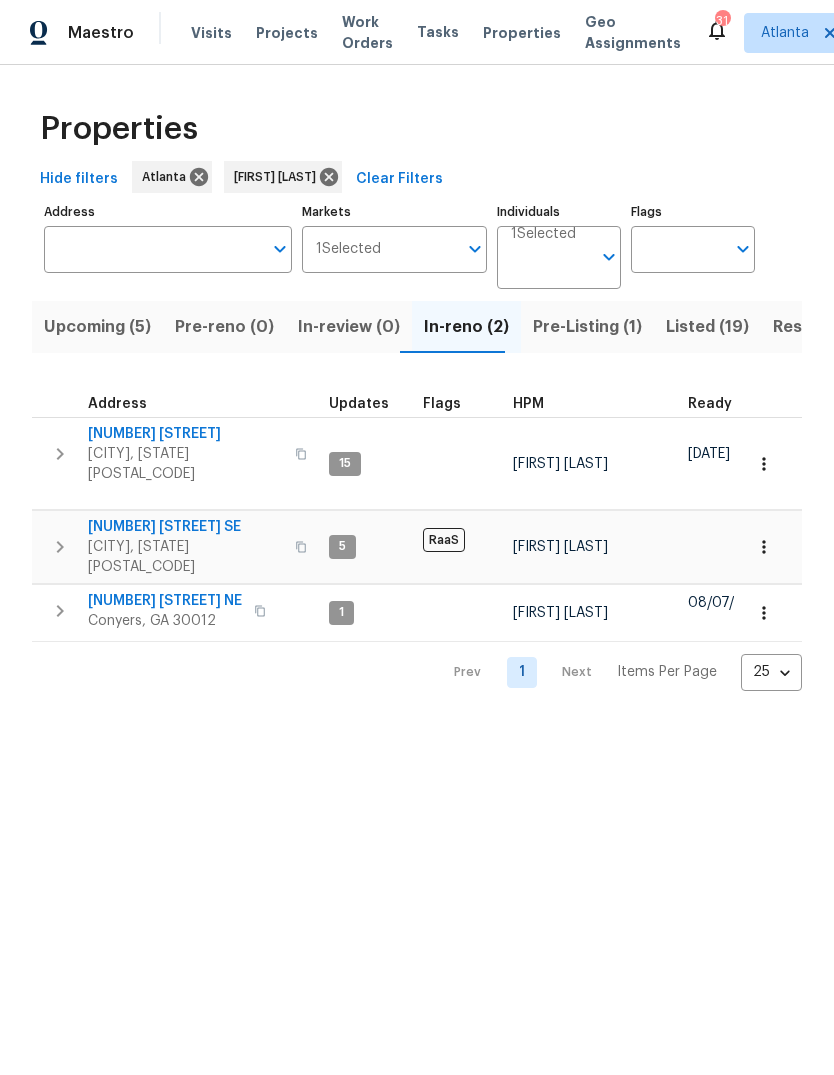 click on "1507 Hillside Dr SE" at bounding box center [185, 527] 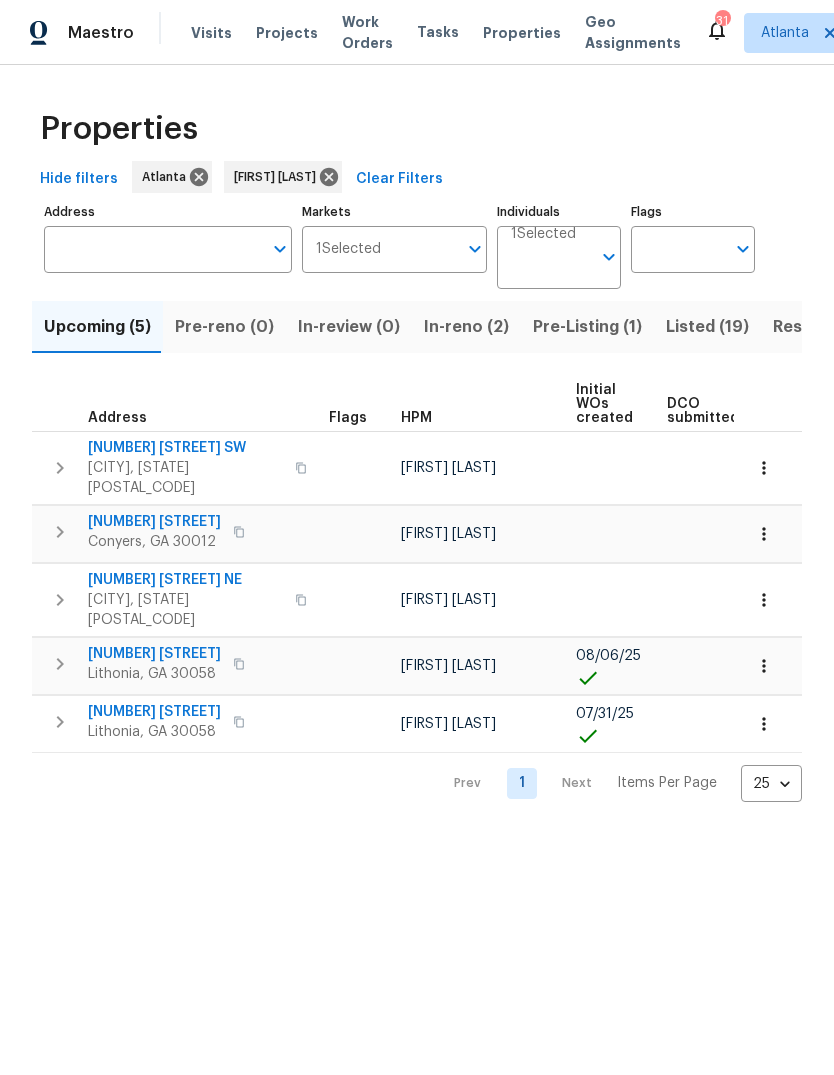 click on "3034 Stonebridge Creek Dr" at bounding box center [154, 654] 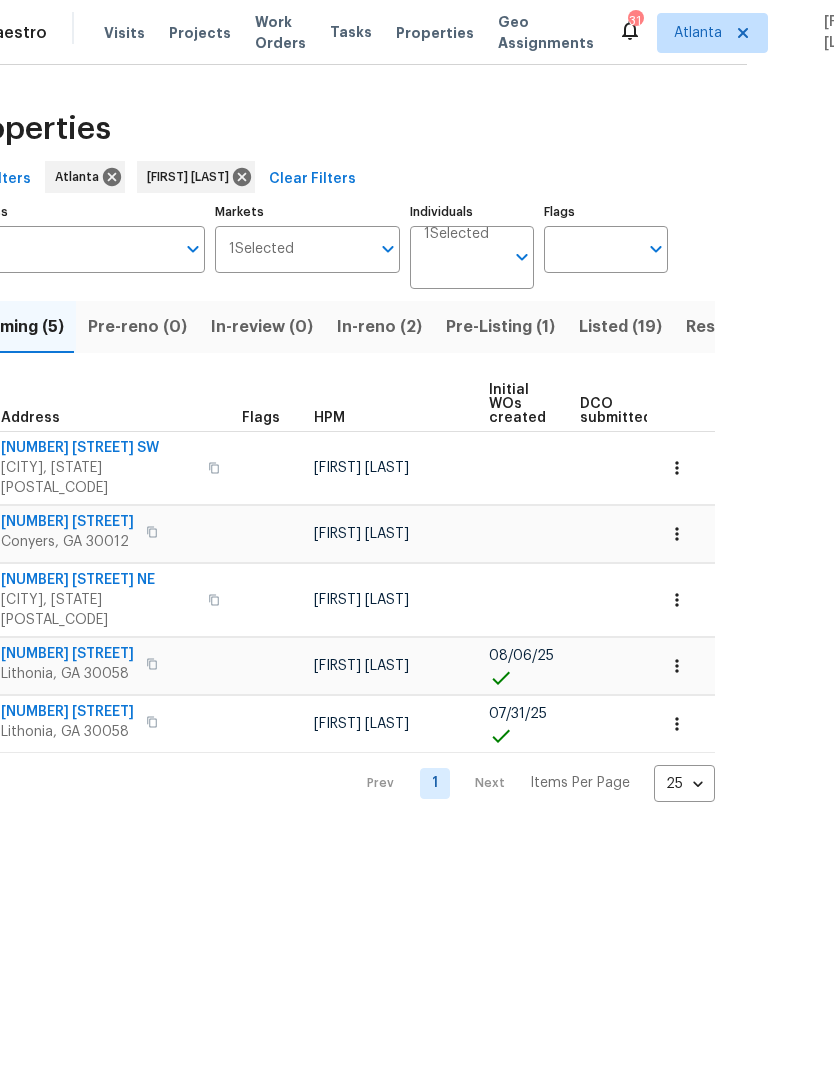 scroll, scrollTop: 0, scrollLeft: 0, axis: both 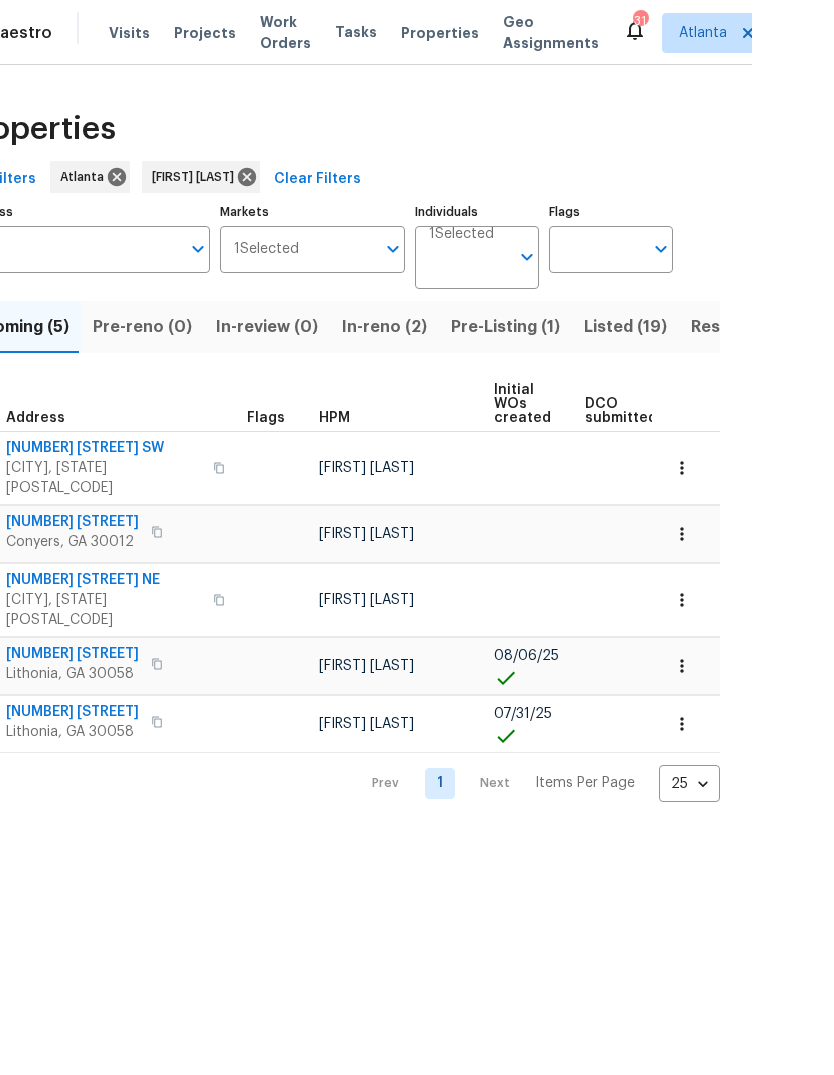 click on "1275 Mountain Dr NE" at bounding box center [185, 580] 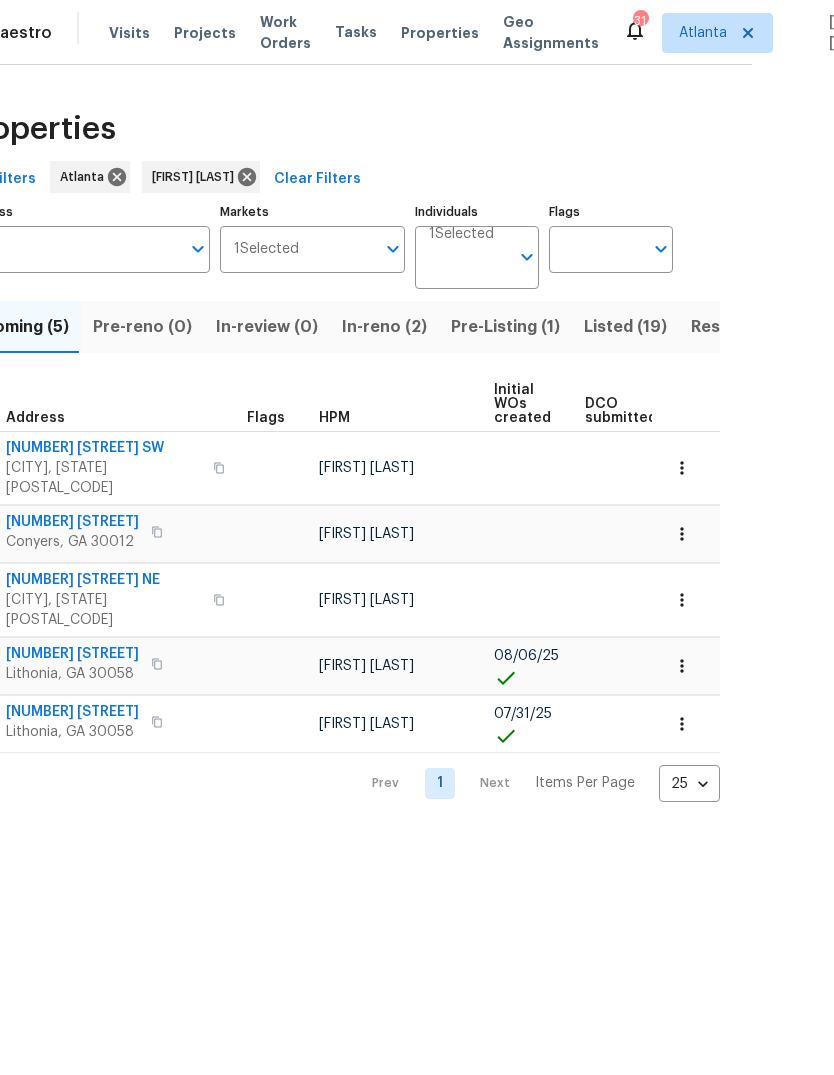 scroll, scrollTop: 0, scrollLeft: 0, axis: both 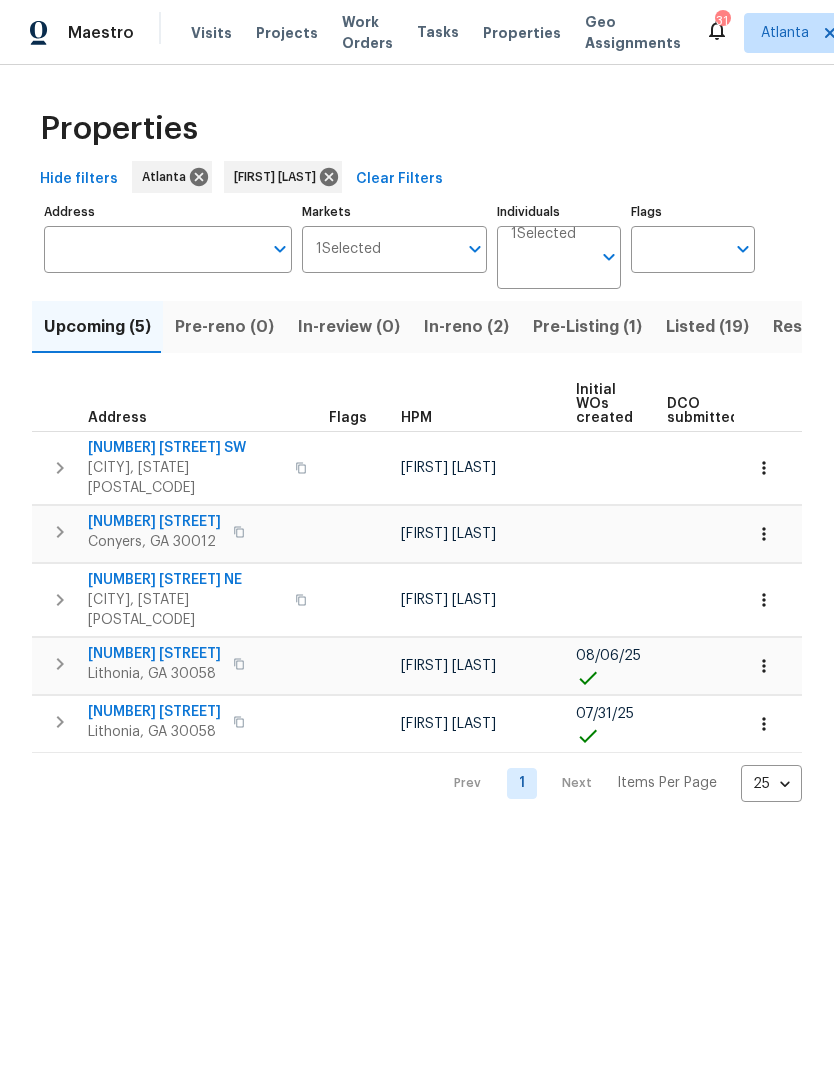 click on "3879 Carriage Ln SW" at bounding box center [185, 448] 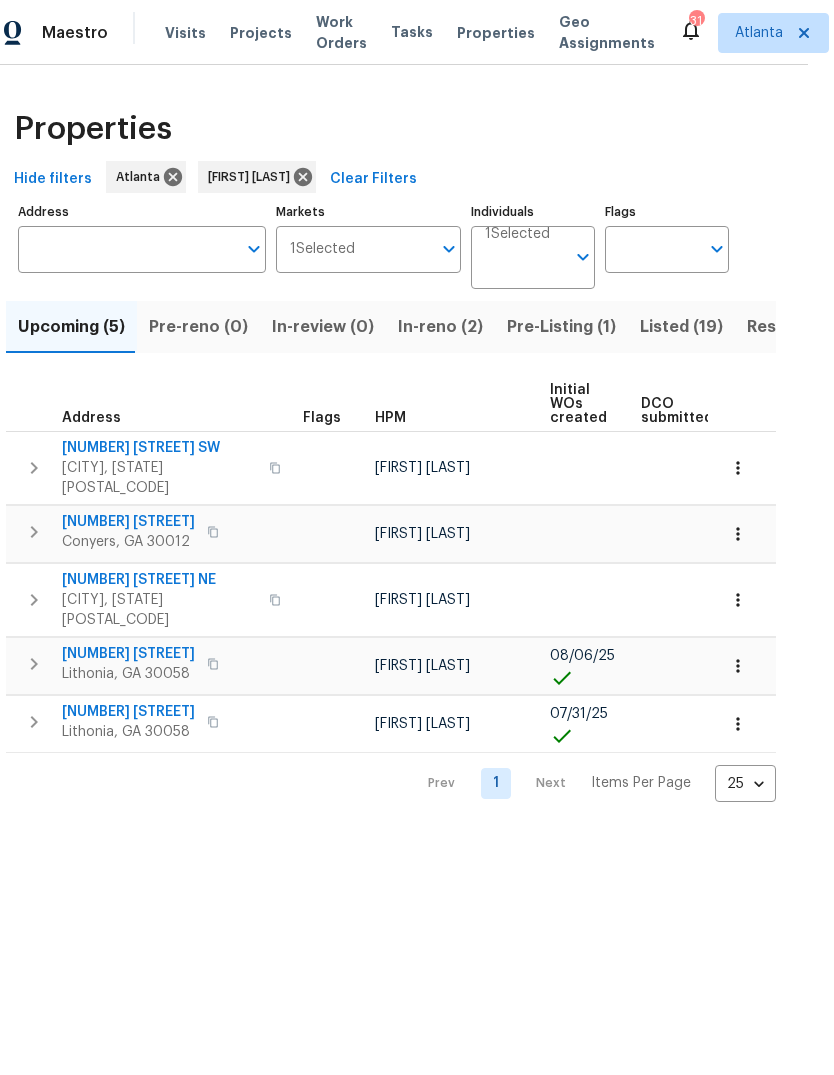 scroll, scrollTop: 0, scrollLeft: 83, axis: horizontal 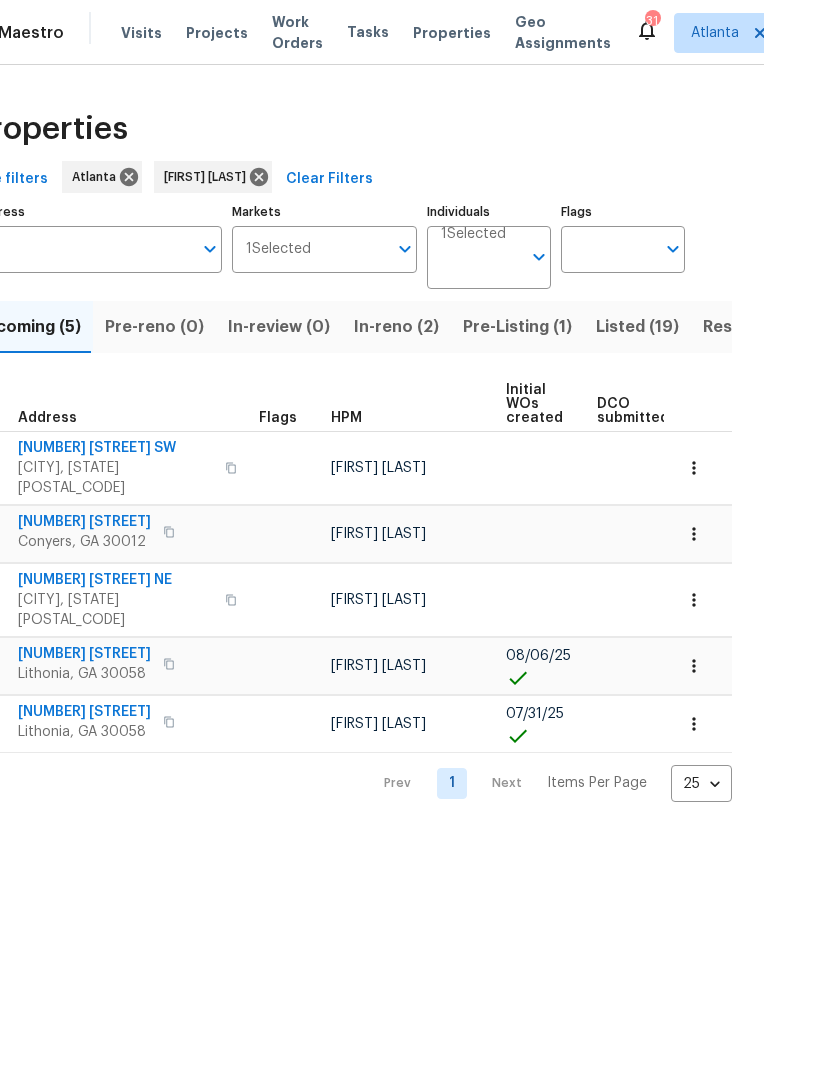 click on "Properties" at bounding box center (417, 129) 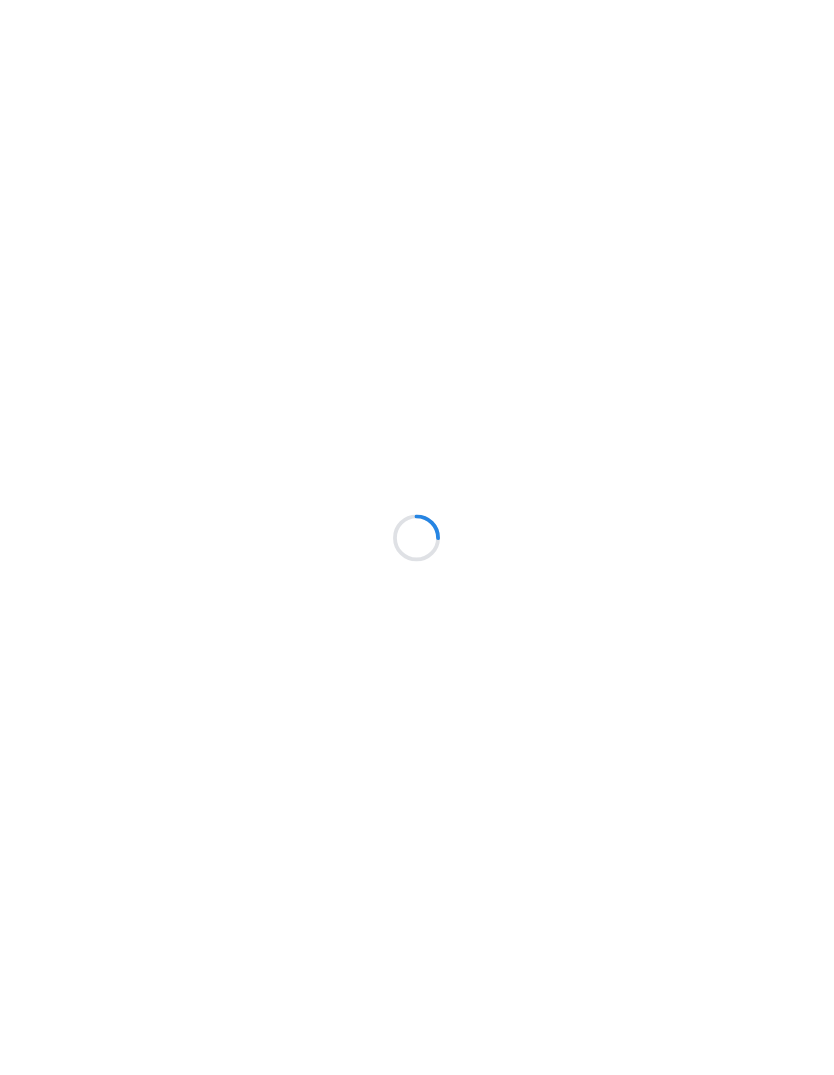 scroll, scrollTop: 0, scrollLeft: 0, axis: both 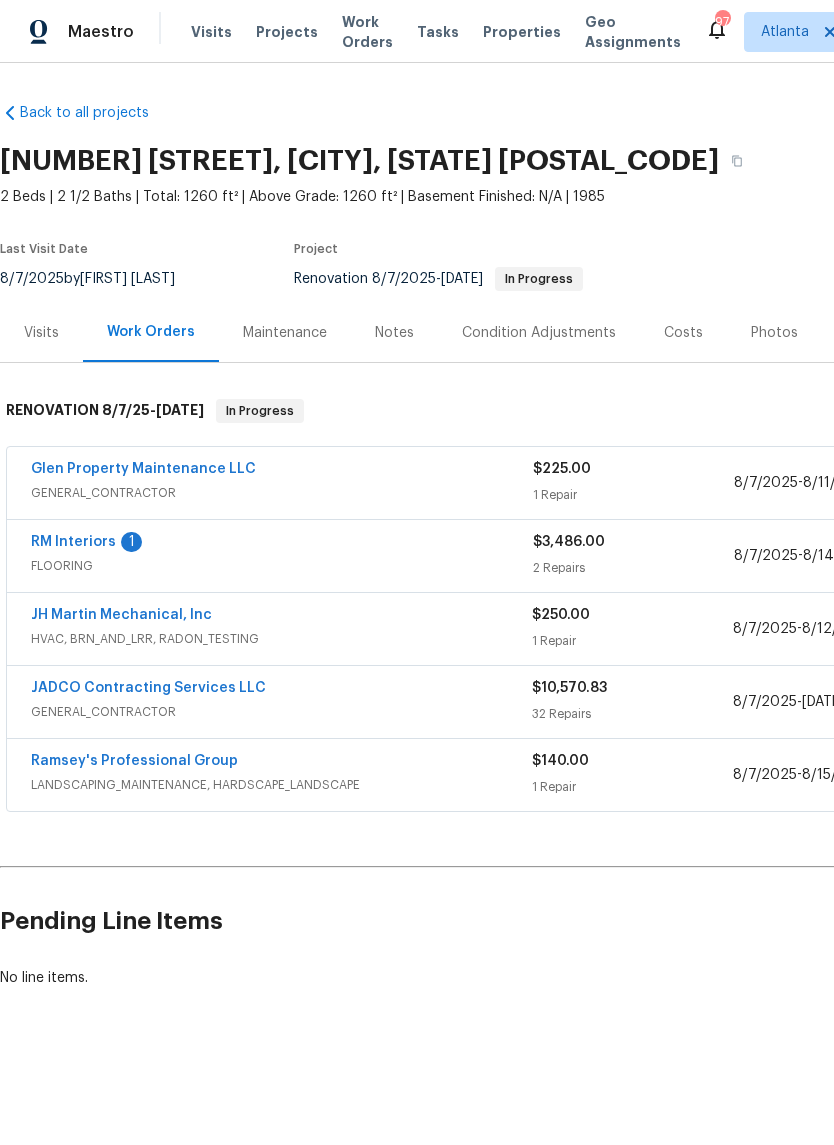 click on "RM Interiors" at bounding box center [73, 542] 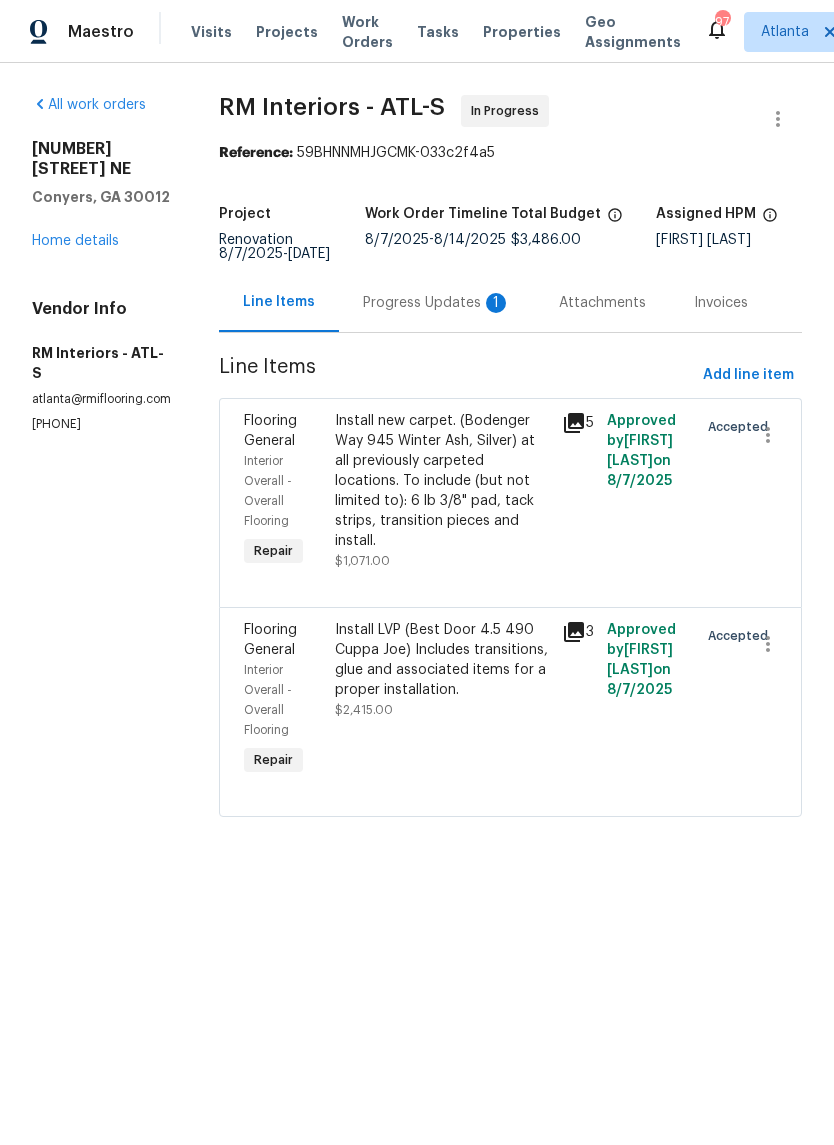 click on "Progress Updates 1" at bounding box center [437, 303] 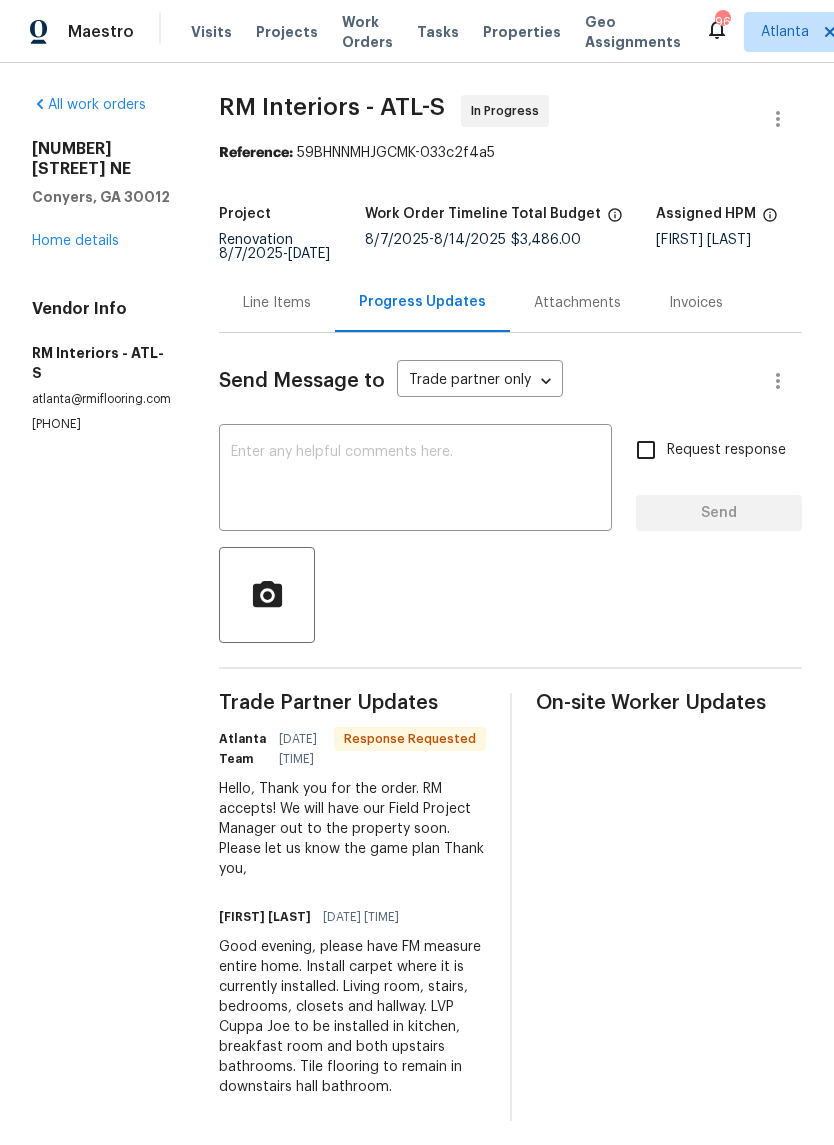 click on "x ​" at bounding box center [415, 480] 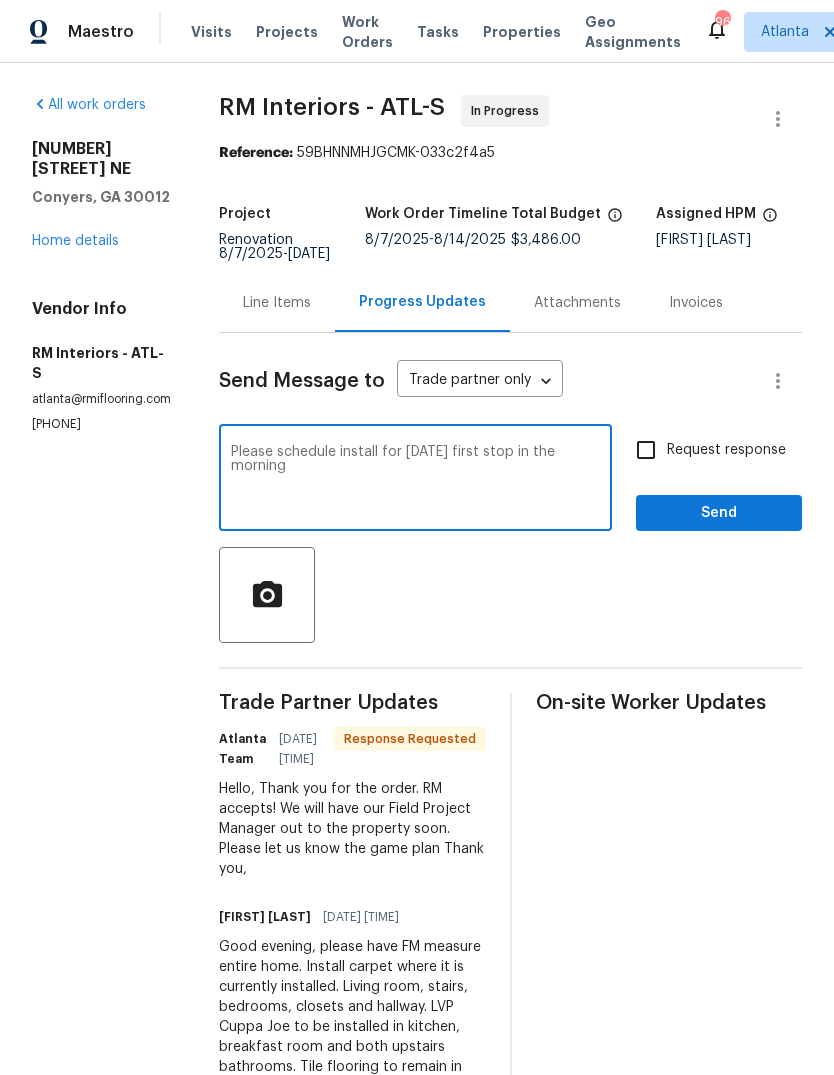 type on "Please schedule install for 8/13 first stop in the morning" 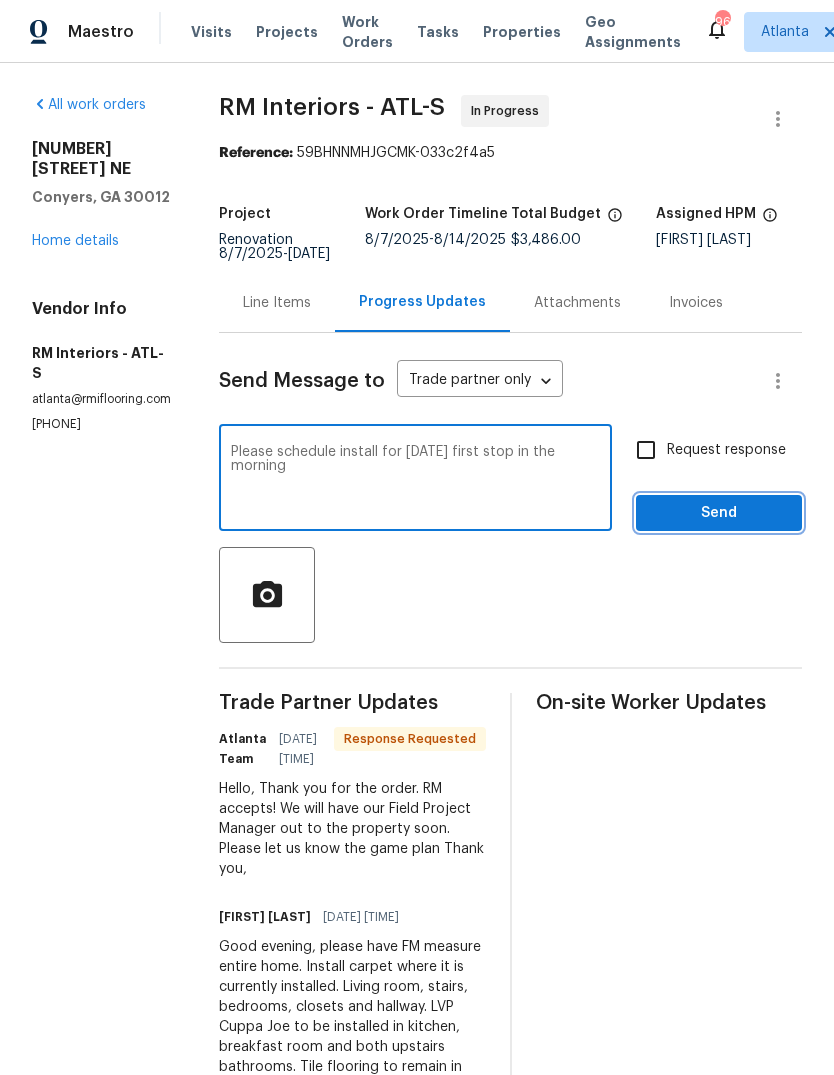 click on "Send" at bounding box center (719, 513) 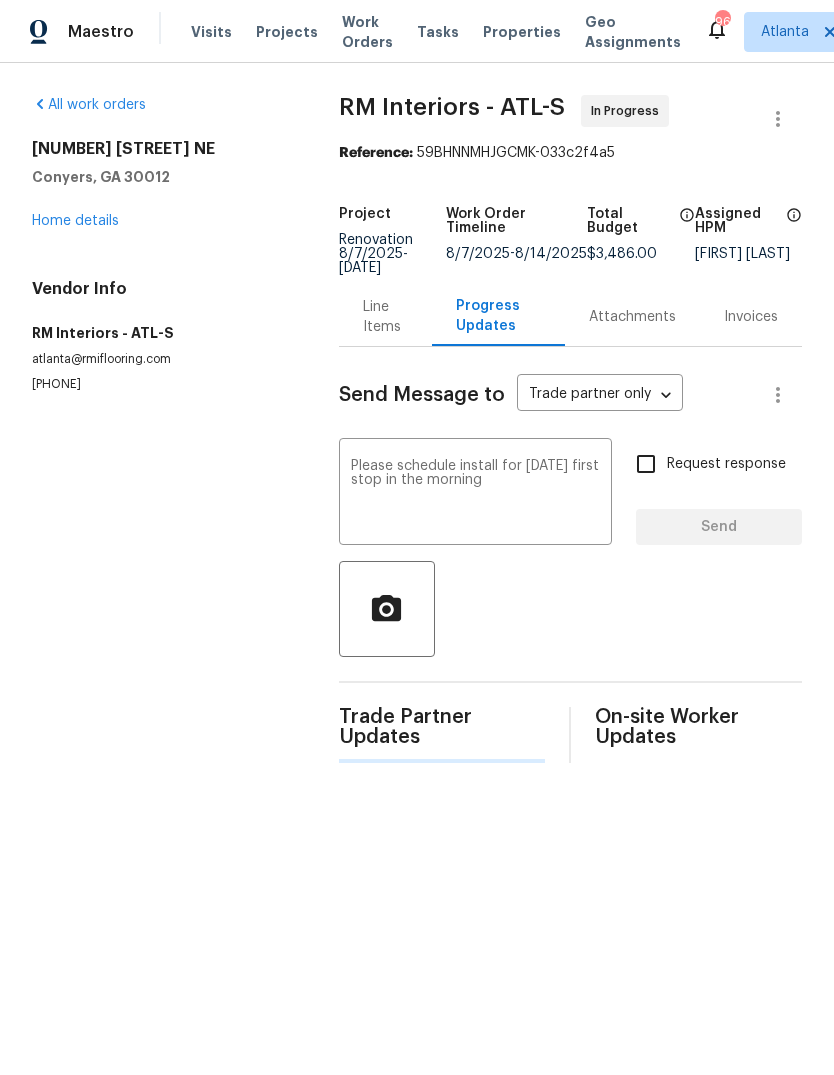 type 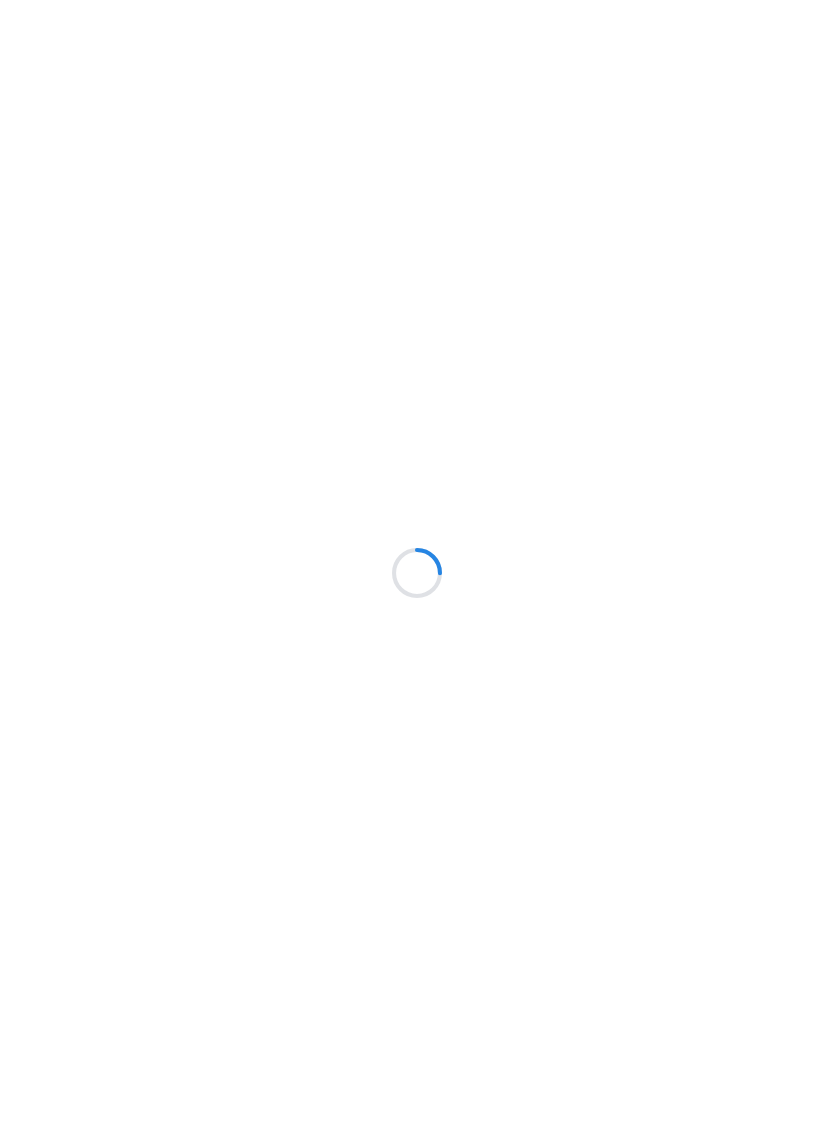 scroll, scrollTop: 0, scrollLeft: 0, axis: both 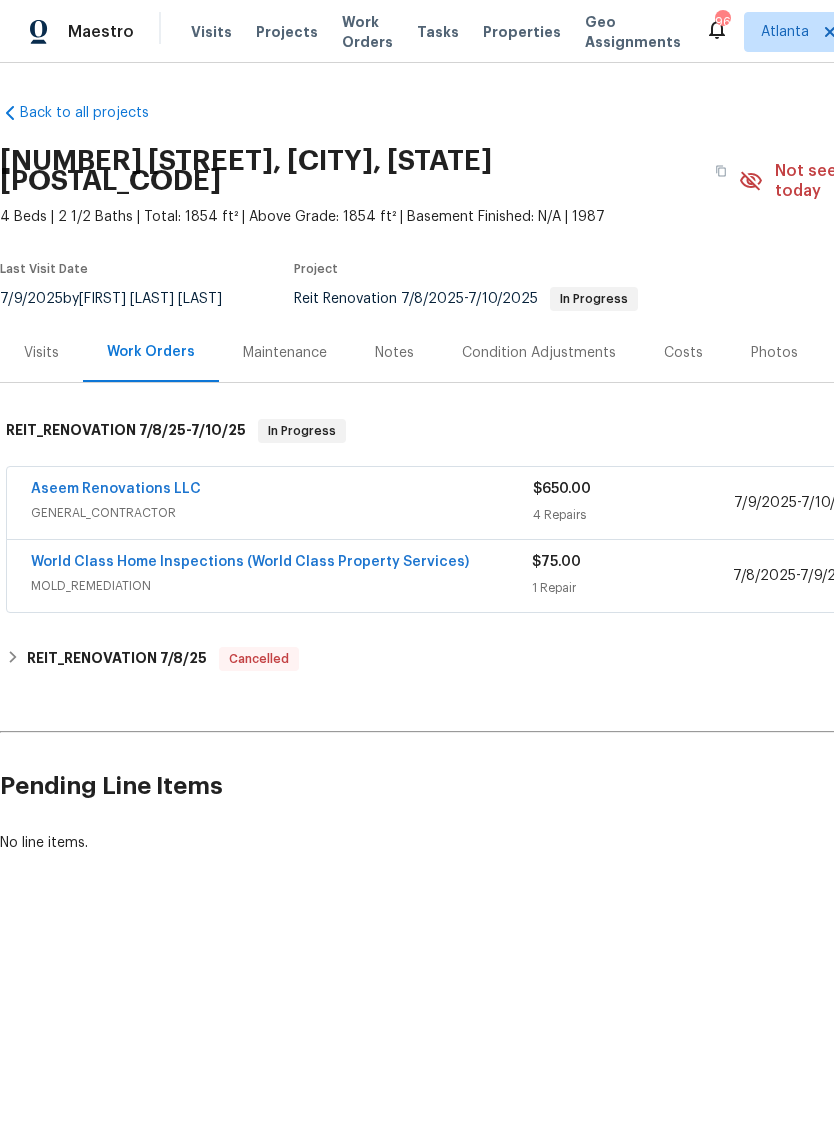 click on "Work Orders" at bounding box center [367, 32] 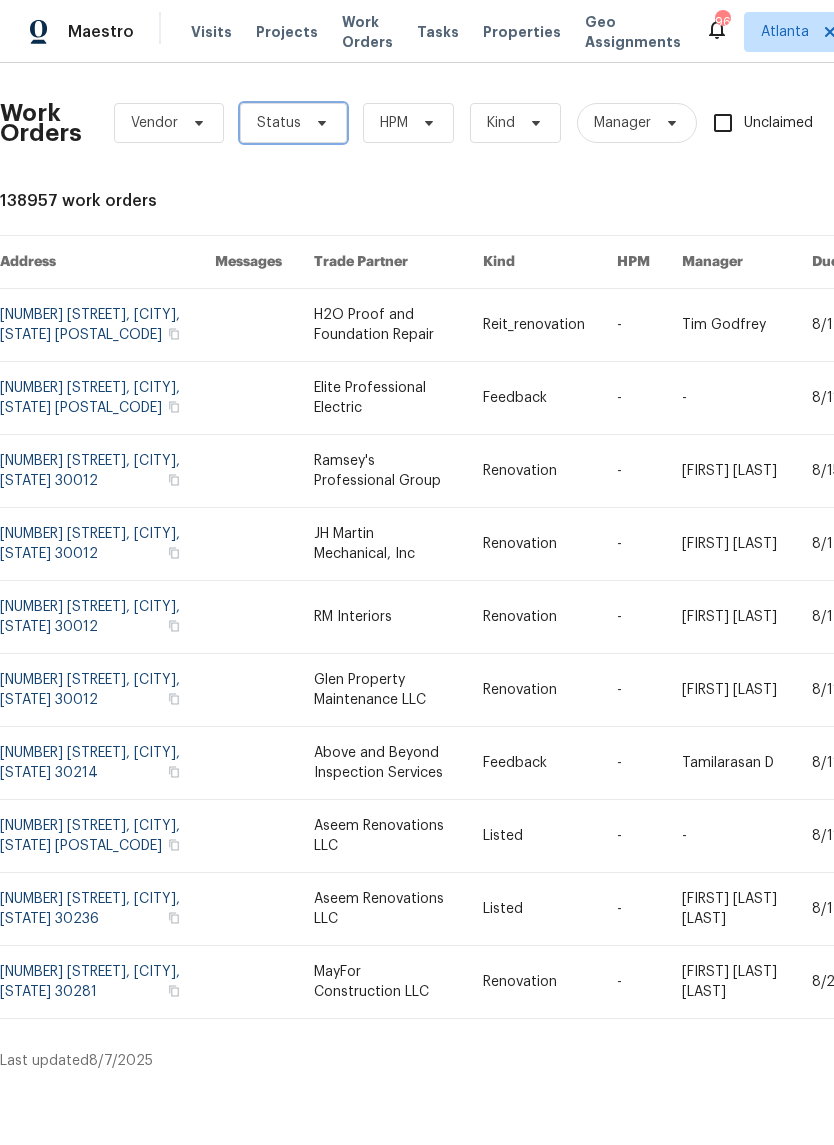 click on "Status" at bounding box center [293, 123] 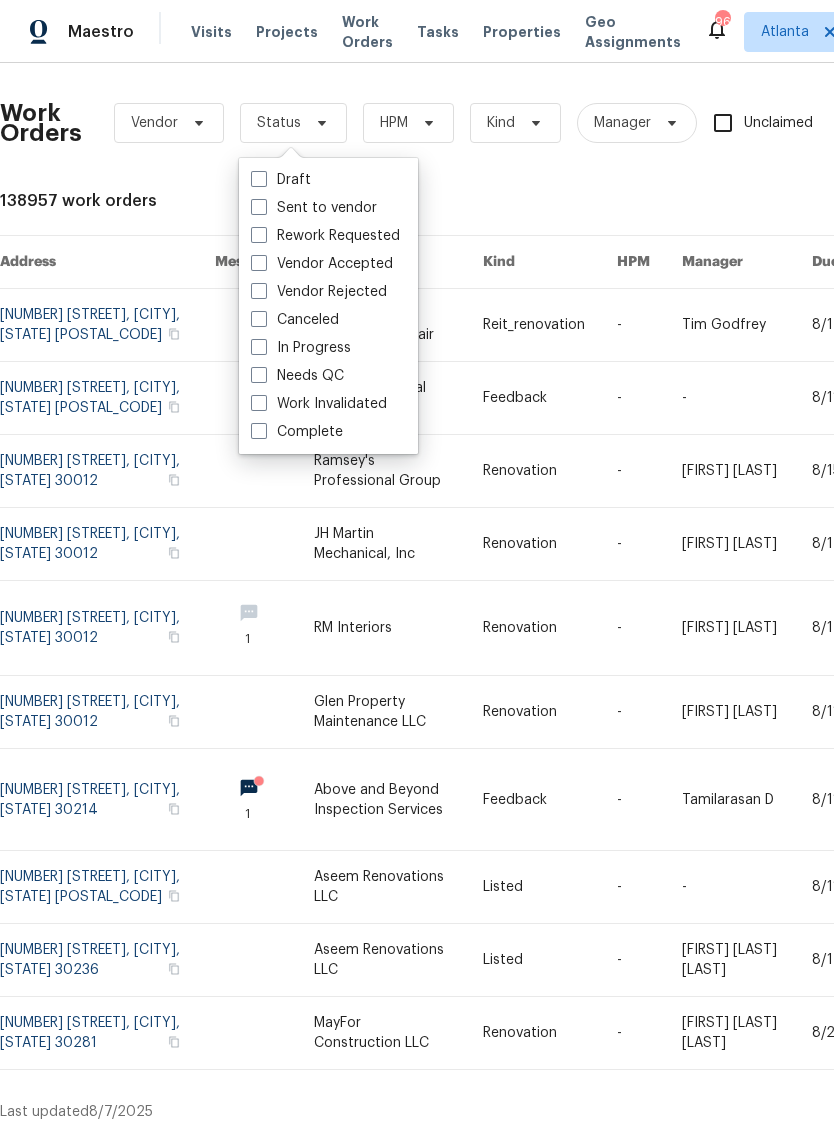 click on "In Progress" at bounding box center [301, 348] 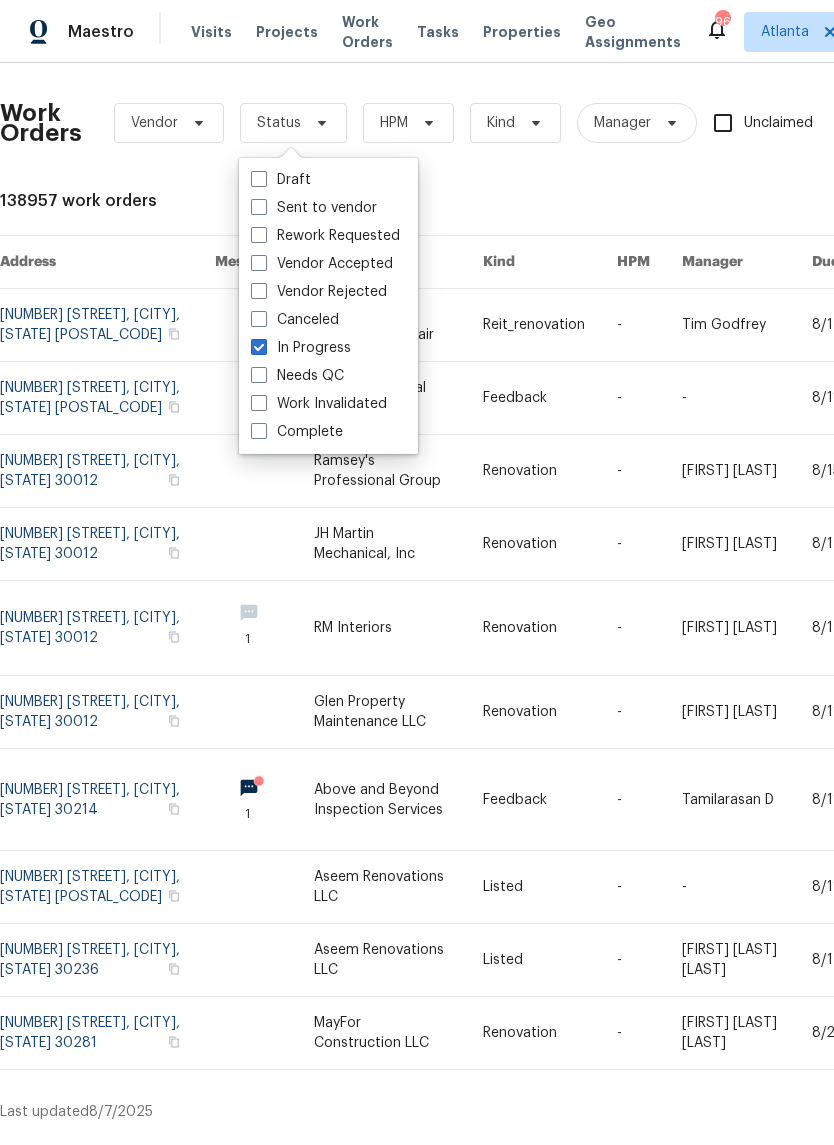 checkbox on "true" 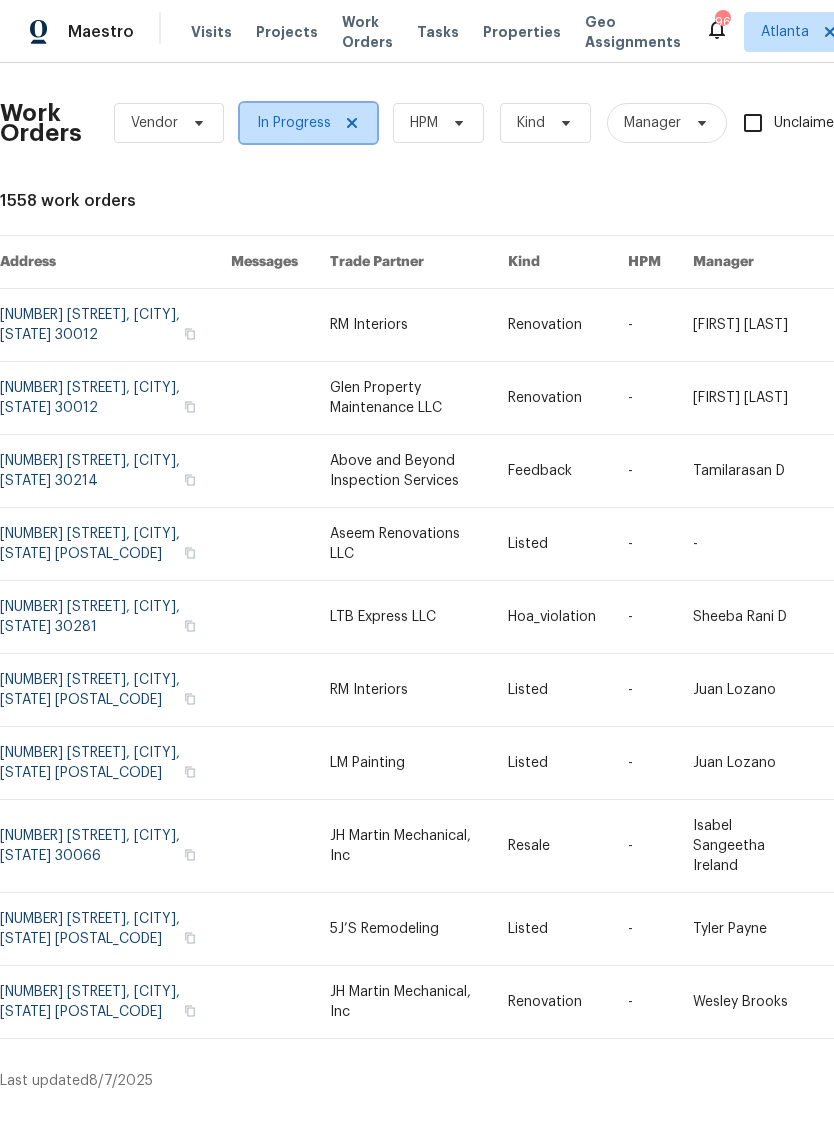 click 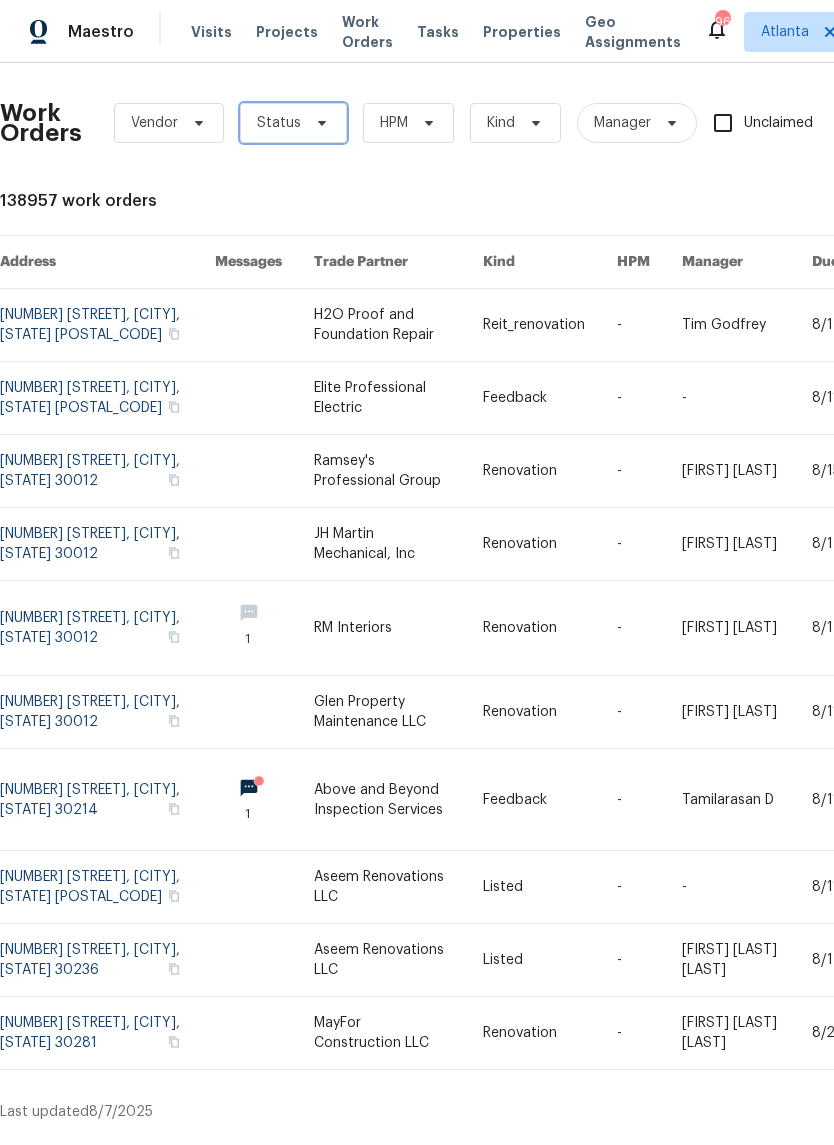 click 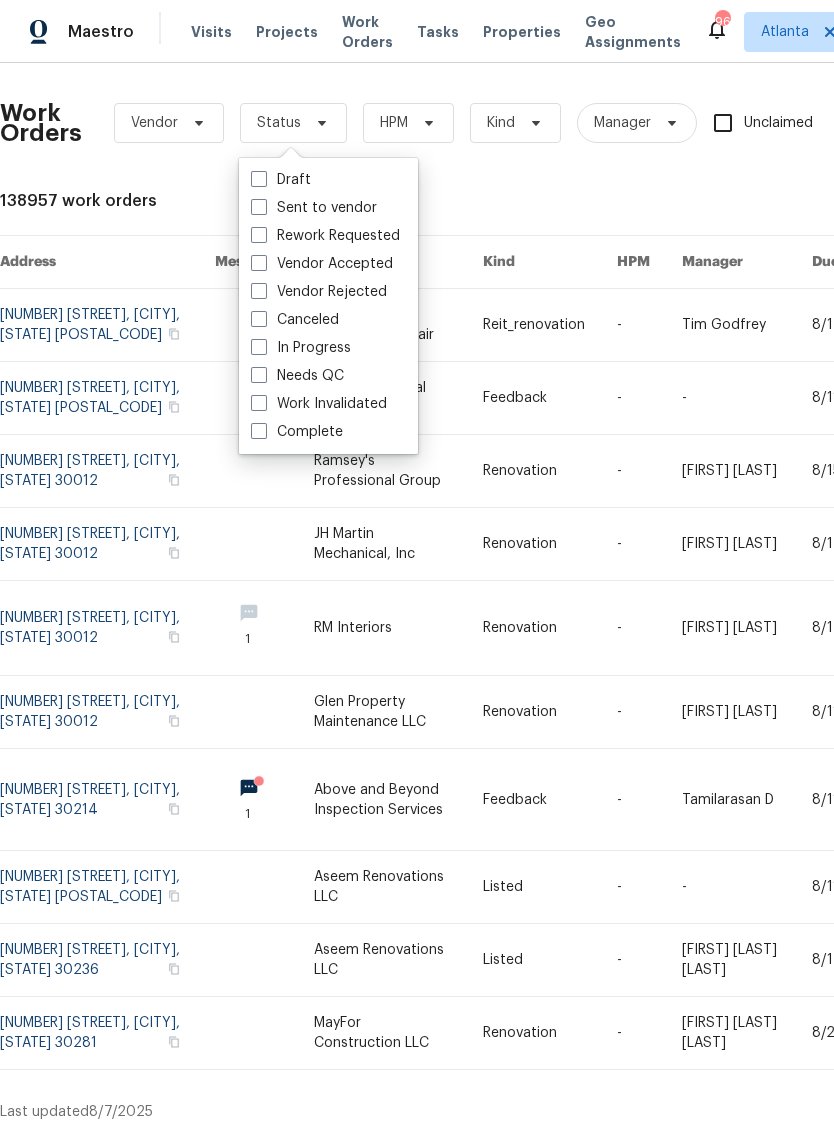 click on "Needs QC" at bounding box center [297, 376] 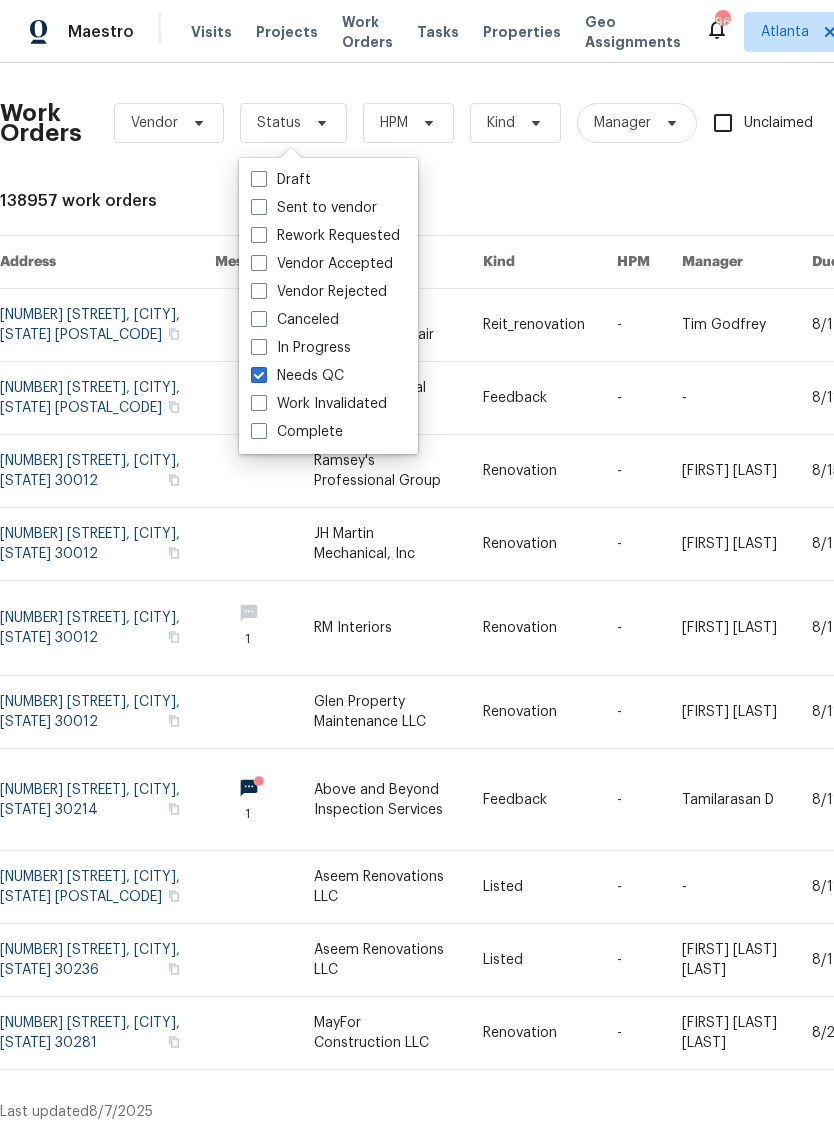 checkbox on "true" 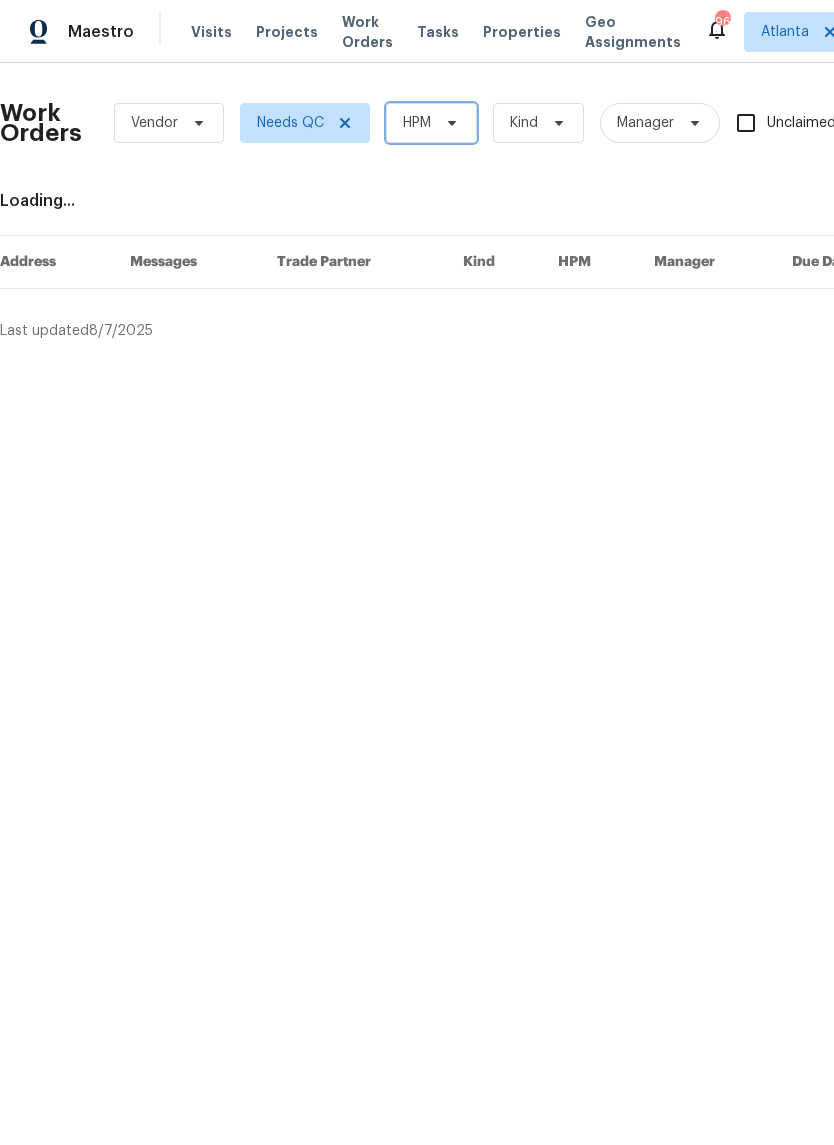 click on "HPM" at bounding box center (431, 123) 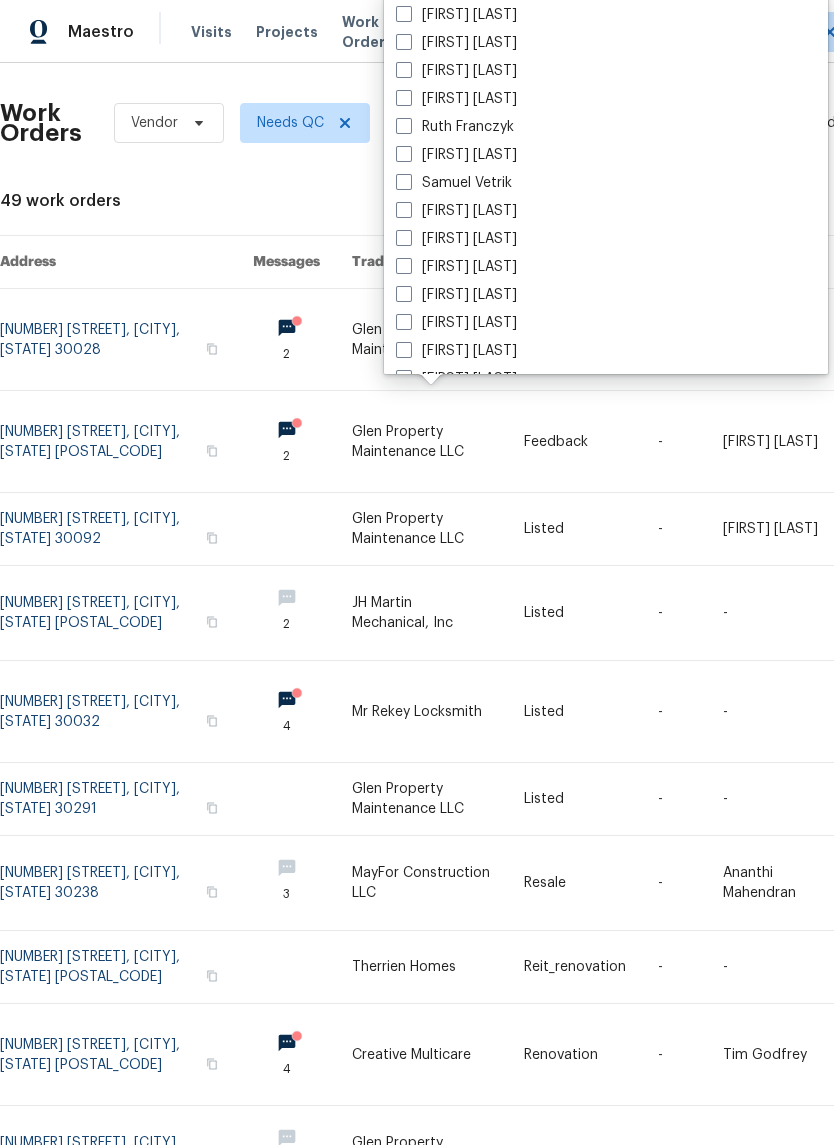 scroll, scrollTop: 1255, scrollLeft: 0, axis: vertical 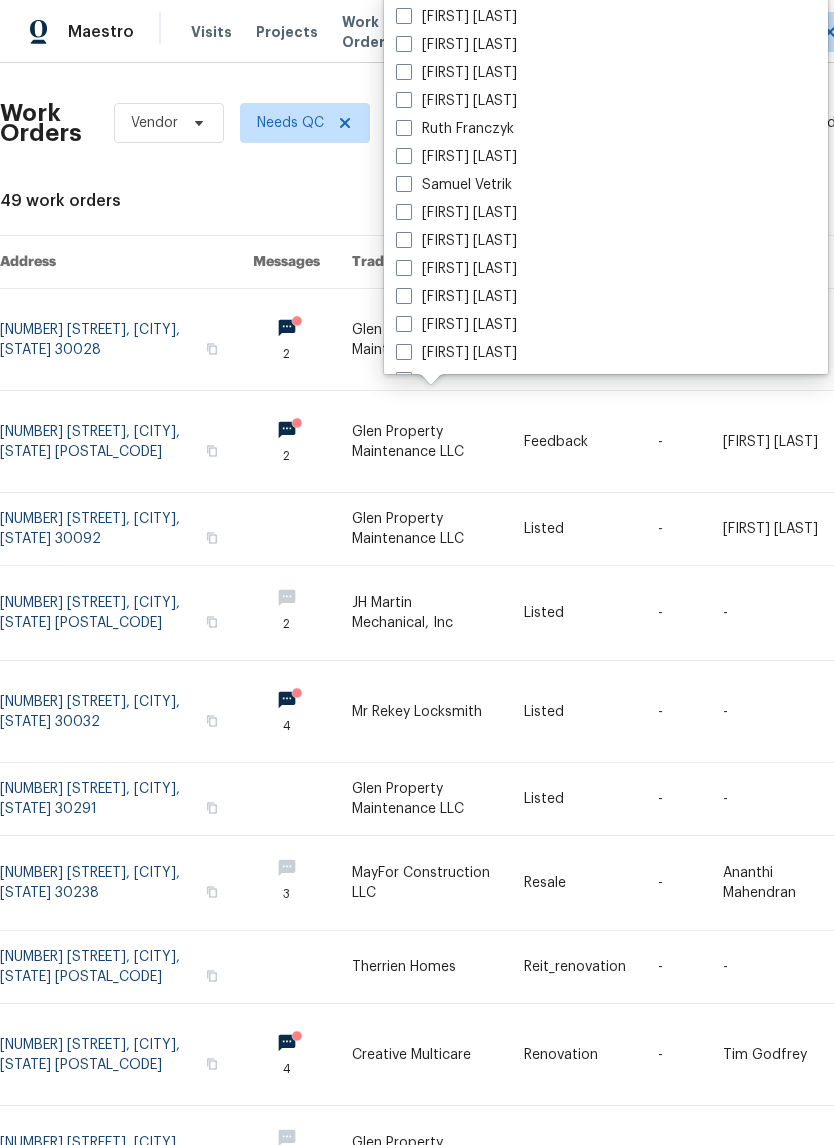 click on "[FIRST] [LAST]" at bounding box center [456, 157] 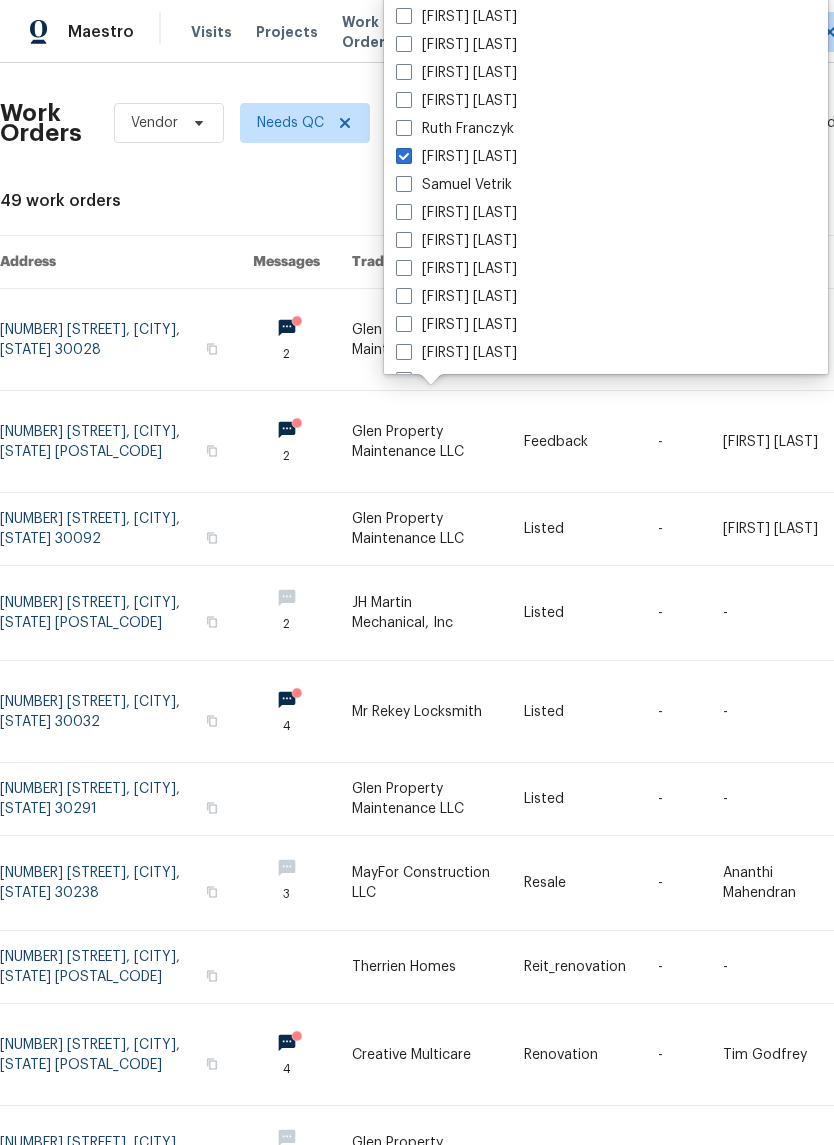 checkbox on "true" 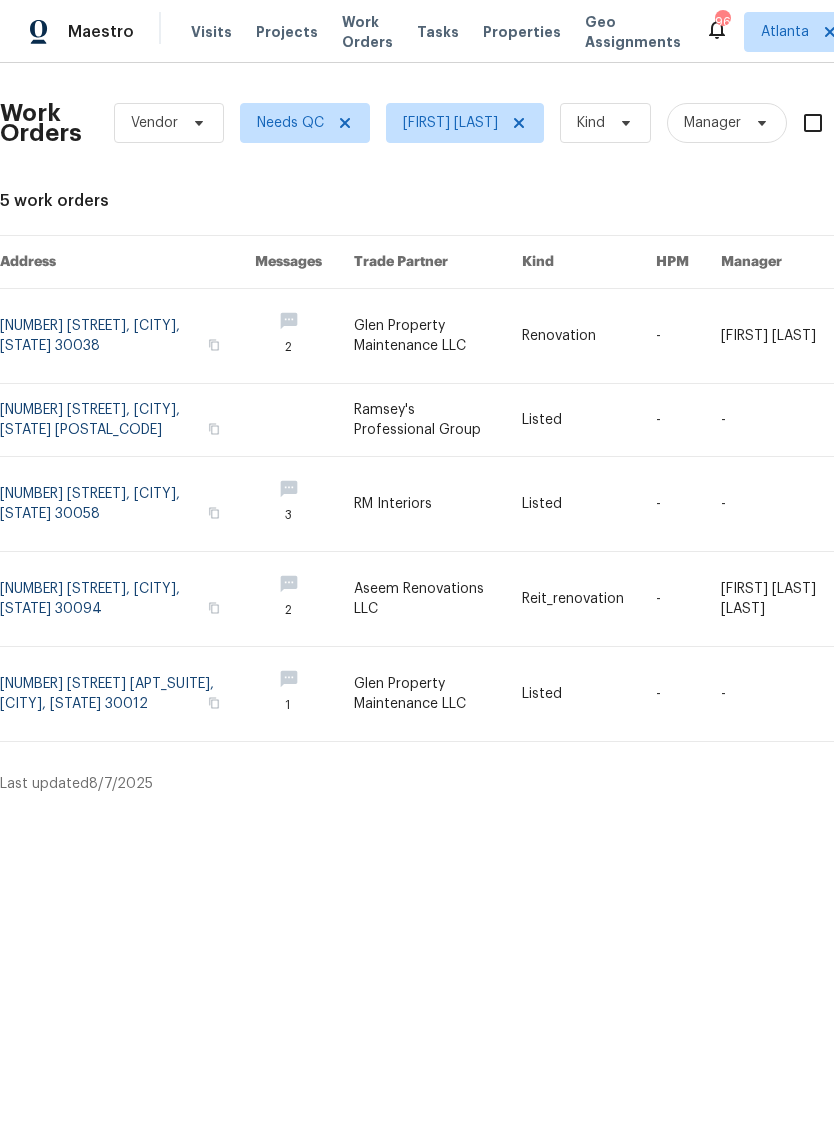 click at bounding box center [127, 694] 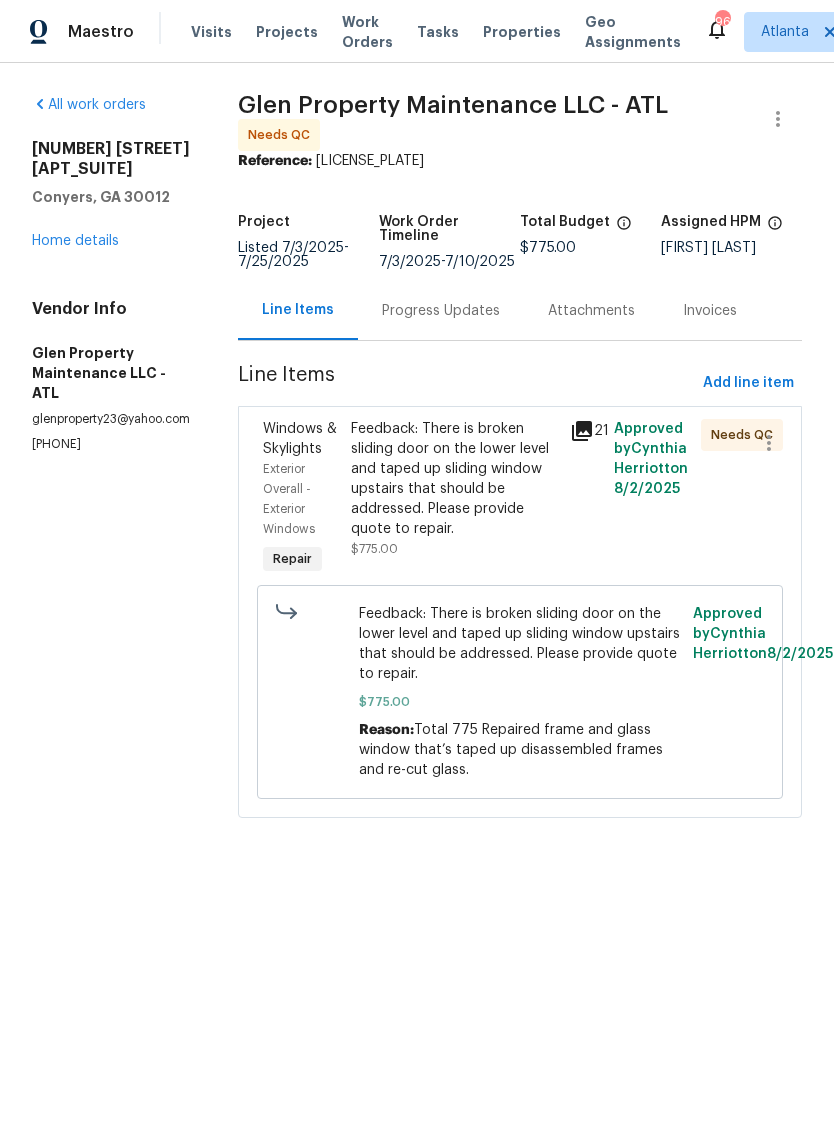 click on "Progress Updates" at bounding box center [441, 311] 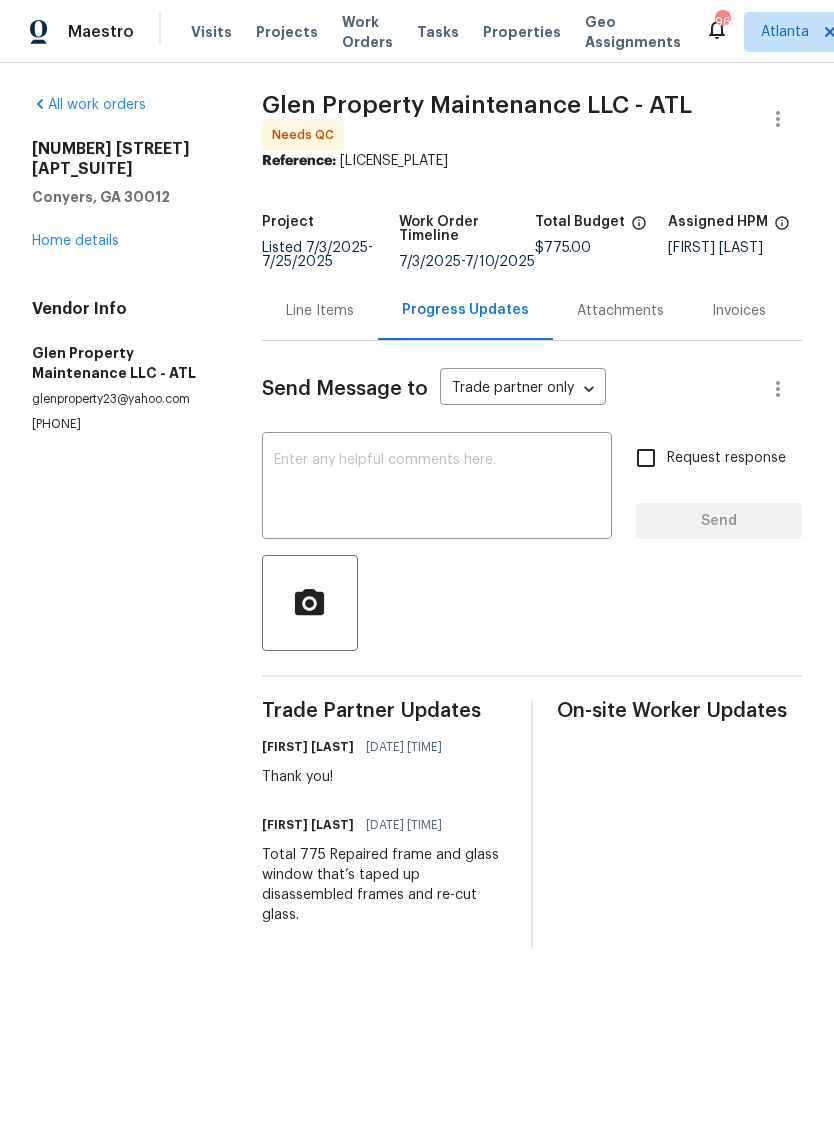 click on "Line Items" at bounding box center (320, 311) 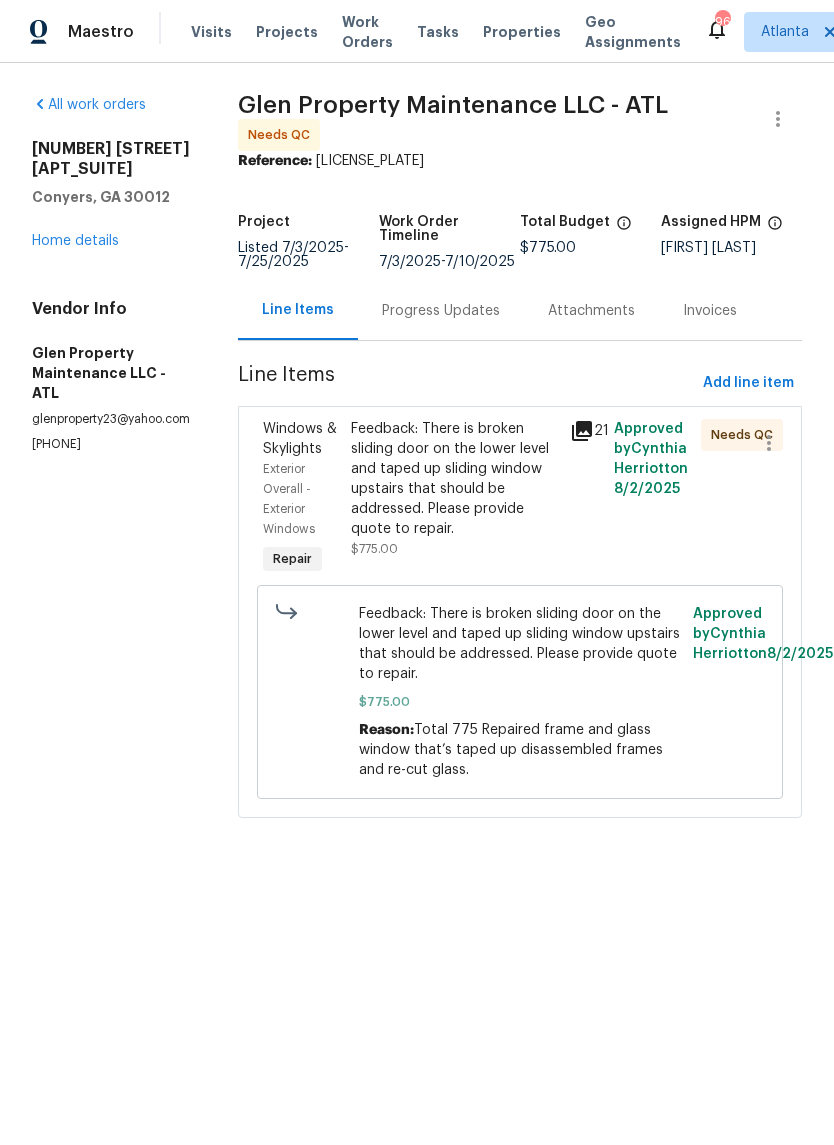 click on "Feedback: There is broken sliding door on the lower level and taped up sliding window upstairs that should be addressed. Please provide quote to repair." at bounding box center (454, 479) 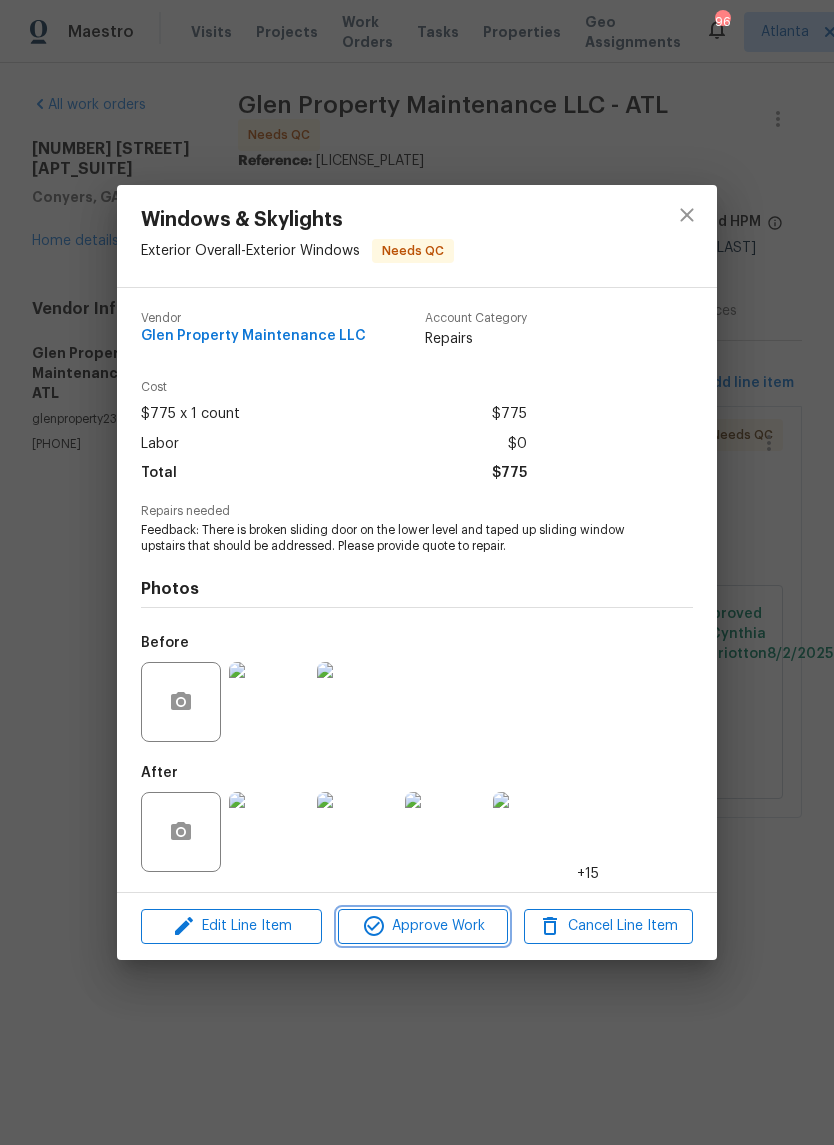 click on "Approve Work" at bounding box center (422, 926) 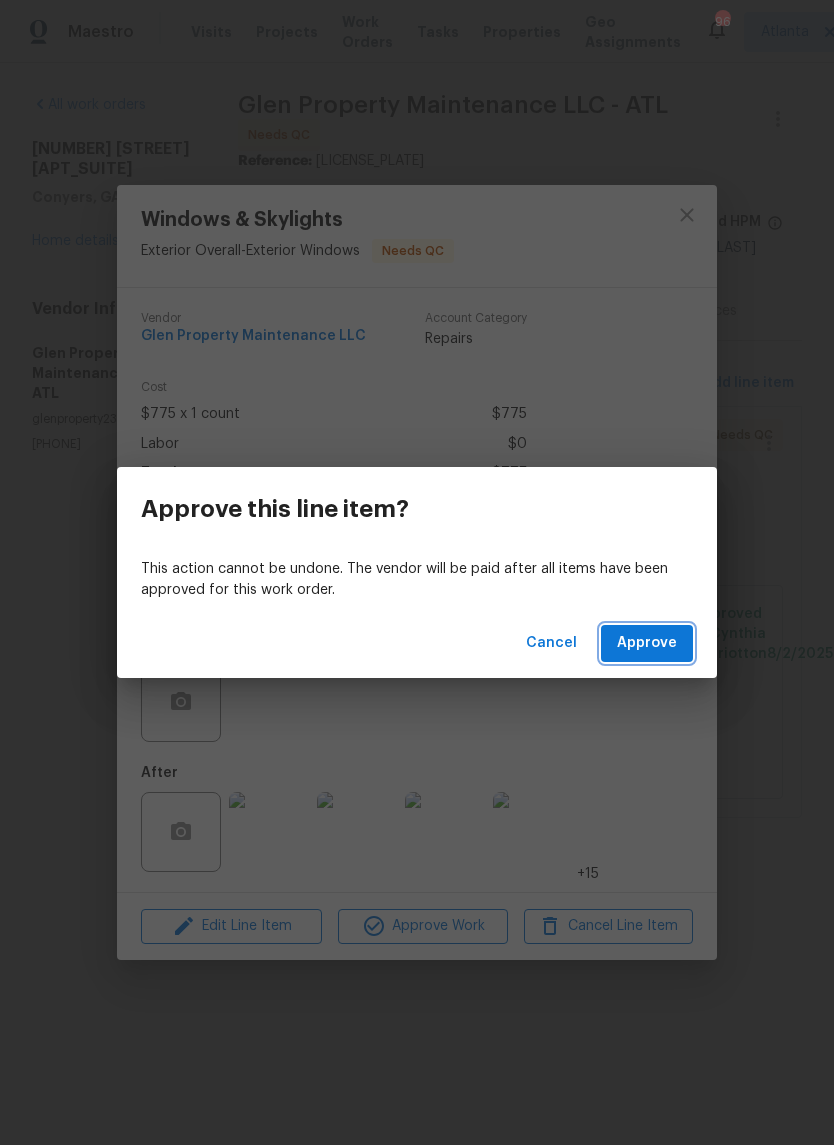 click on "Approve" at bounding box center (647, 643) 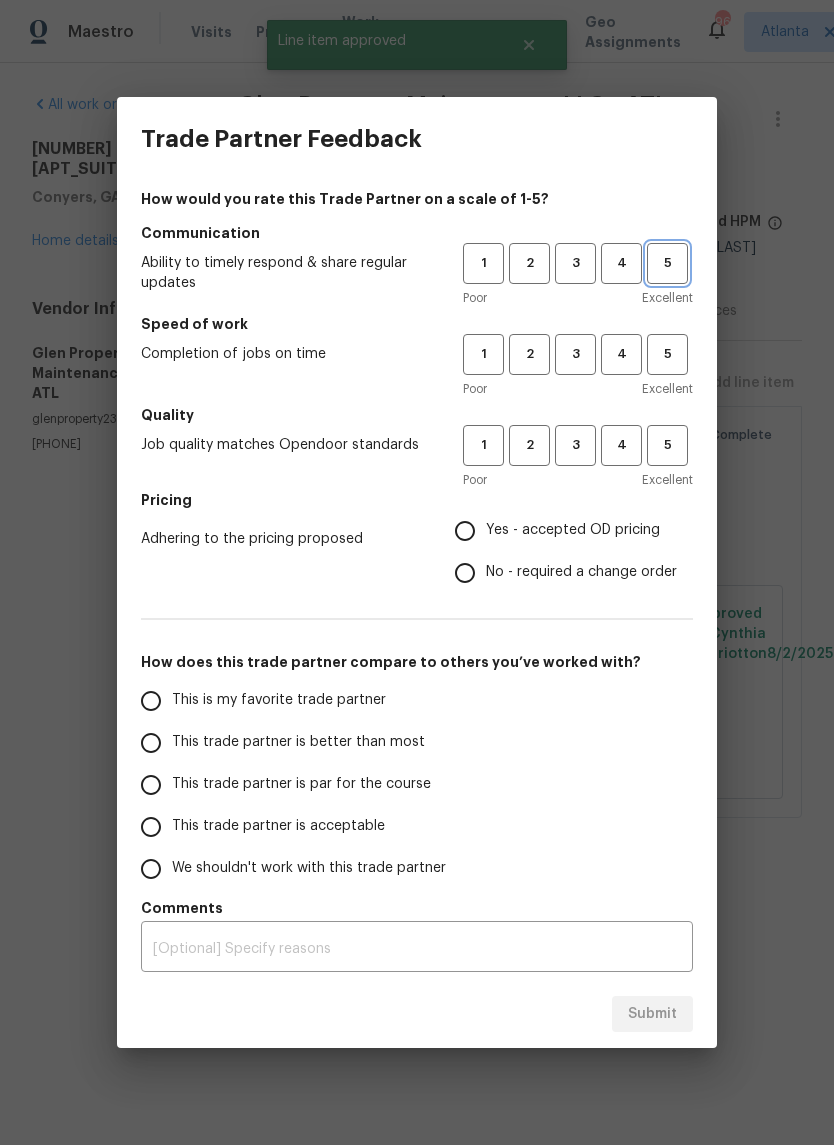 click on "5" at bounding box center (667, 263) 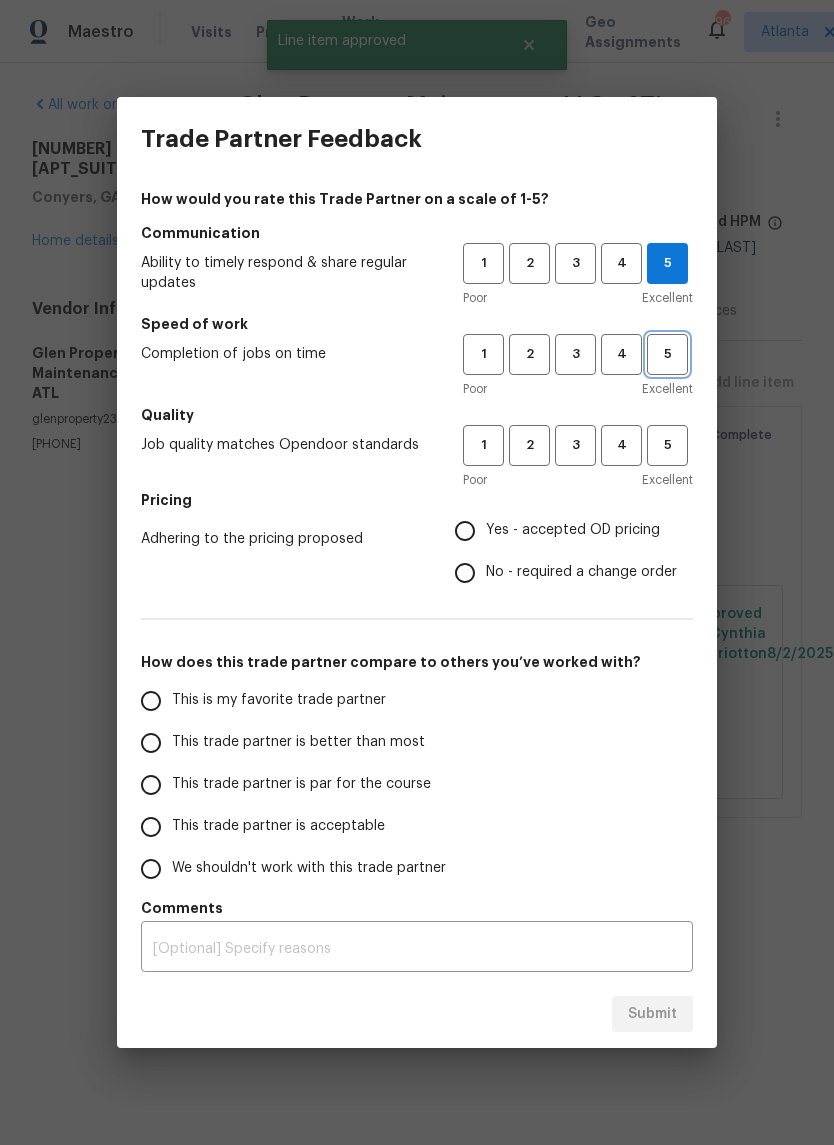 click on "5" at bounding box center (667, 354) 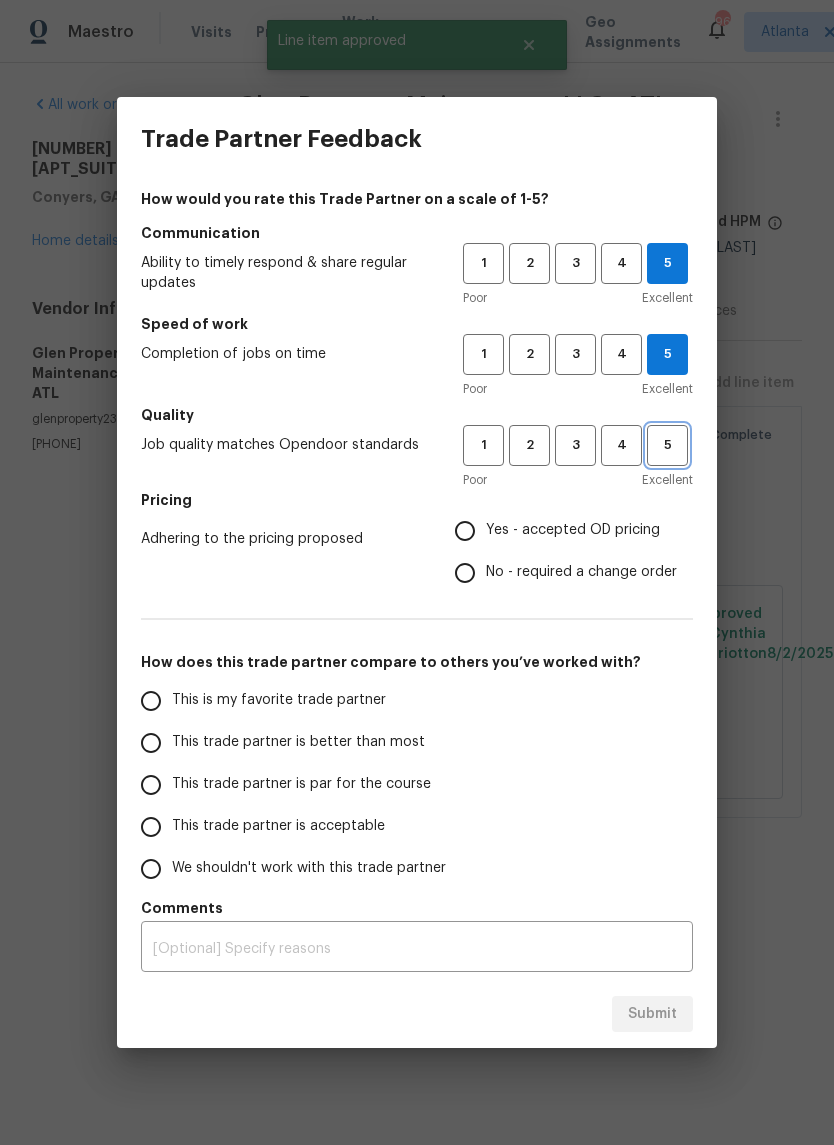 click on "5" at bounding box center (667, 445) 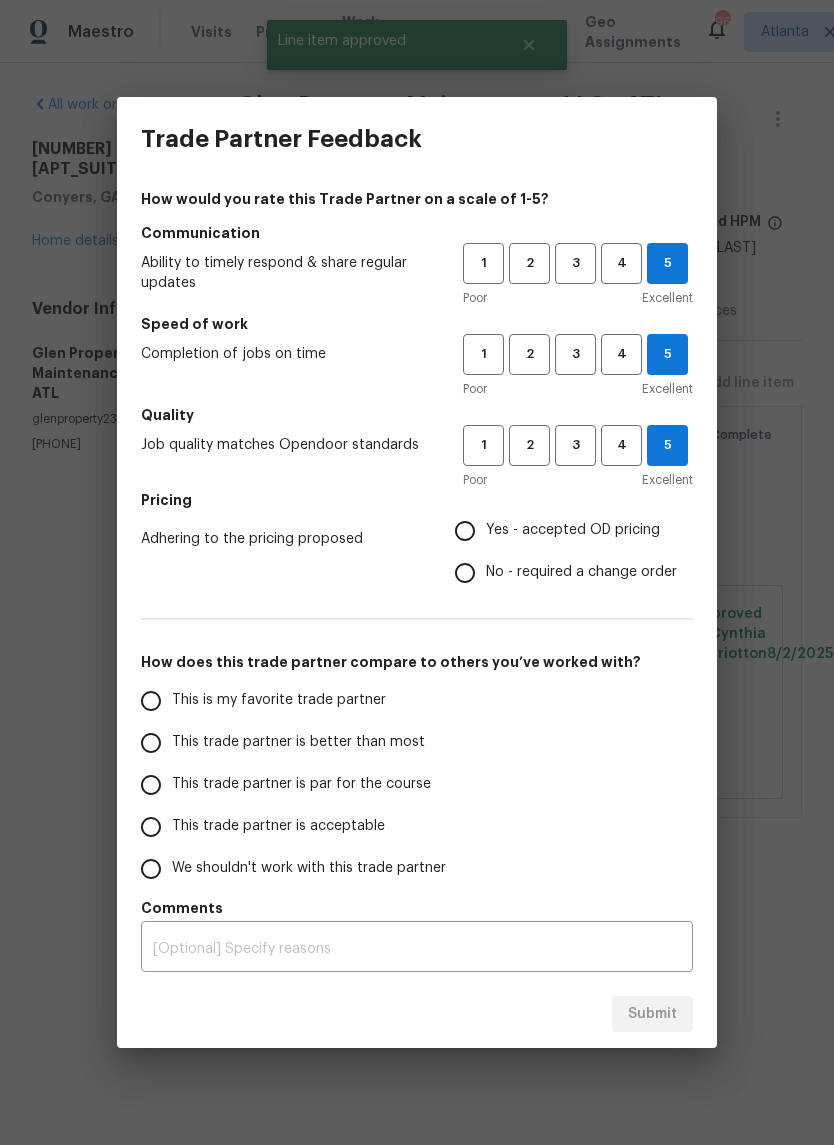 click on "Yes - accepted OD pricing" at bounding box center [573, 530] 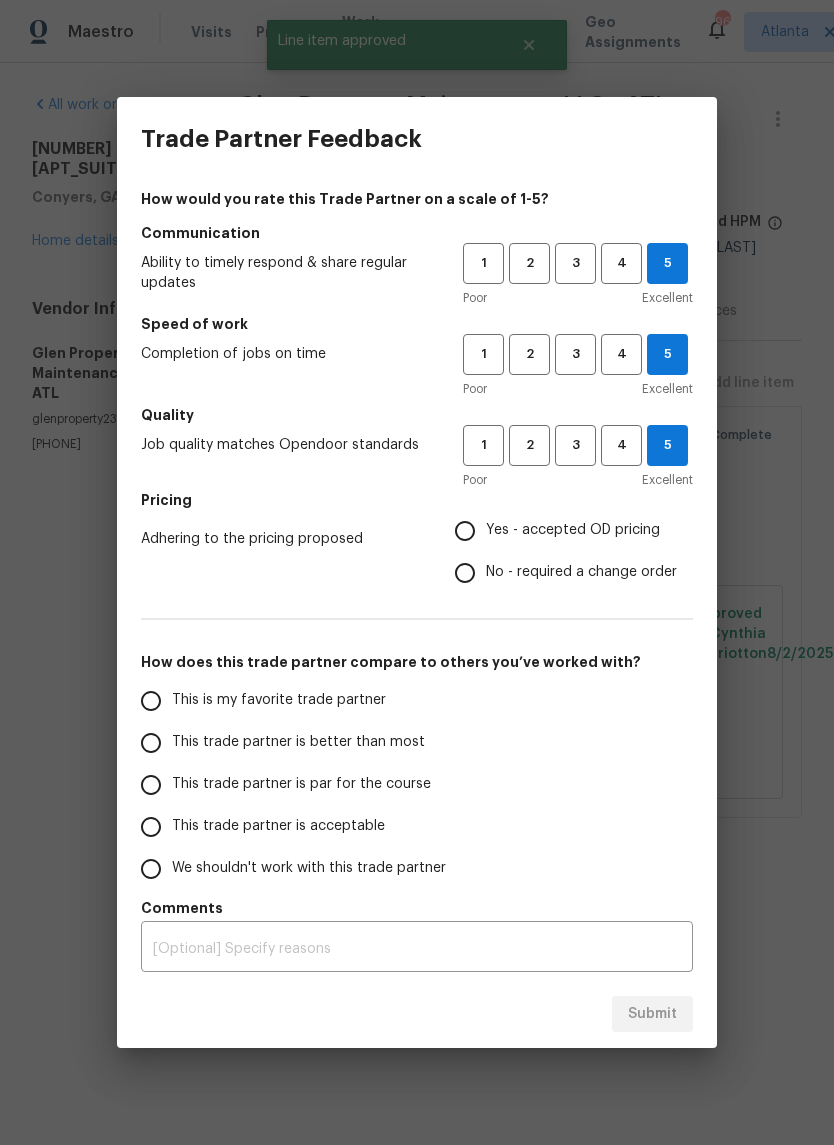 click on "Yes - accepted OD pricing" at bounding box center (465, 531) 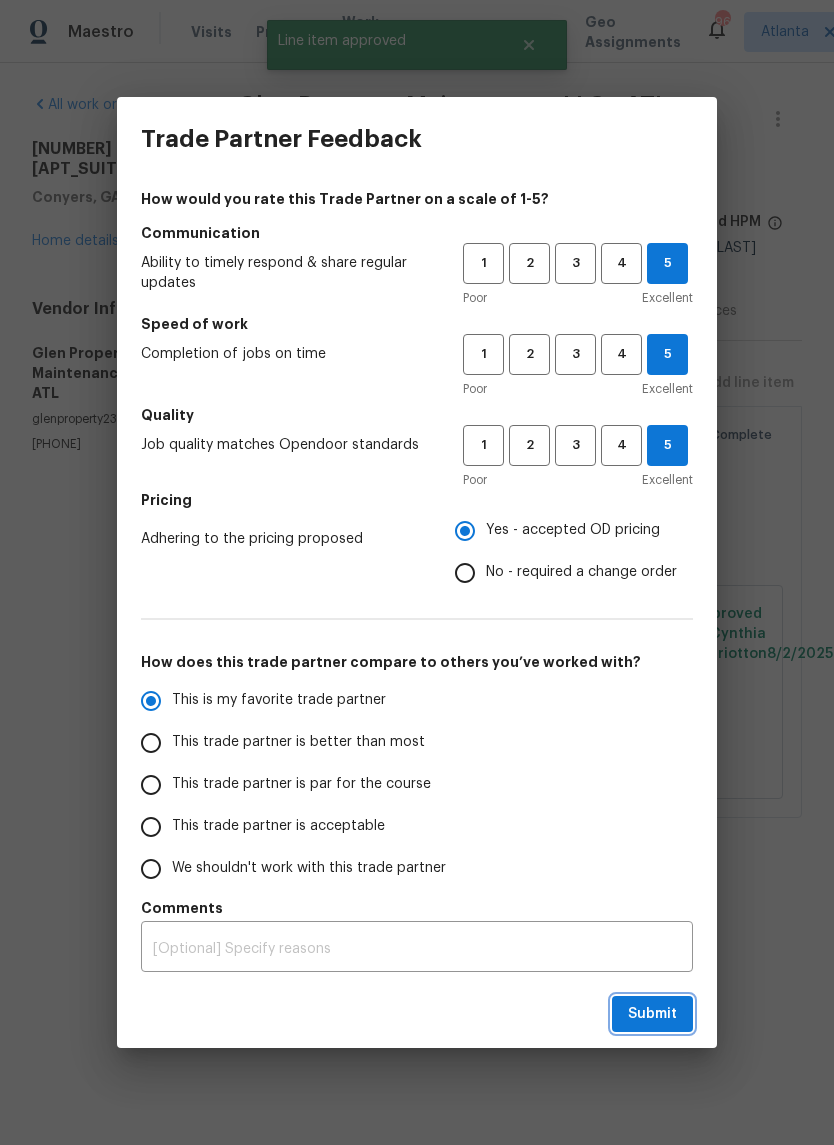 click on "Submit" at bounding box center (652, 1014) 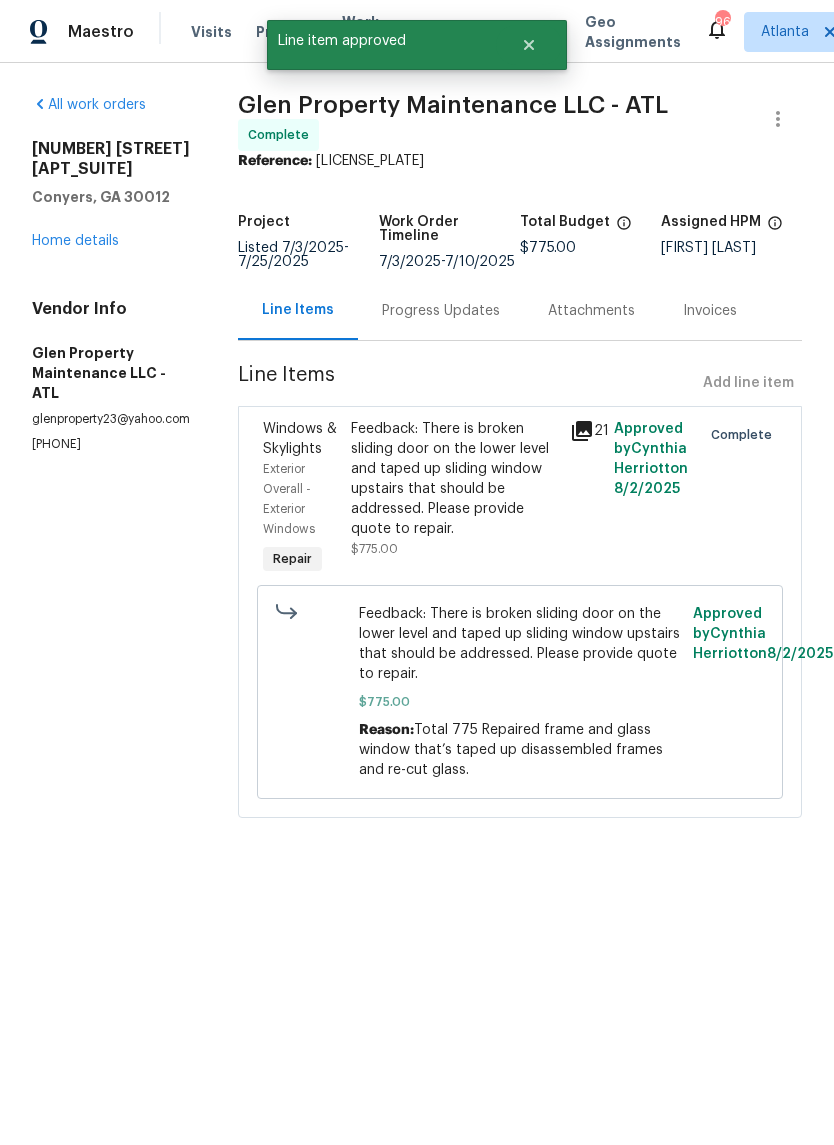 radio on "false" 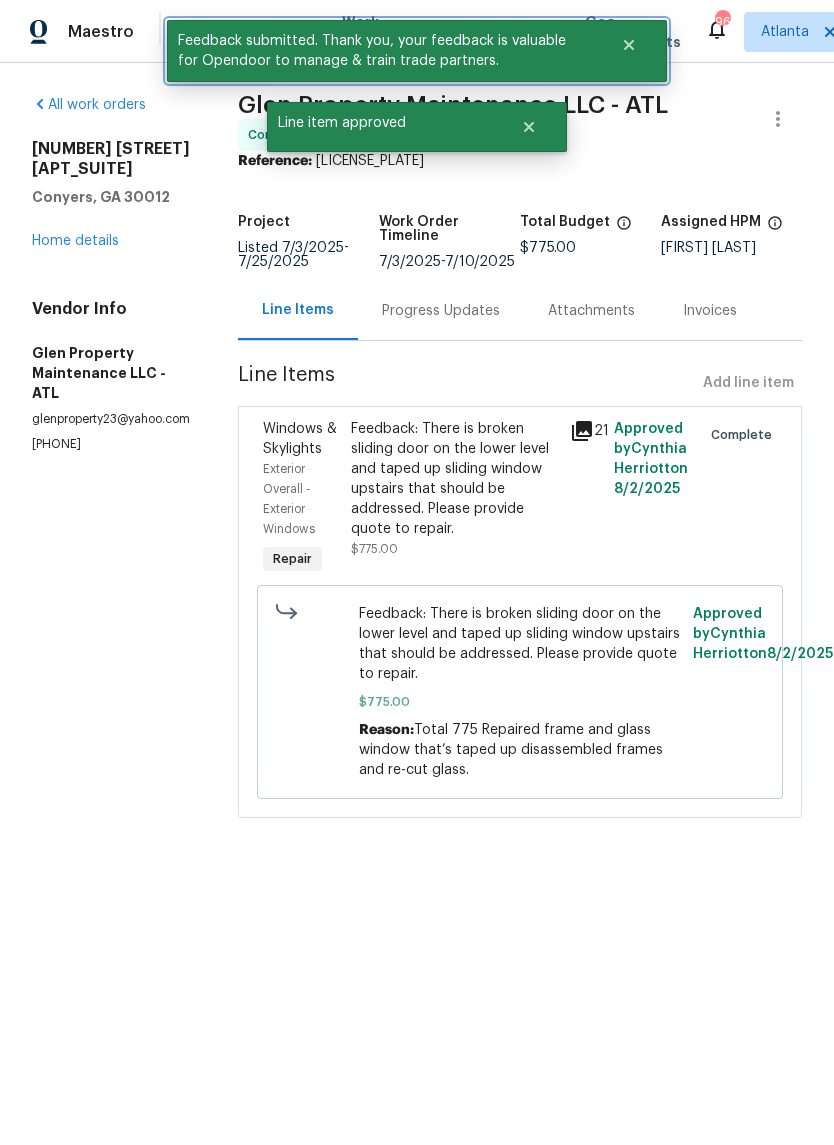 click 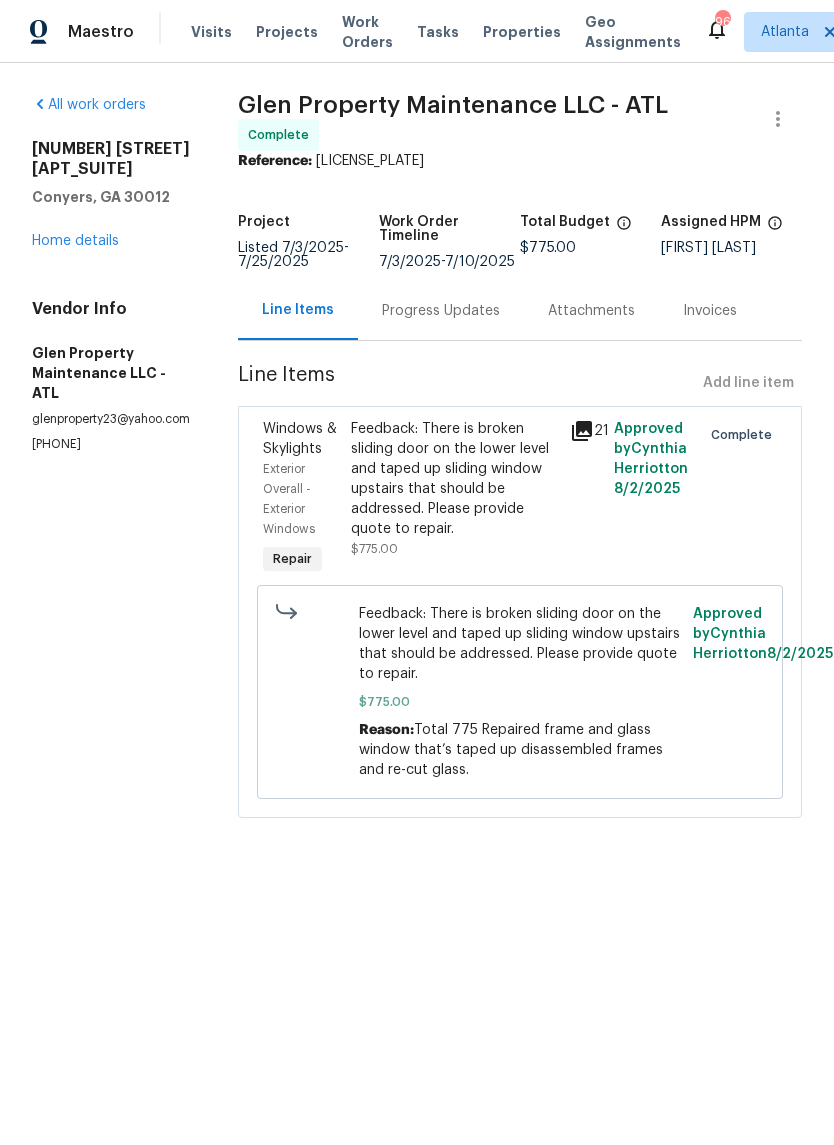 click on "Work Orders" at bounding box center [367, 32] 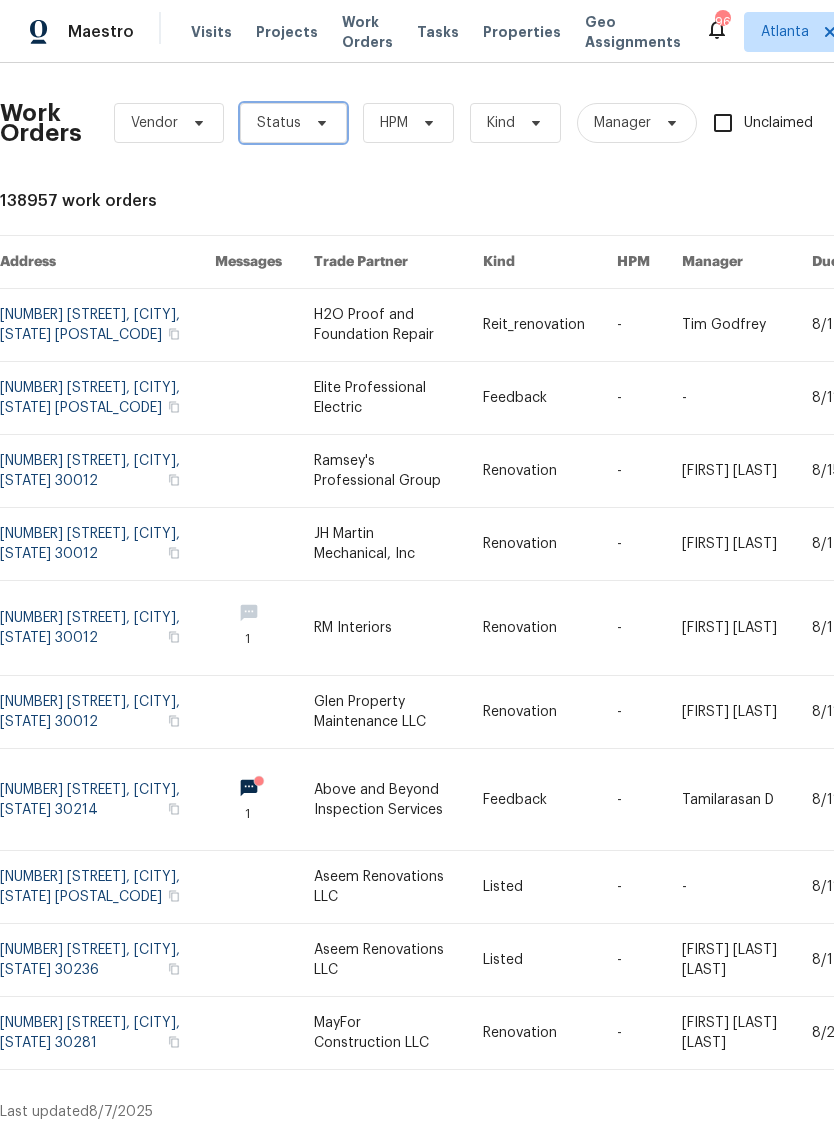 click on "Status" at bounding box center [293, 123] 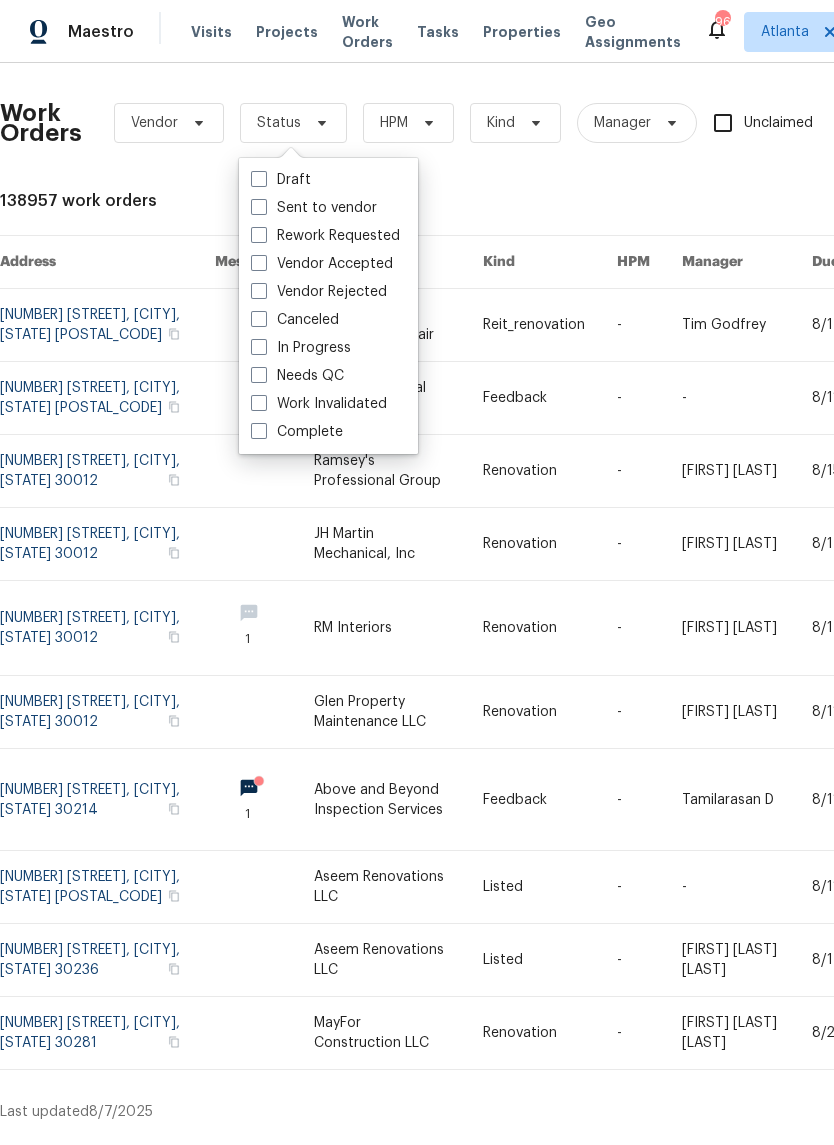 click on "Needs QC" at bounding box center [297, 376] 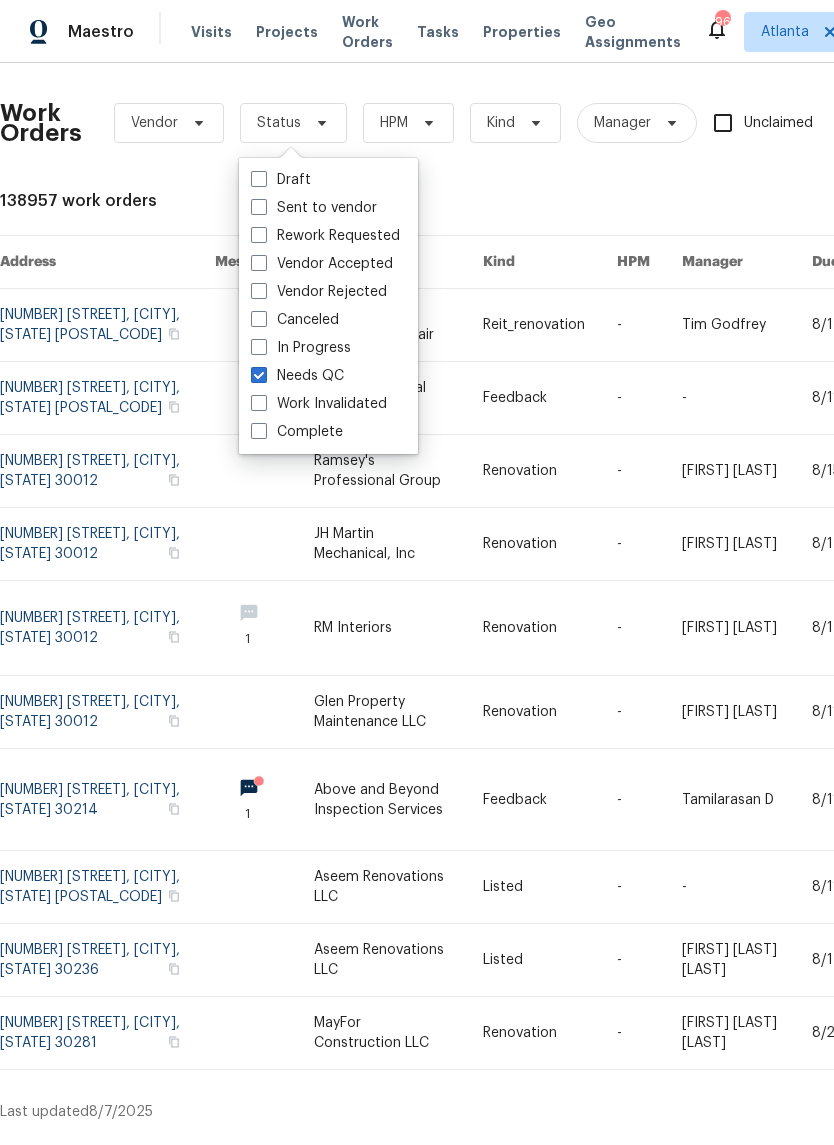 checkbox on "true" 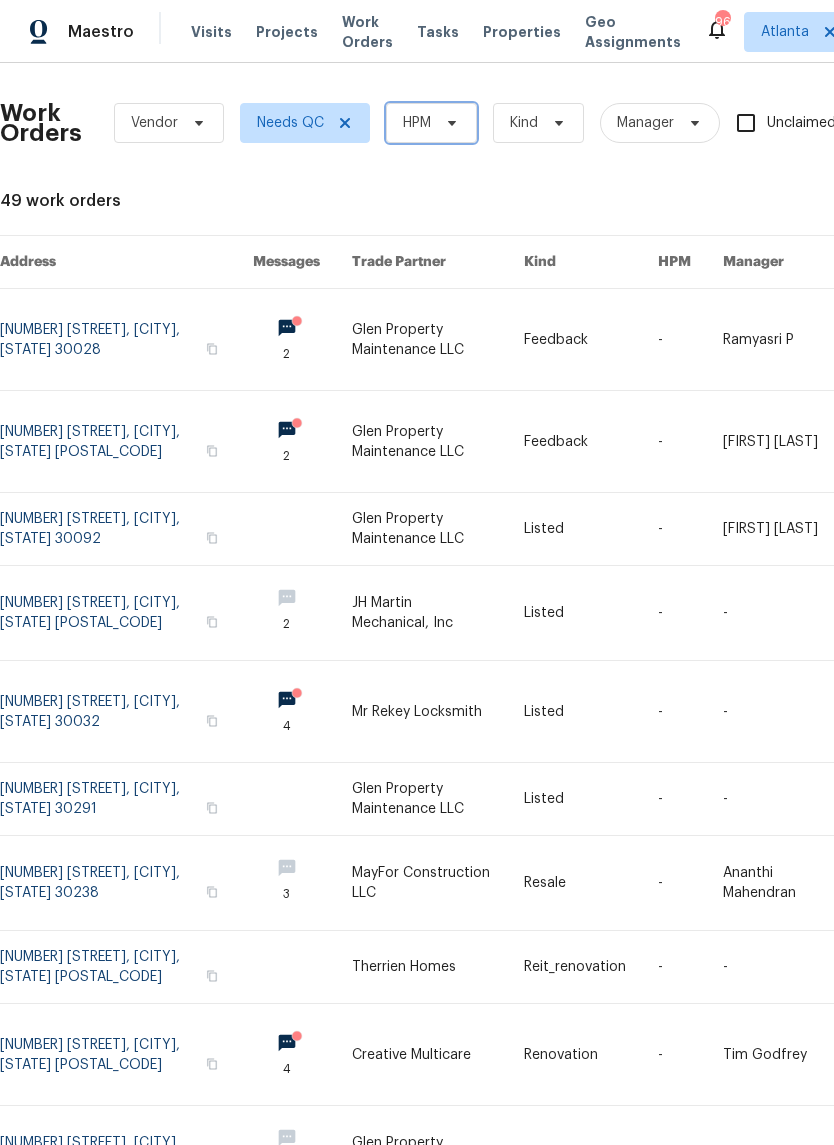 click at bounding box center [449, 123] 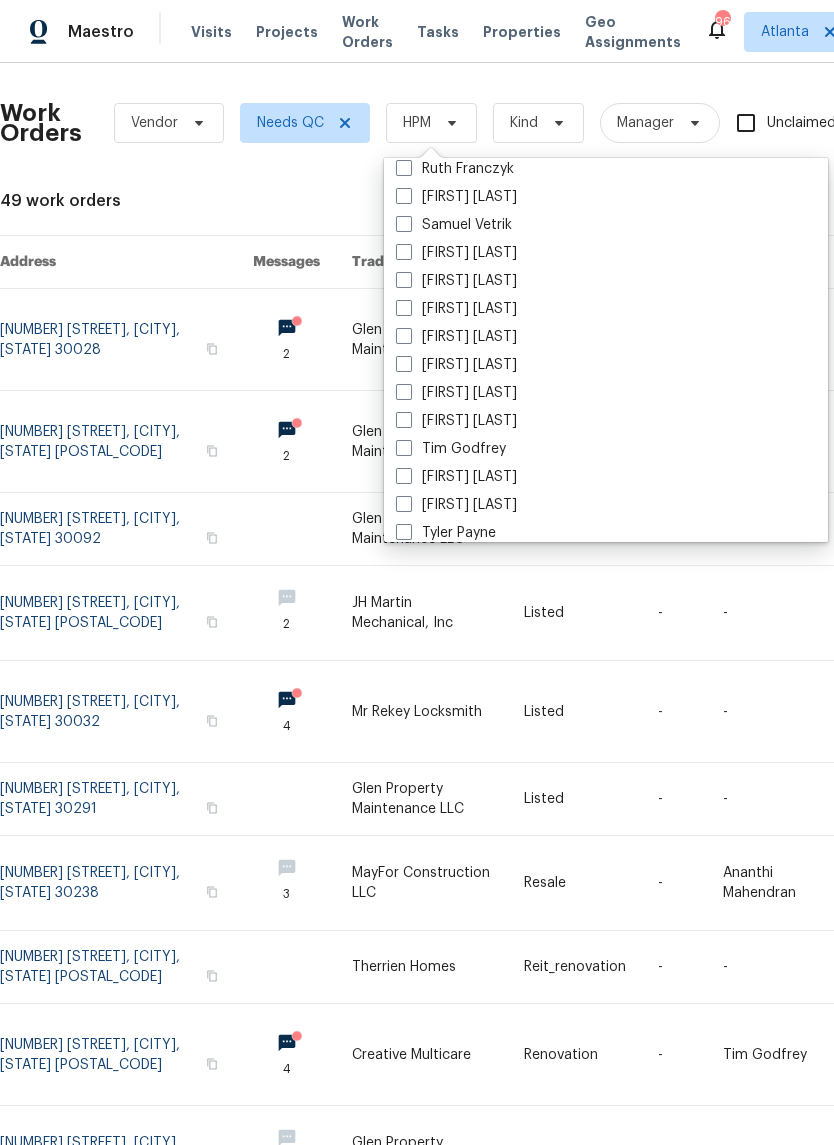 scroll, scrollTop: 1310, scrollLeft: 0, axis: vertical 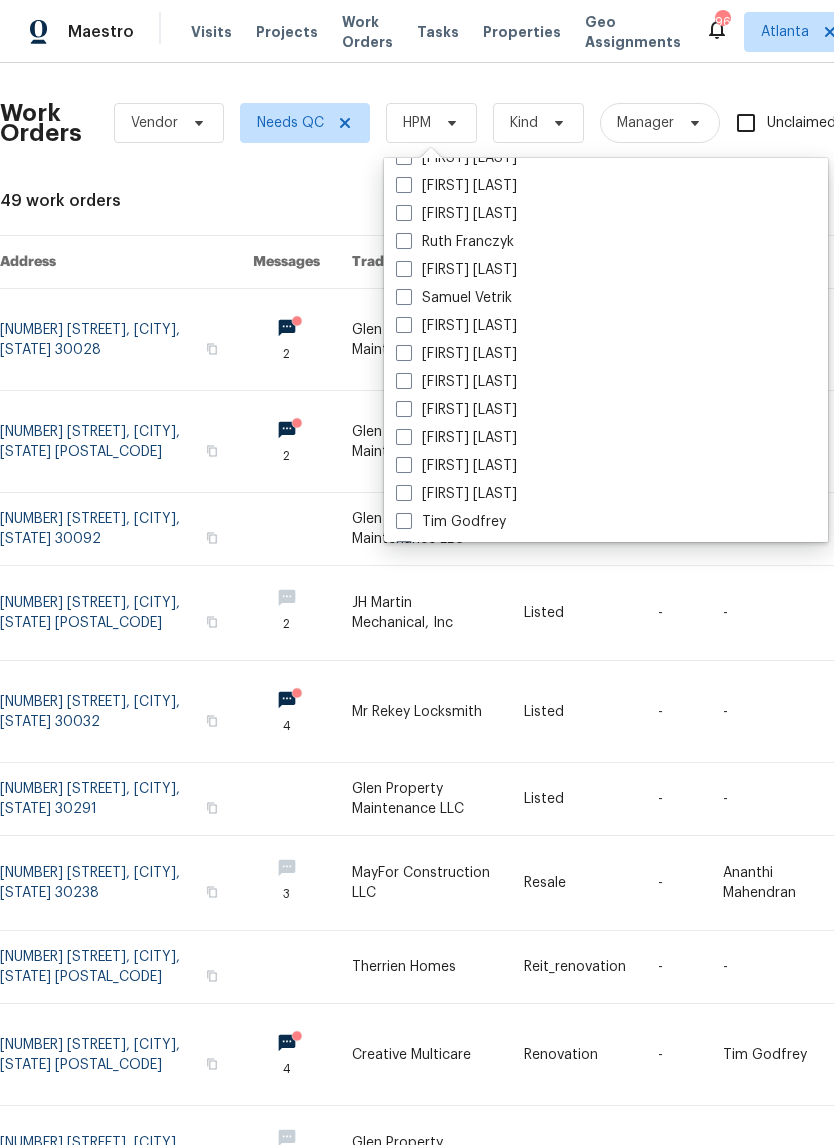 click on "[FIRST] [LAST]" at bounding box center (456, 270) 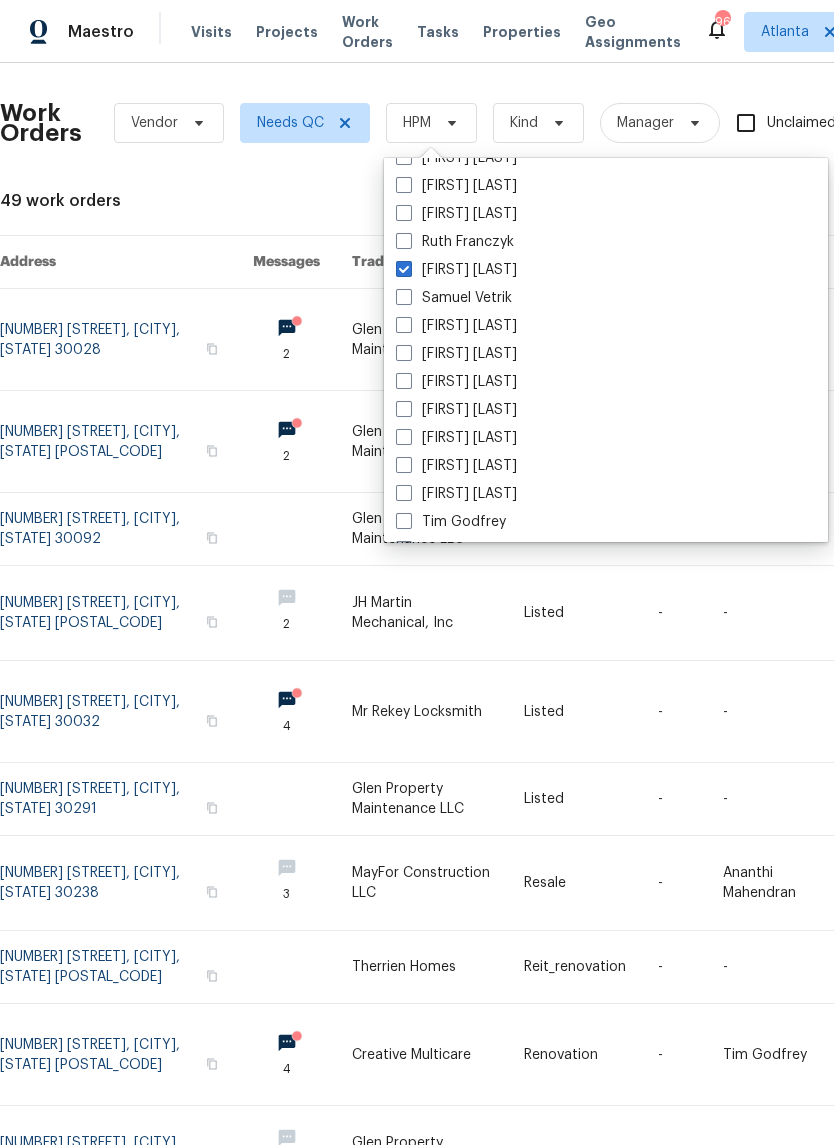 checkbox on "true" 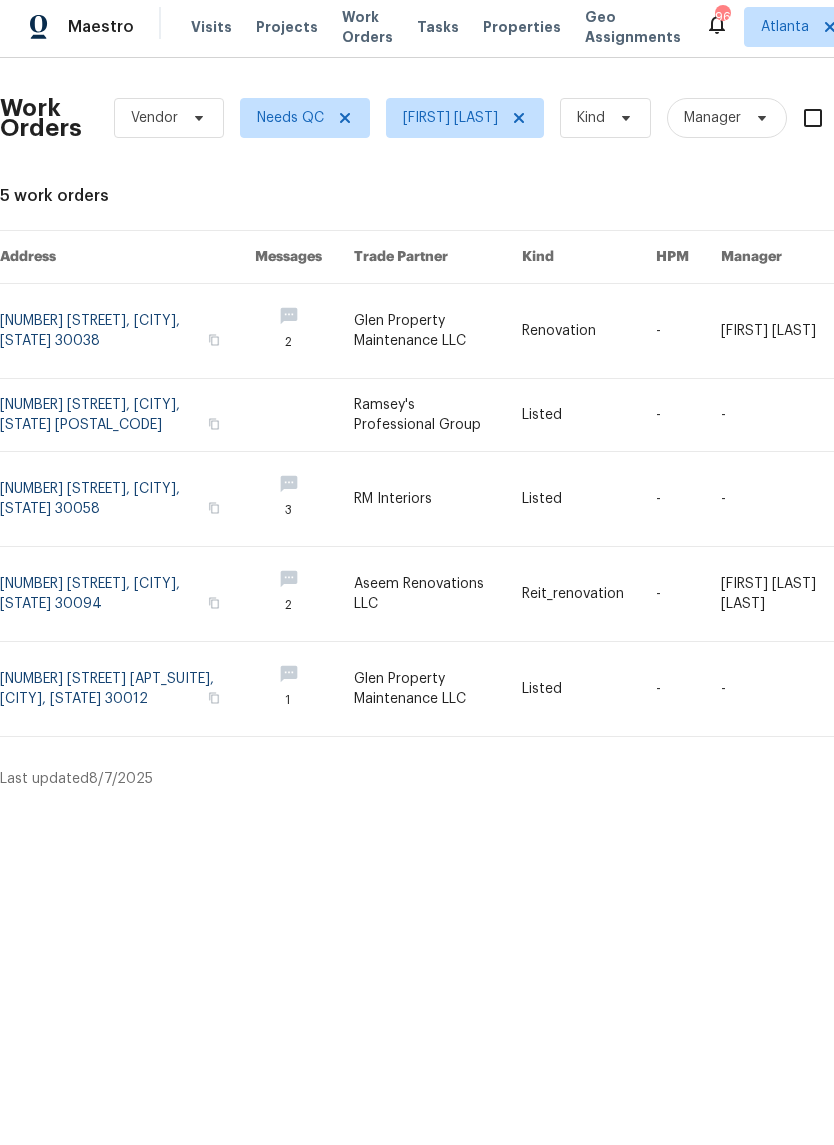 scroll, scrollTop: 0, scrollLeft: 0, axis: both 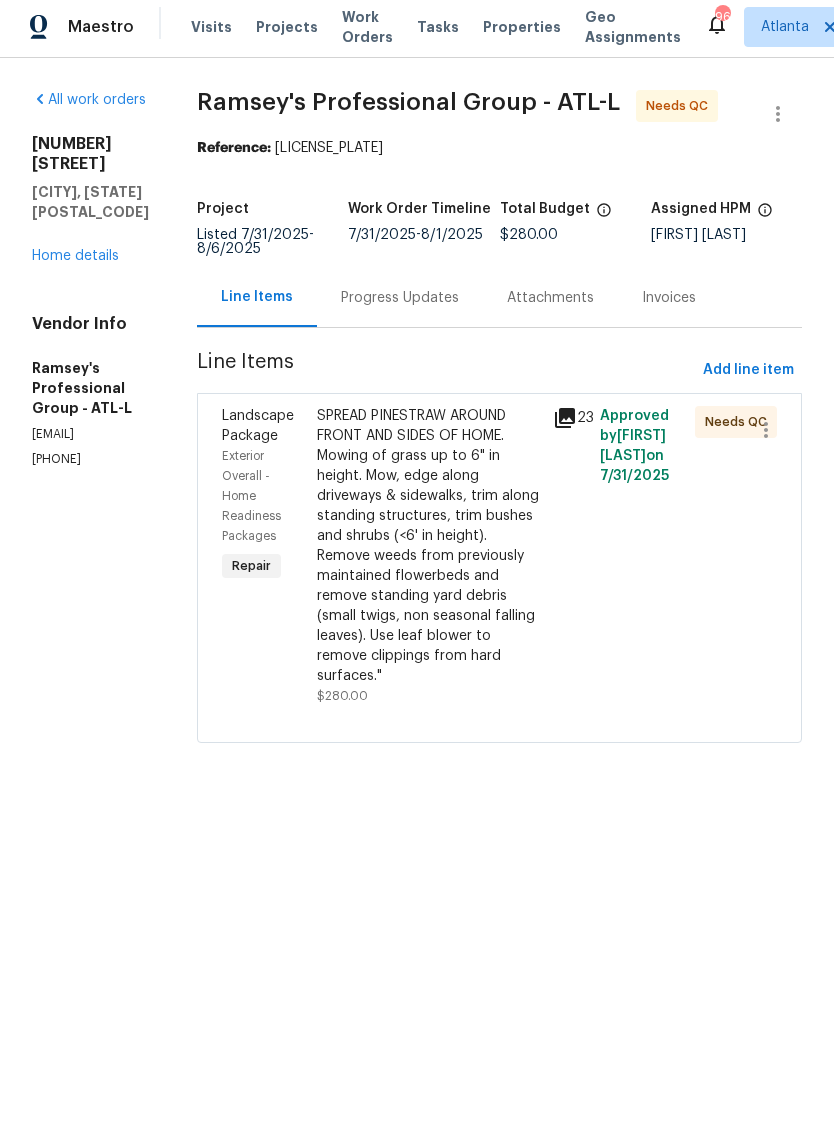 click on "Progress Updates" at bounding box center (400, 303) 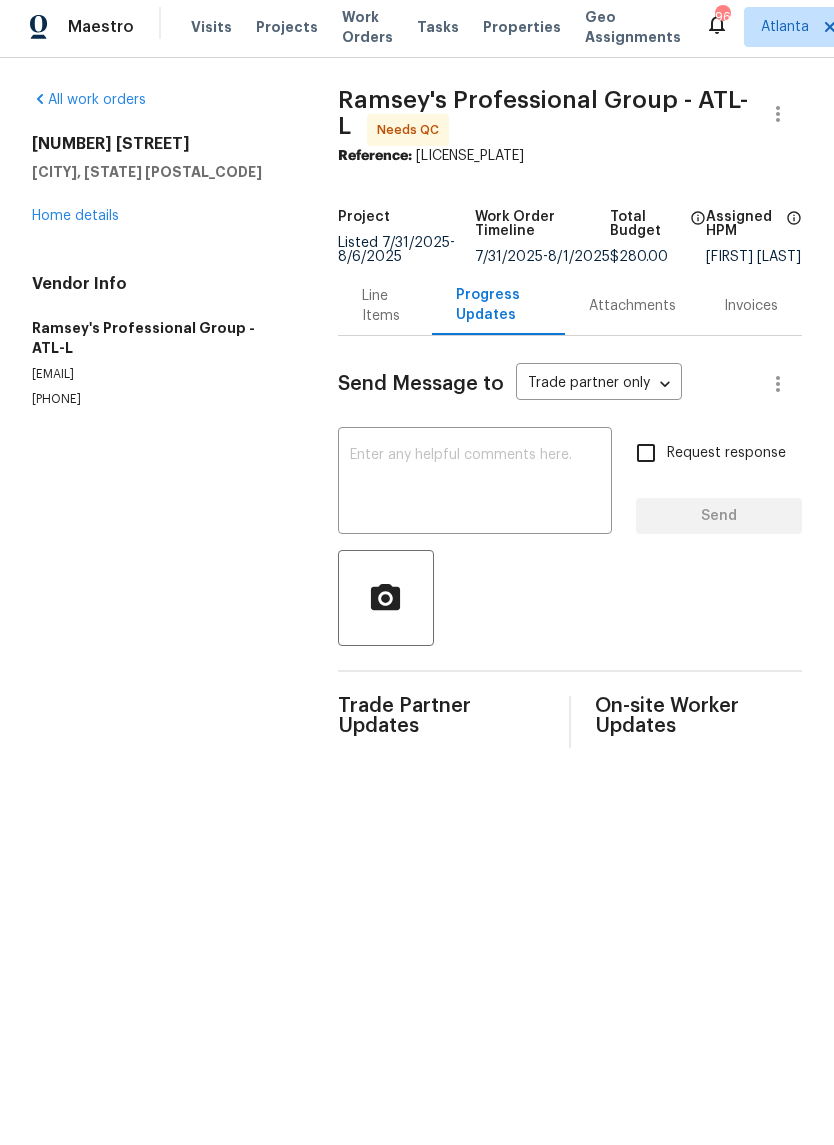 click on "Line Items" at bounding box center [385, 311] 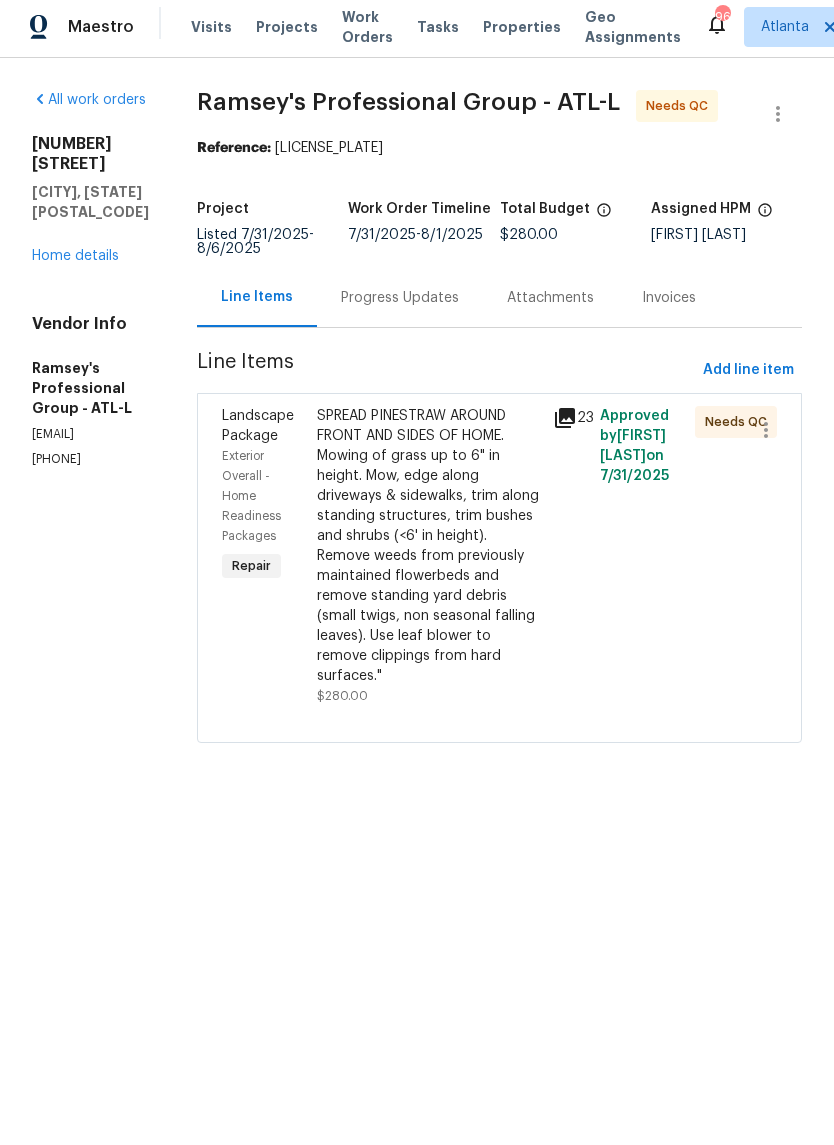 click 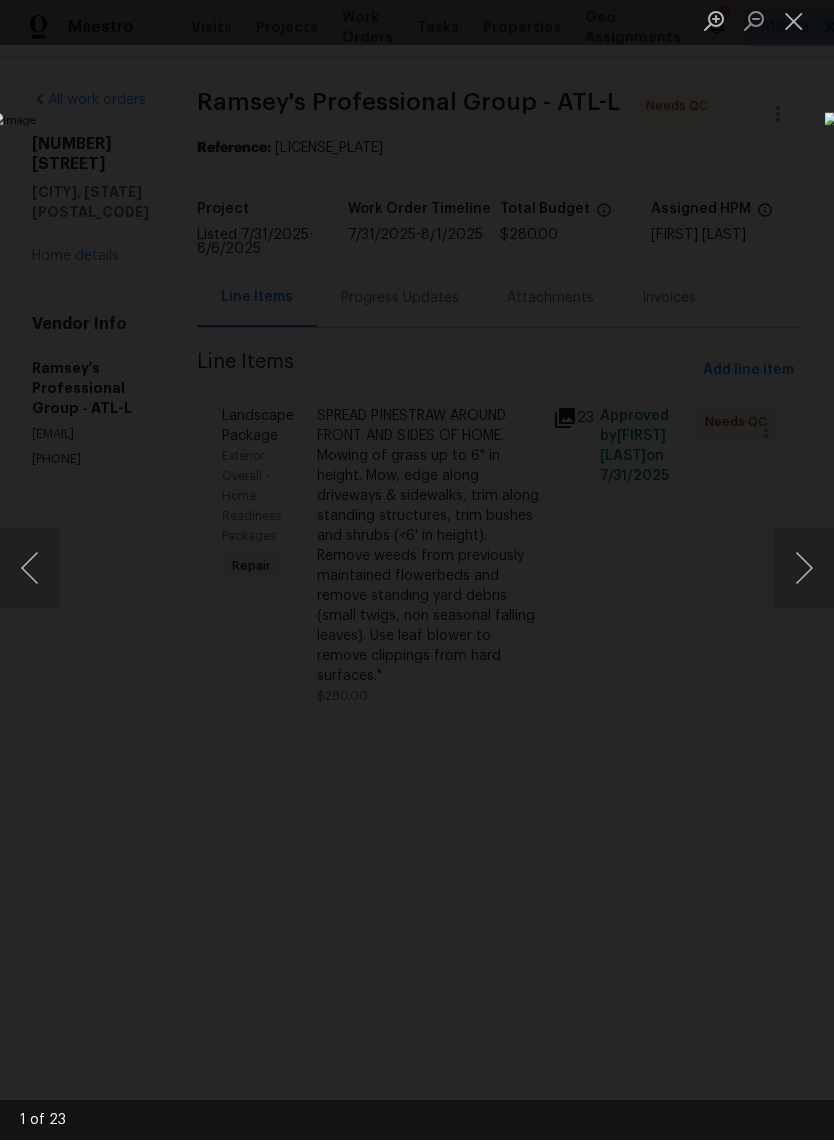 click at bounding box center [804, 573] 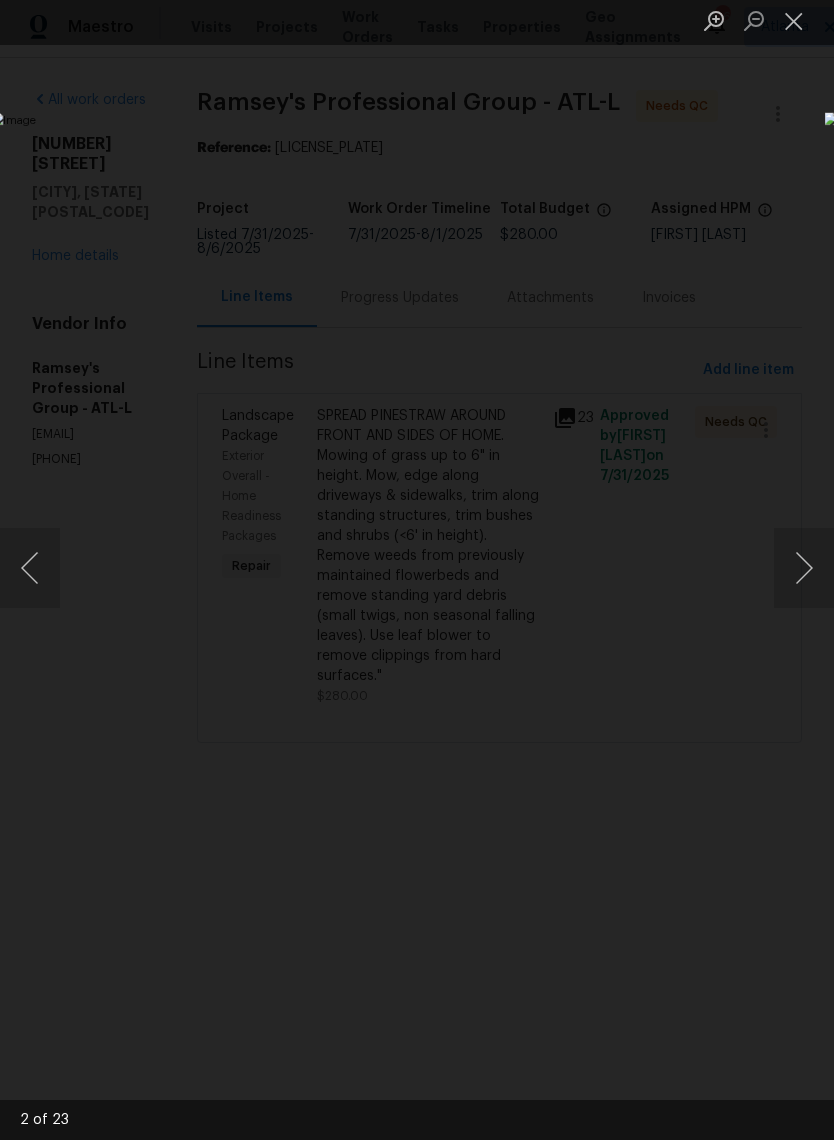 click at bounding box center [804, 573] 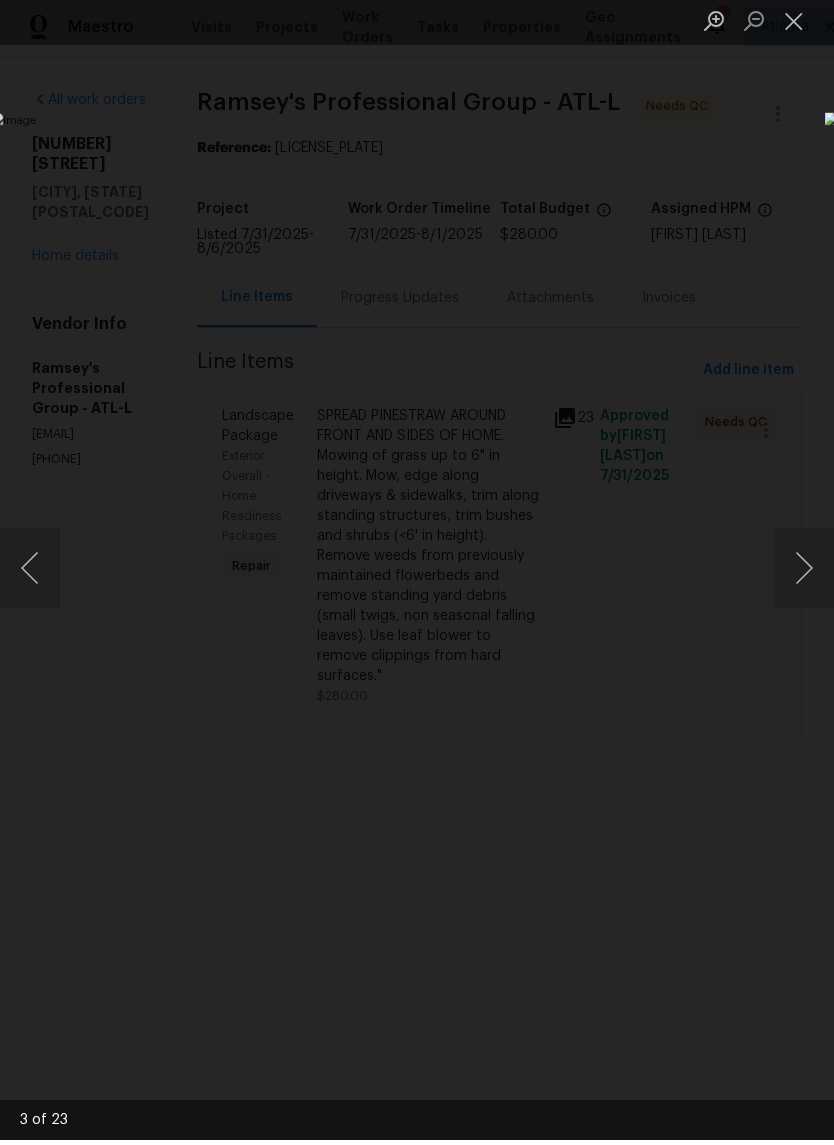 click at bounding box center (804, 573) 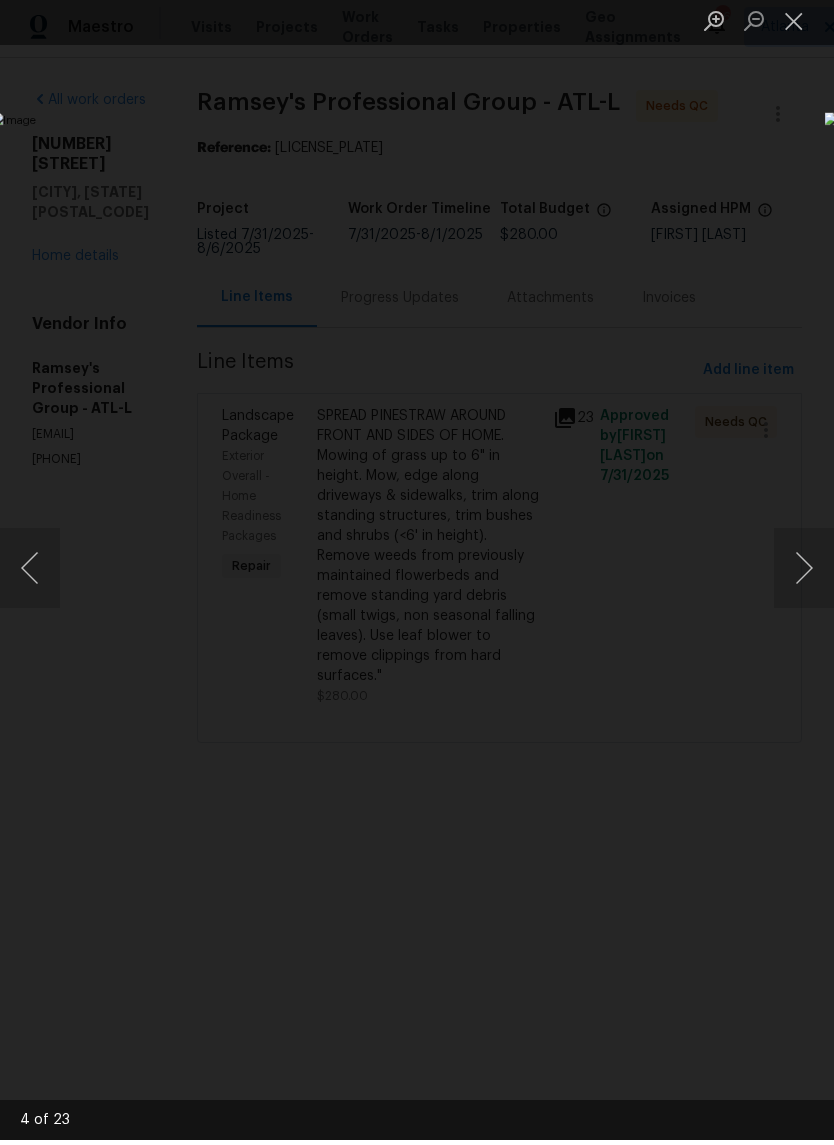 click at bounding box center [794, 25] 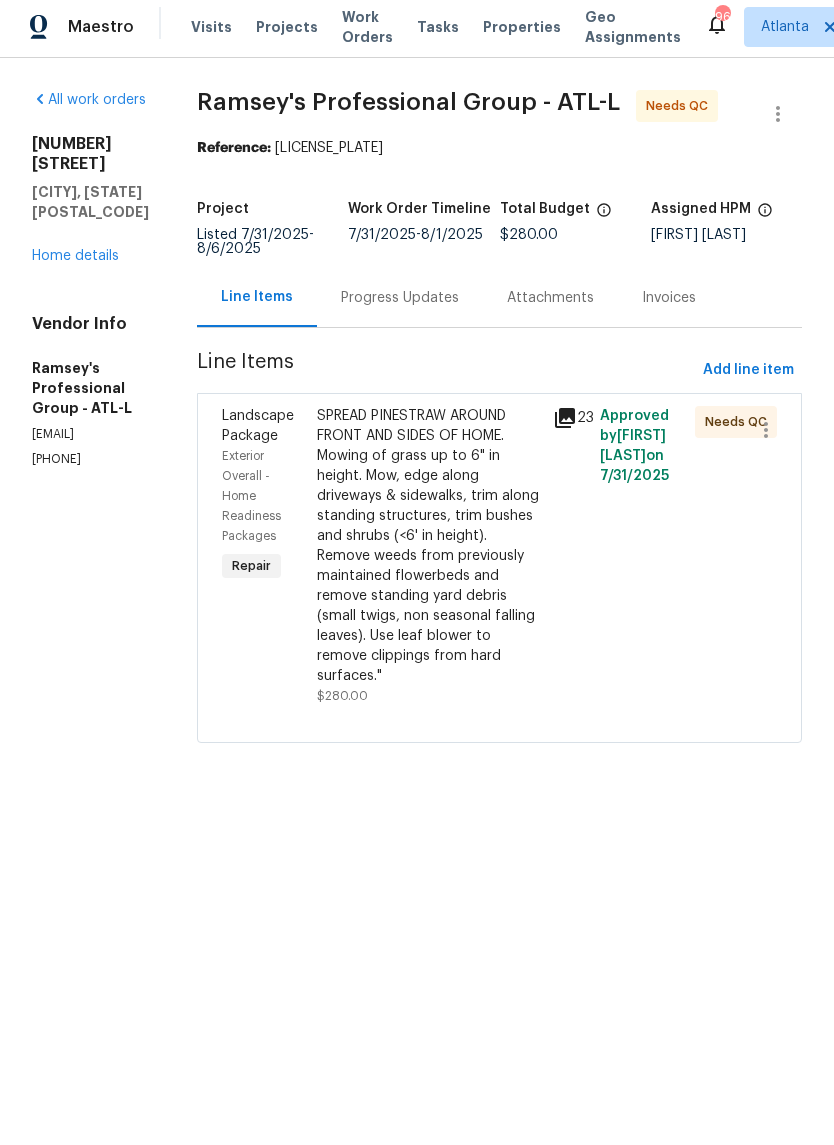 click on "SPREAD PINESTRAW AROUND FRONT AND SIDES OF HOME. Mowing of grass up to 6" in height. Mow, edge along driveways & sidewalks, trim along standing structures, trim bushes and shrubs (<6' in height). Remove weeds from previously maintained flowerbeds and remove standing yard debris (small twigs, non seasonal falling leaves).  Use leaf blower to remove clippings from hard surfaces."" at bounding box center [429, 551] 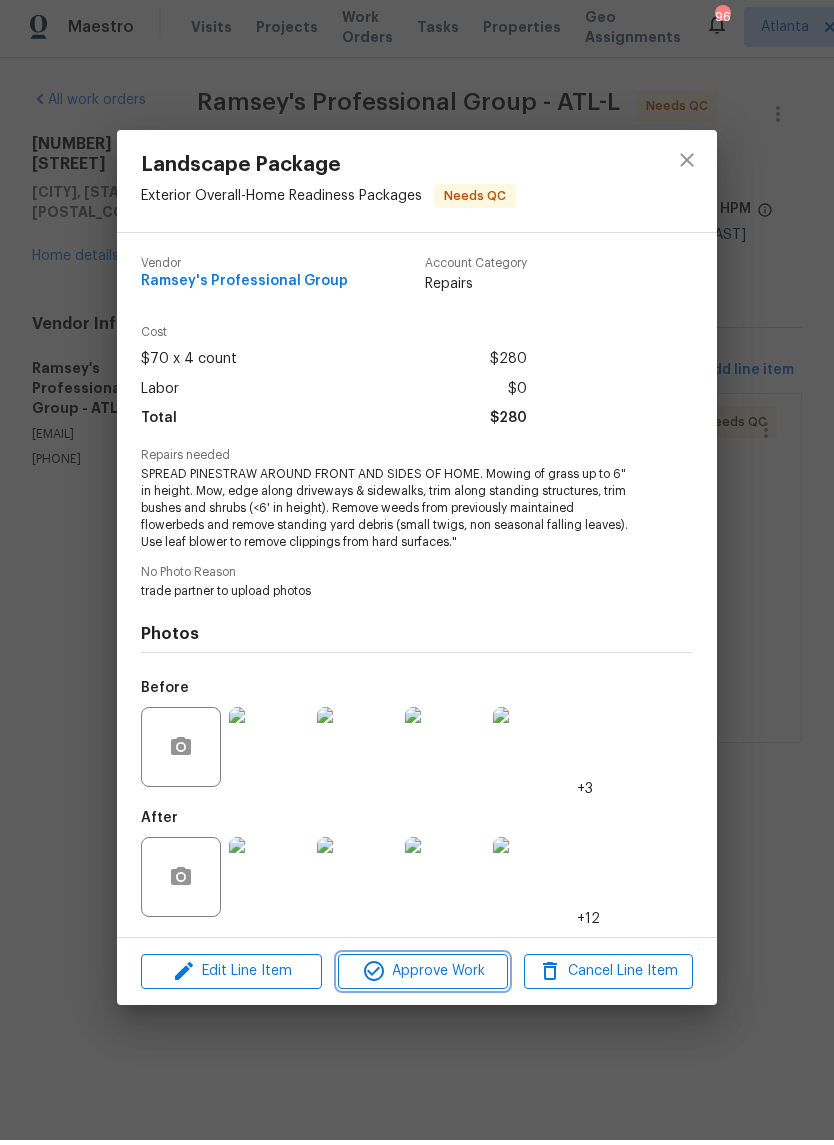 click on "Approve Work" at bounding box center (422, 976) 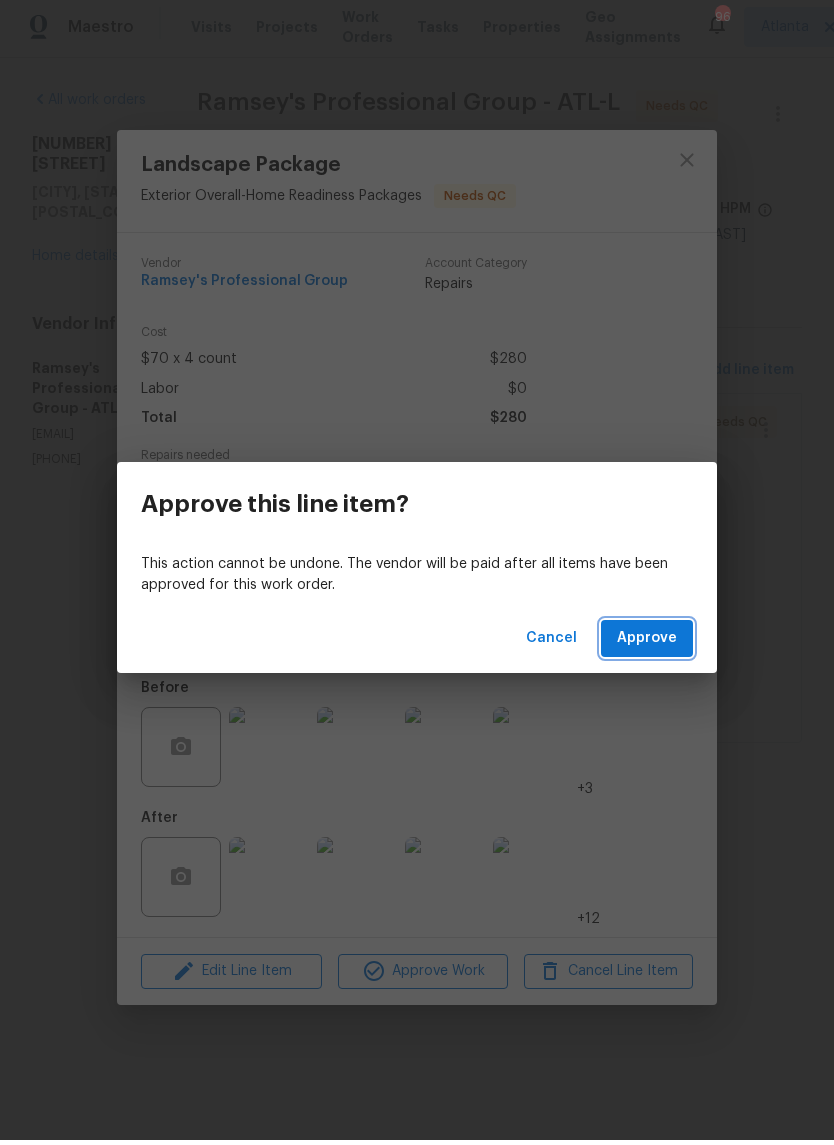 click on "Approve" at bounding box center [647, 643] 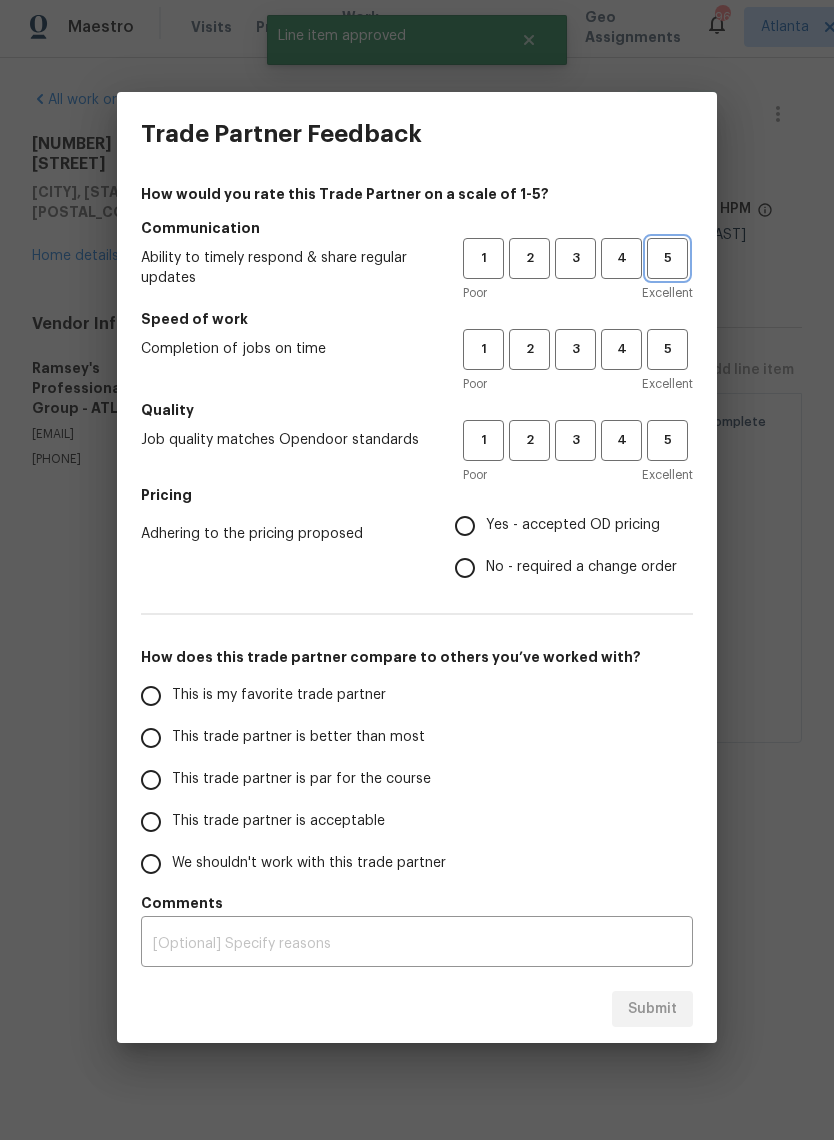 click on "5" at bounding box center [667, 263] 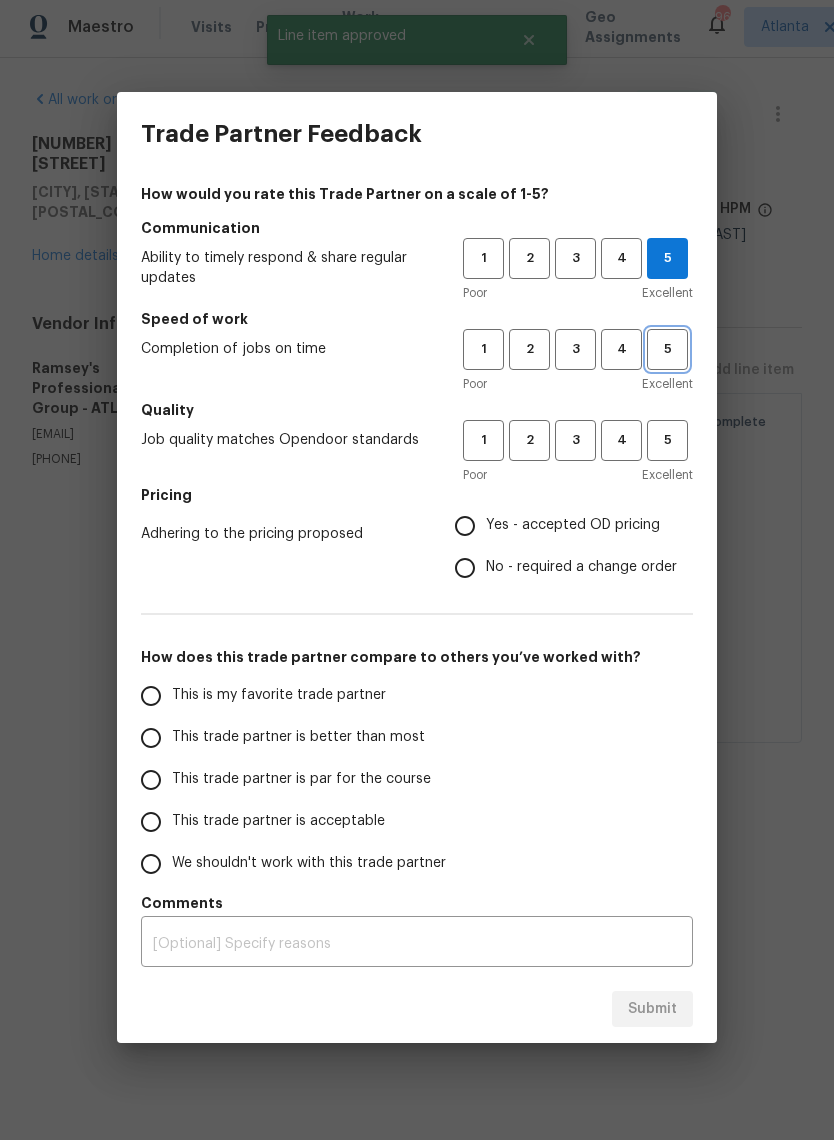 click on "5" at bounding box center [667, 354] 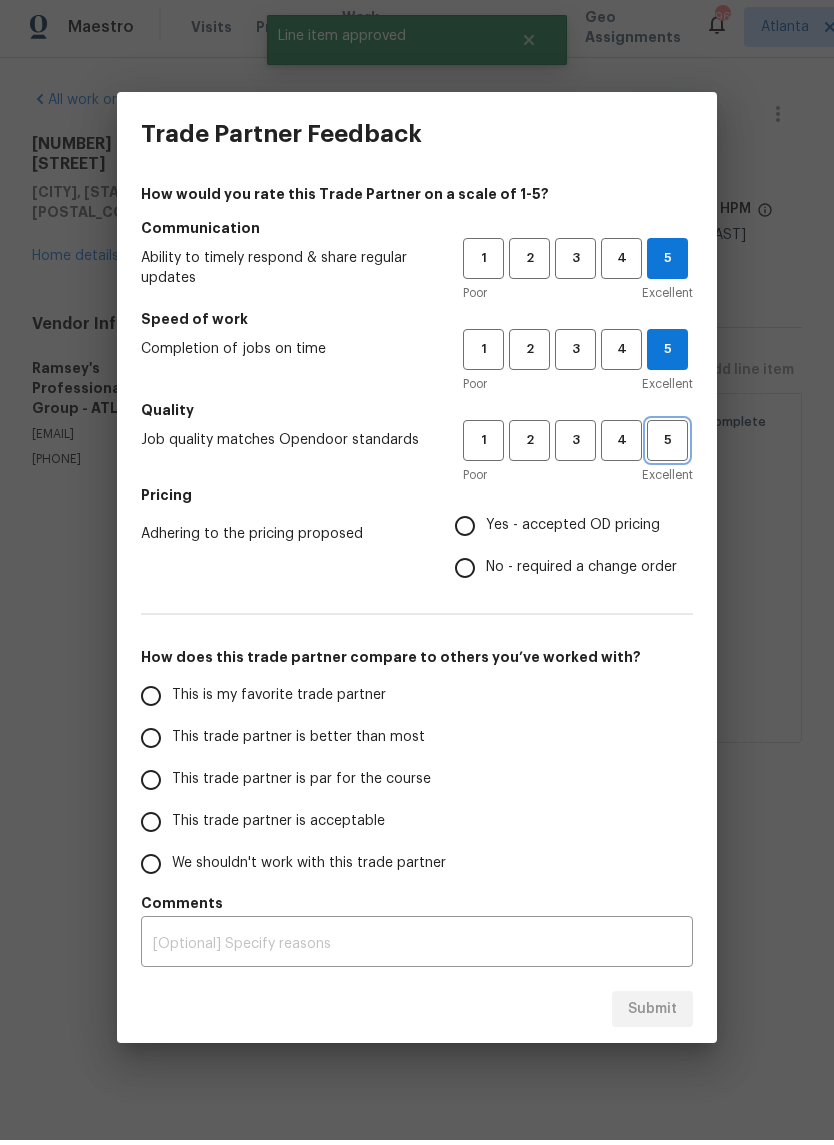 click on "5" at bounding box center [667, 445] 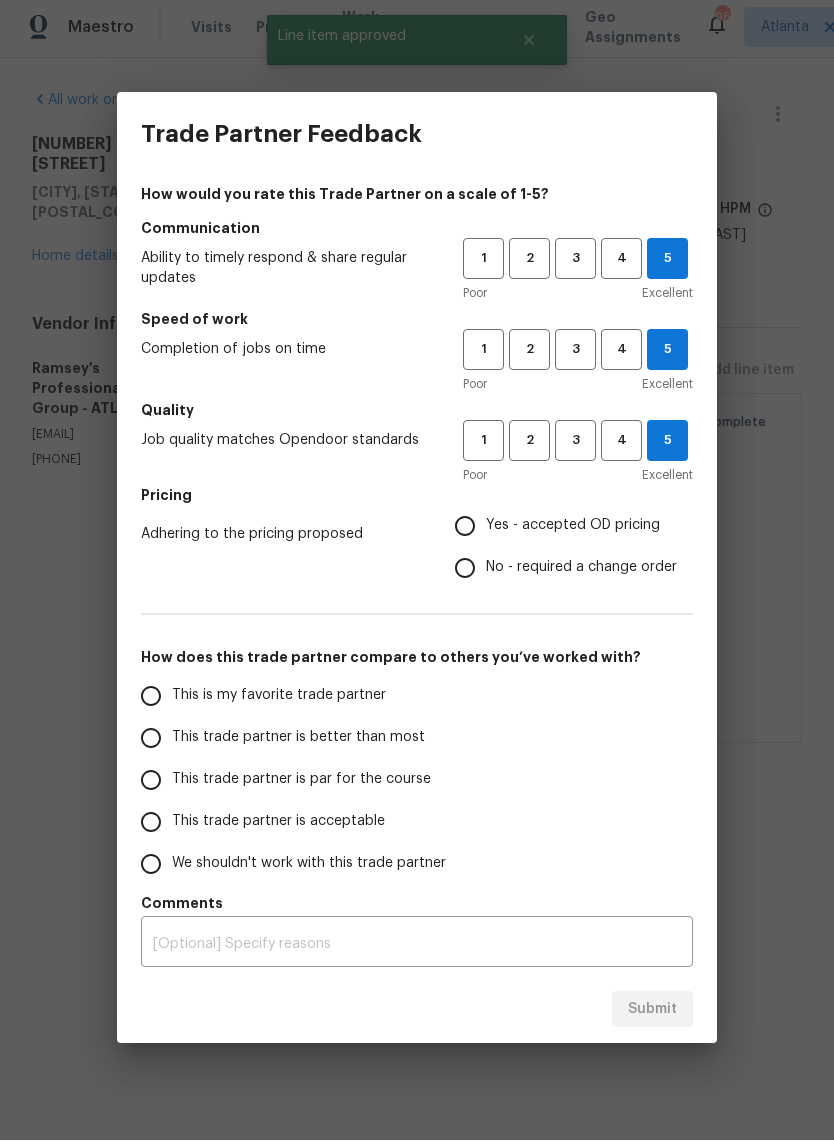 click on "Yes - accepted OD pricing" at bounding box center (573, 530) 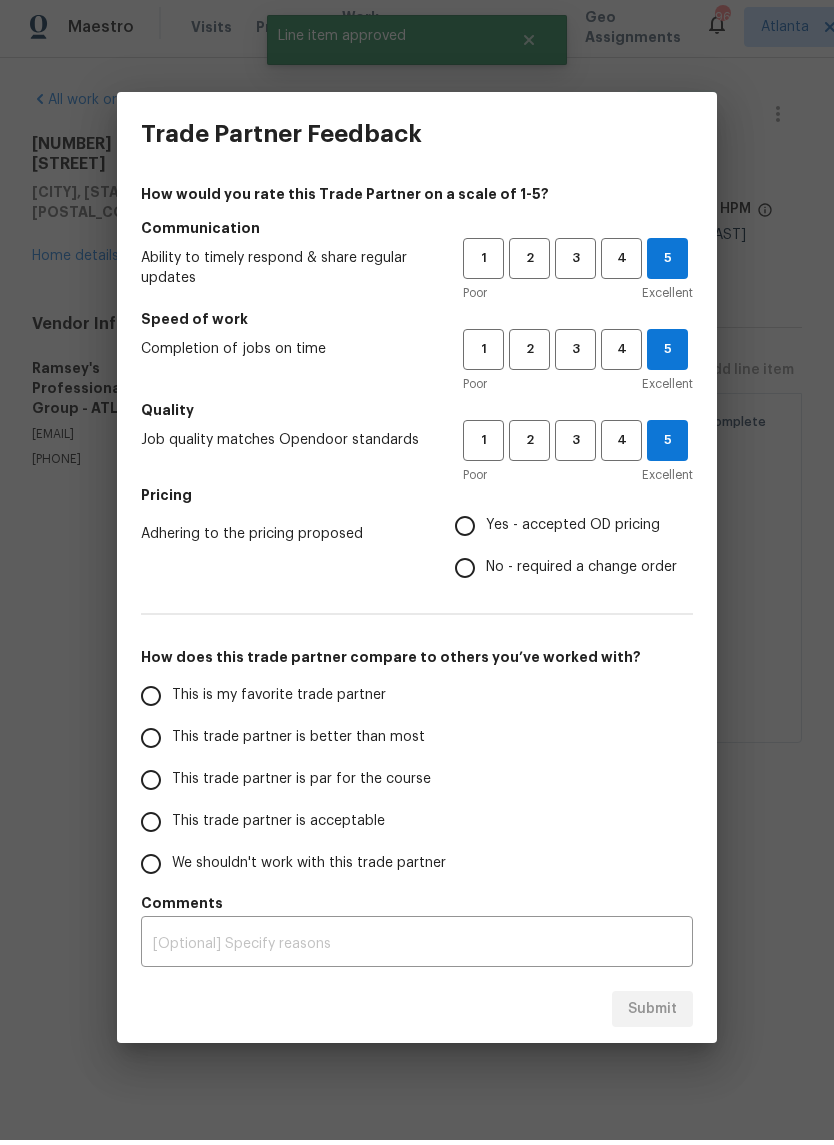 click on "Yes - accepted OD pricing" at bounding box center (465, 531) 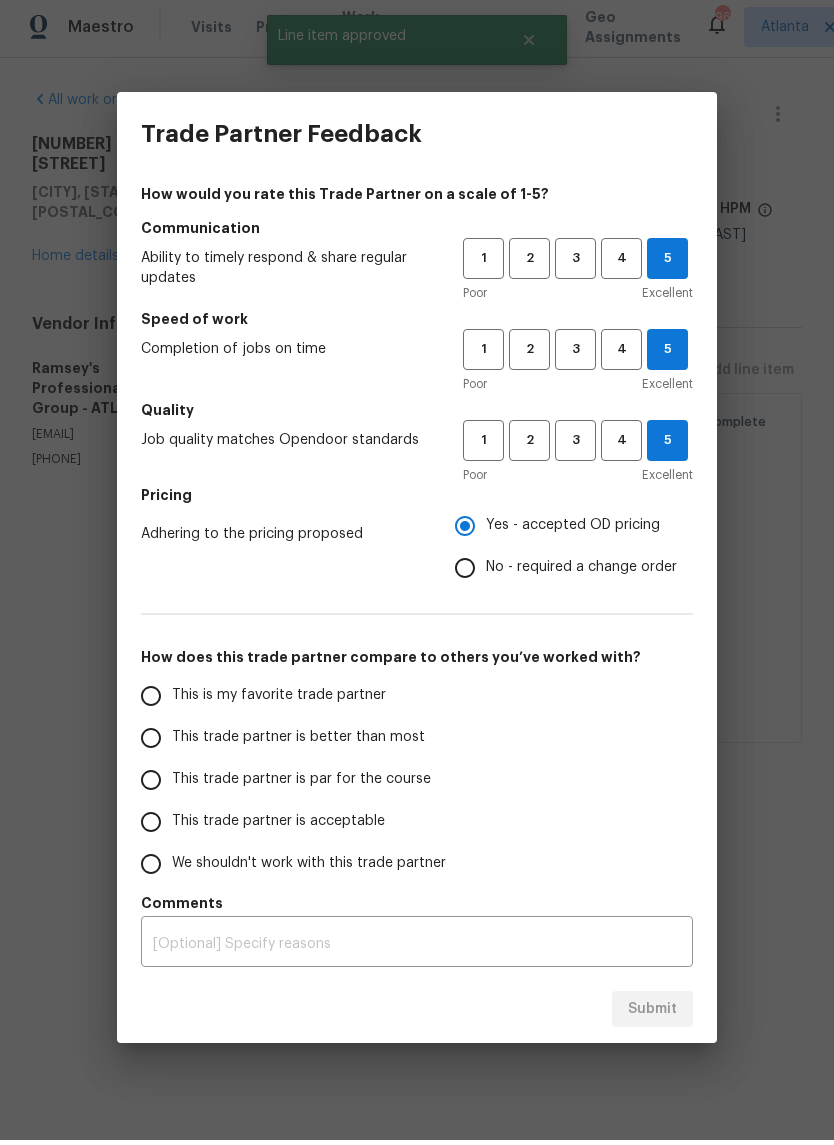 click on "This is my favorite trade partner" at bounding box center [151, 701] 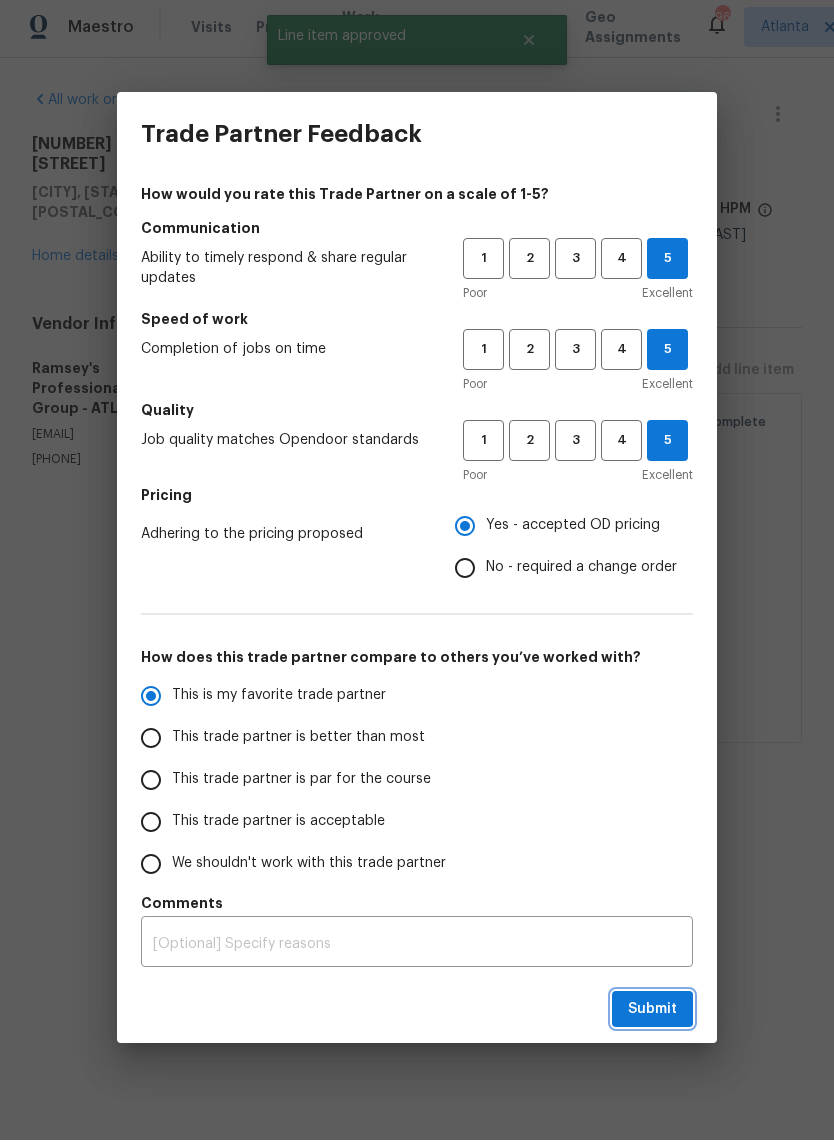 click on "Submit" at bounding box center (652, 1014) 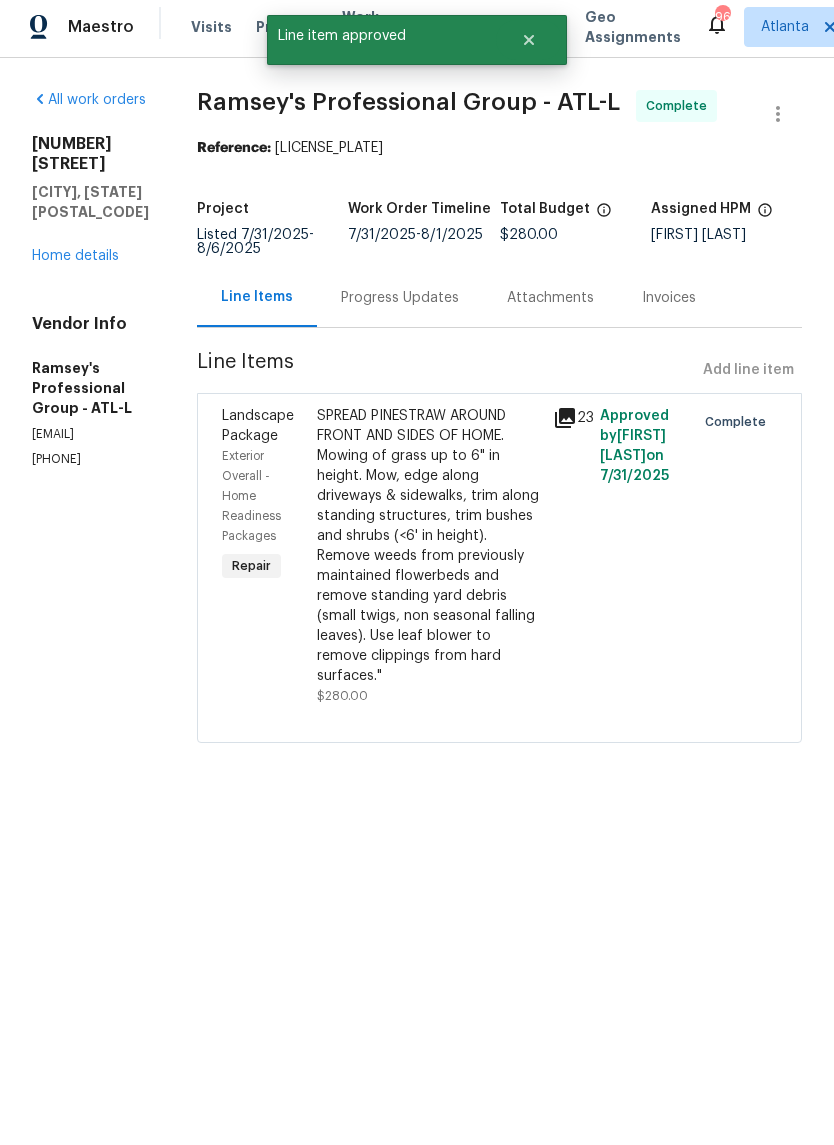 radio on "false" 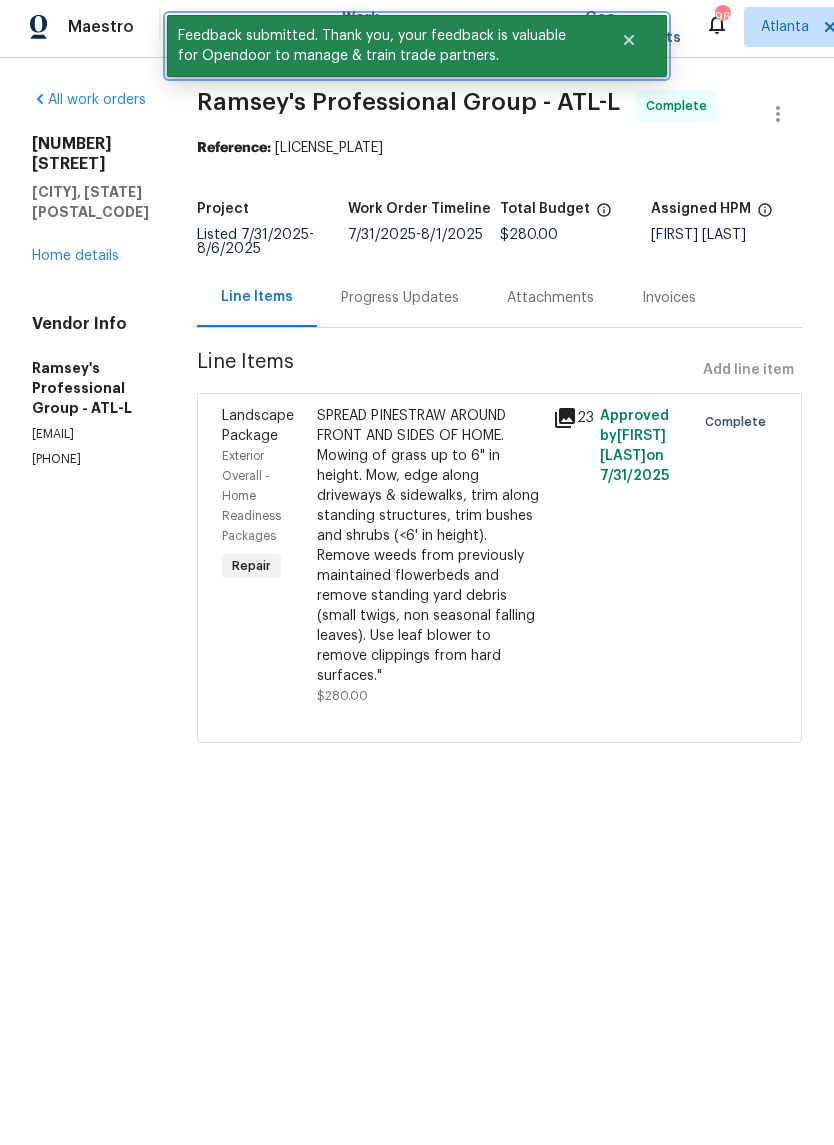 click 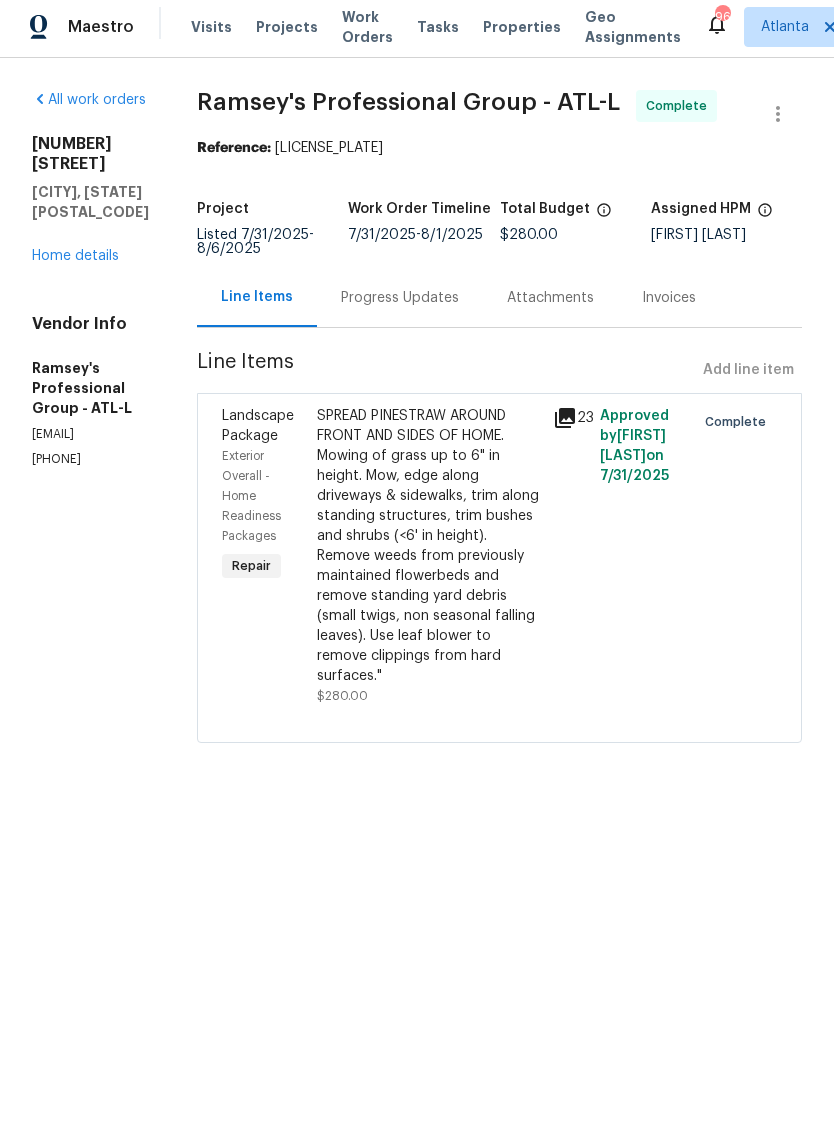 click on "Work Orders" at bounding box center (367, 32) 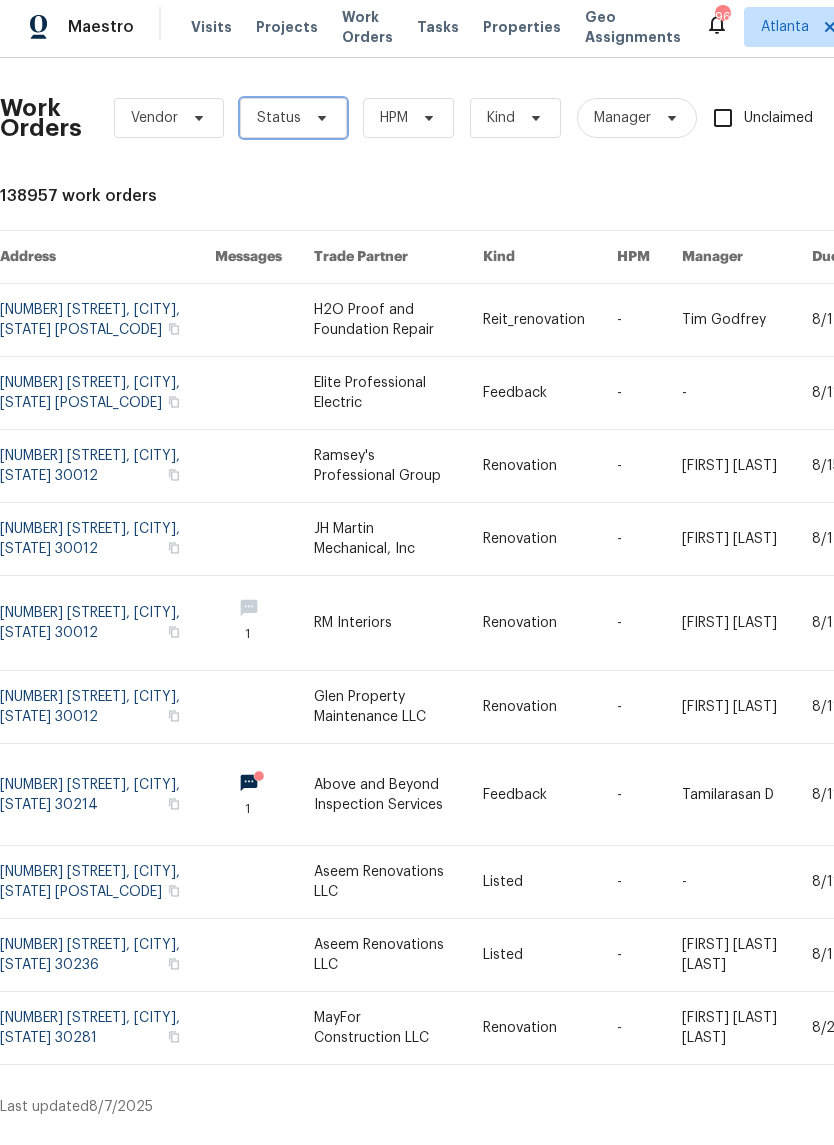 click on "Status" at bounding box center (293, 123) 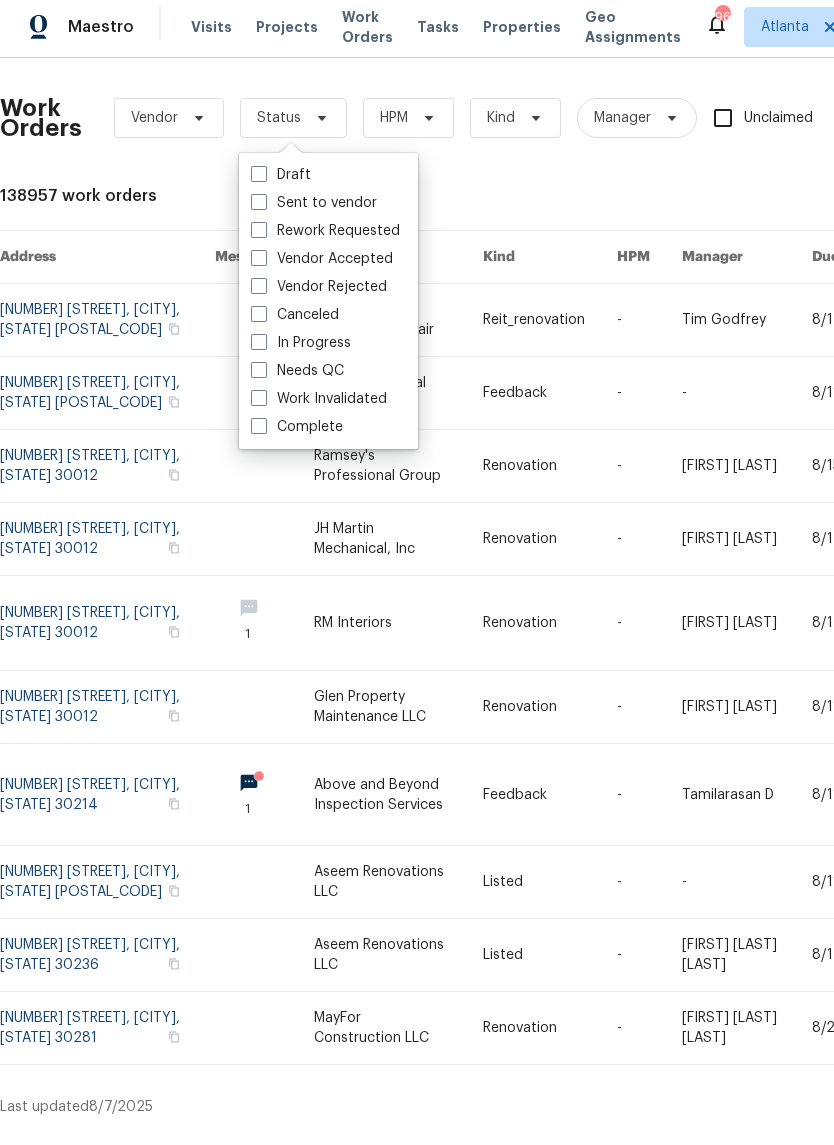 click on "Needs QC" at bounding box center [297, 376] 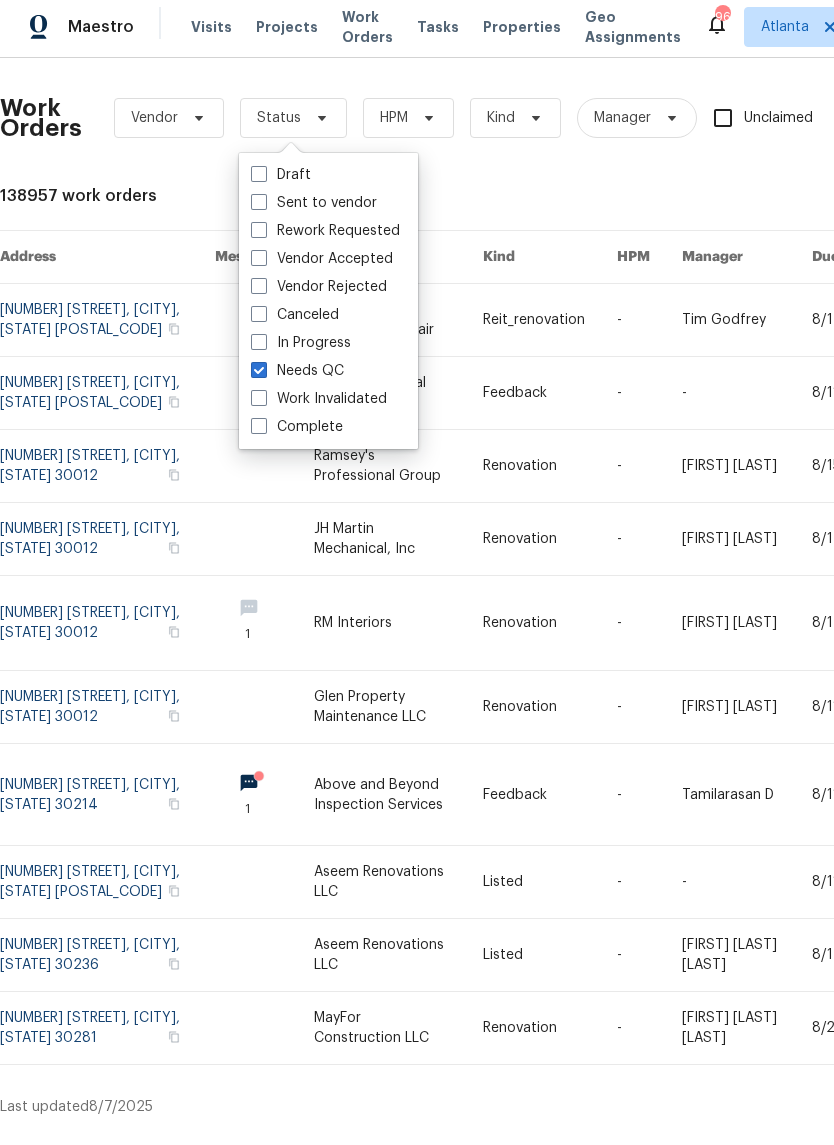 checkbox on "true" 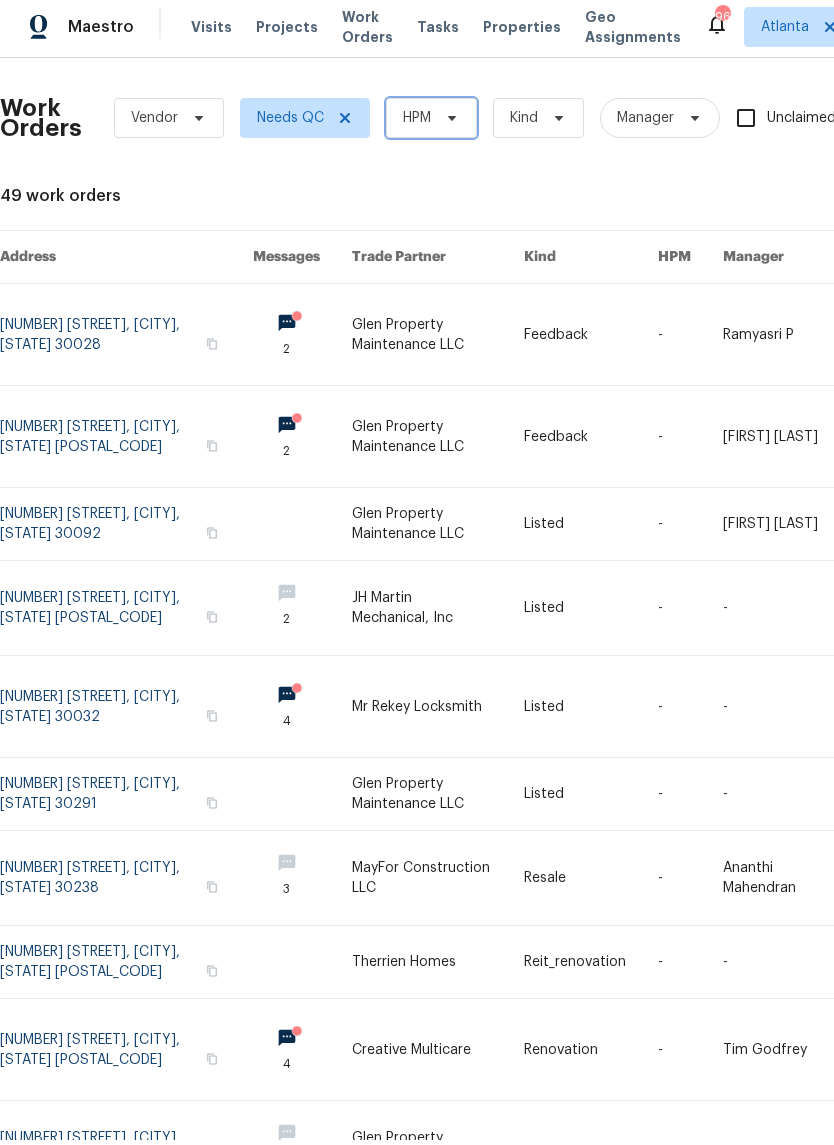 click on "HPM" at bounding box center [431, 123] 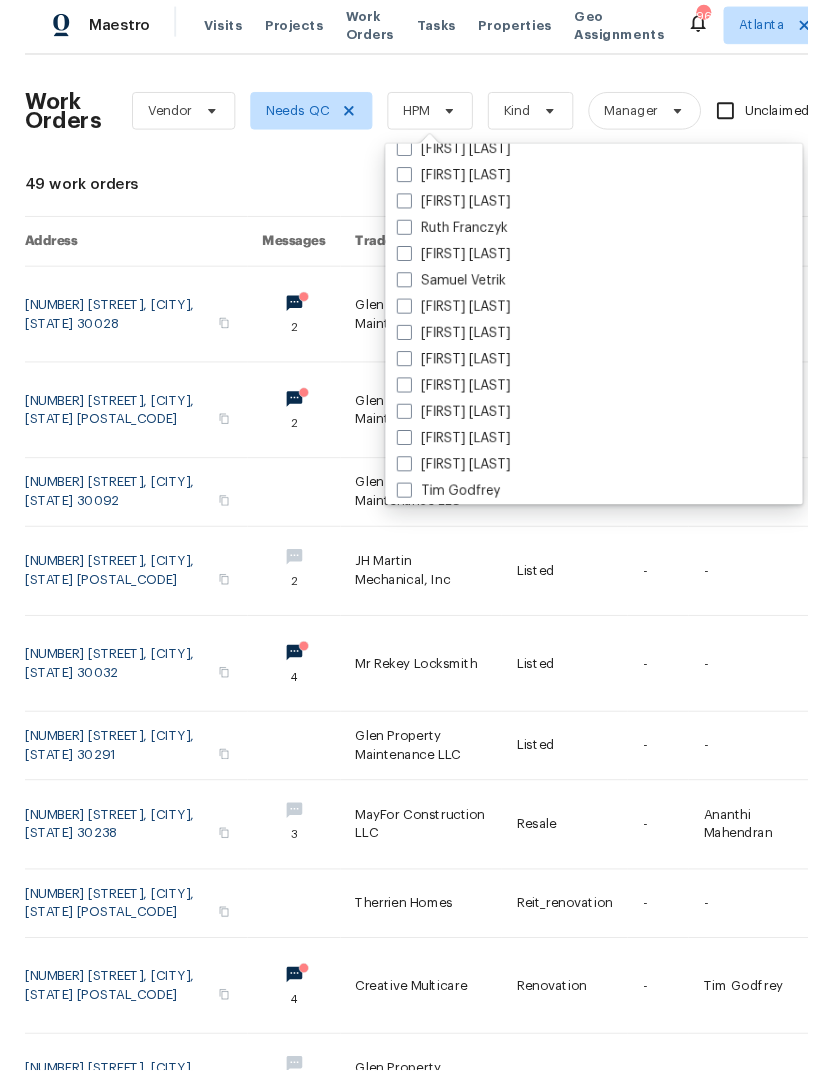 scroll, scrollTop: 1302, scrollLeft: 0, axis: vertical 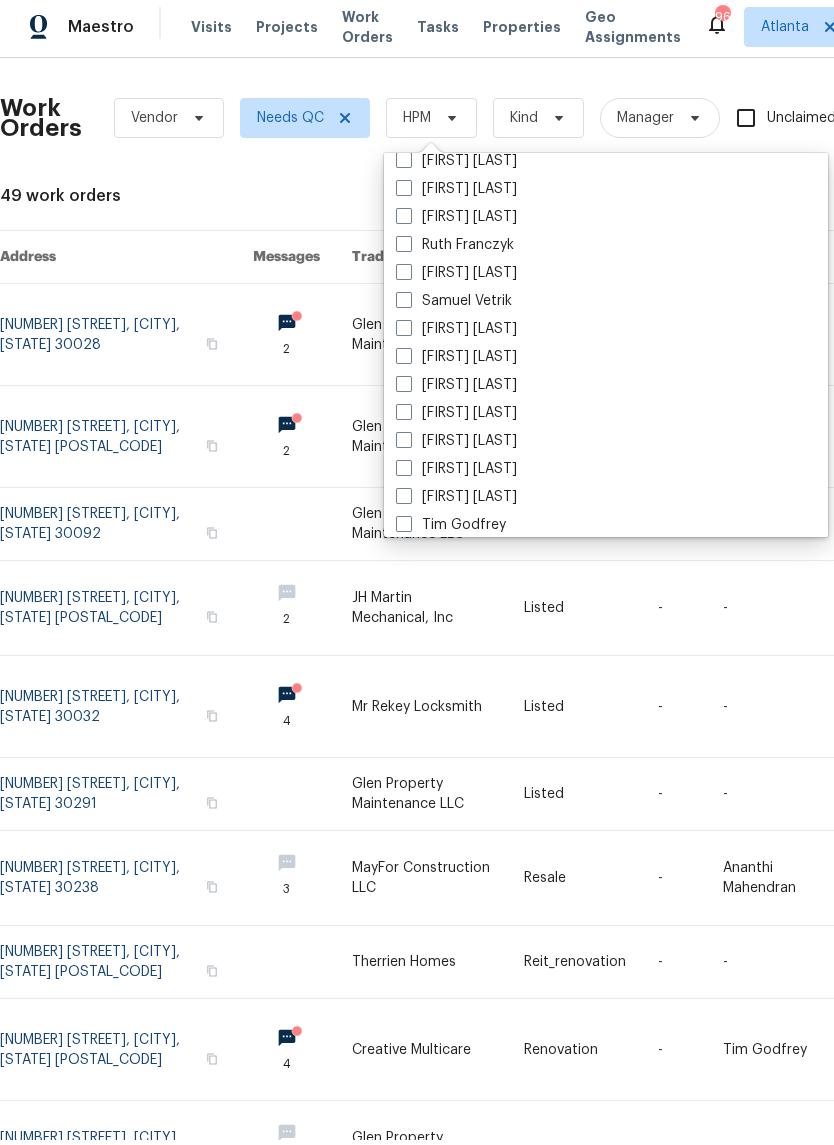 click on "[FIRST] [LAST]" at bounding box center (456, 278) 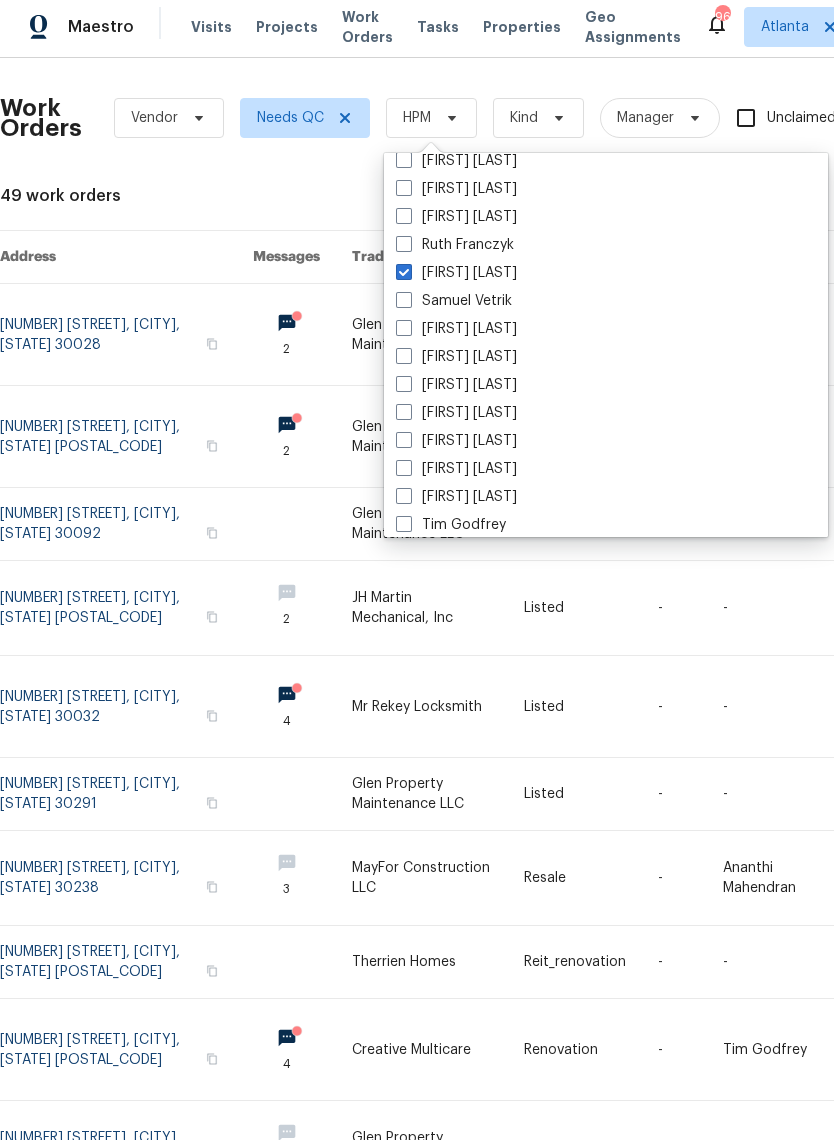 checkbox on "true" 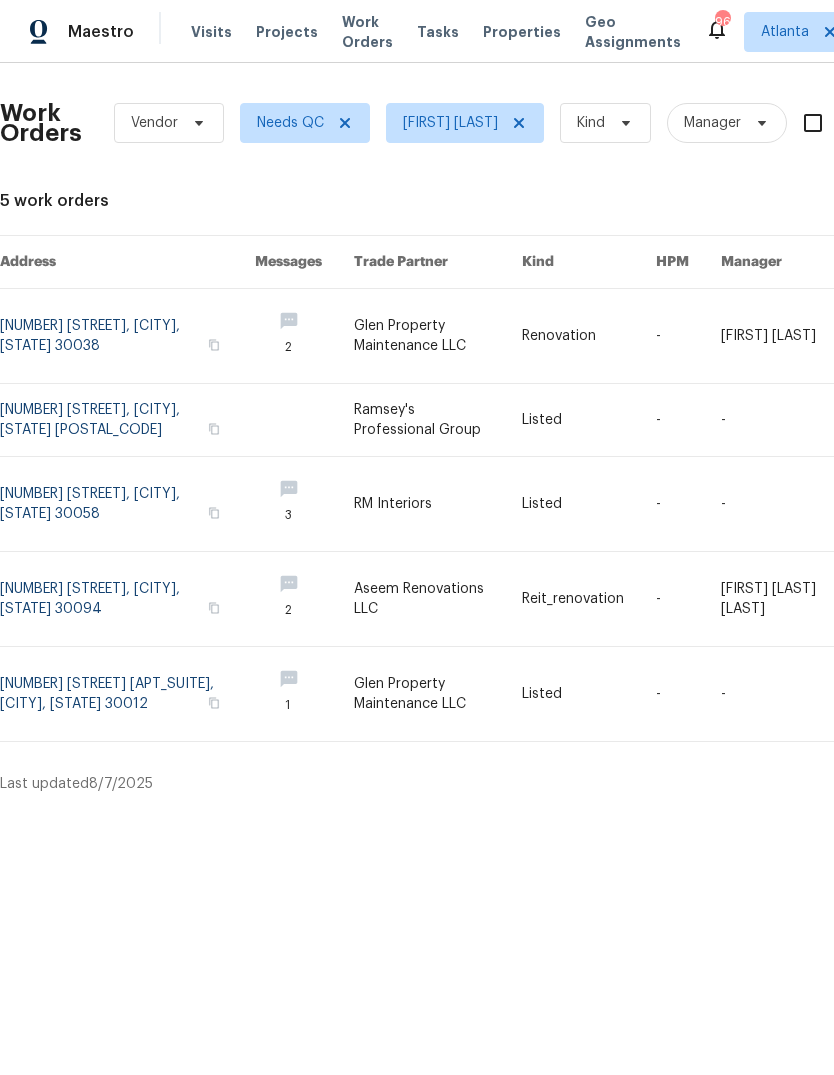 scroll, scrollTop: 0, scrollLeft: 0, axis: both 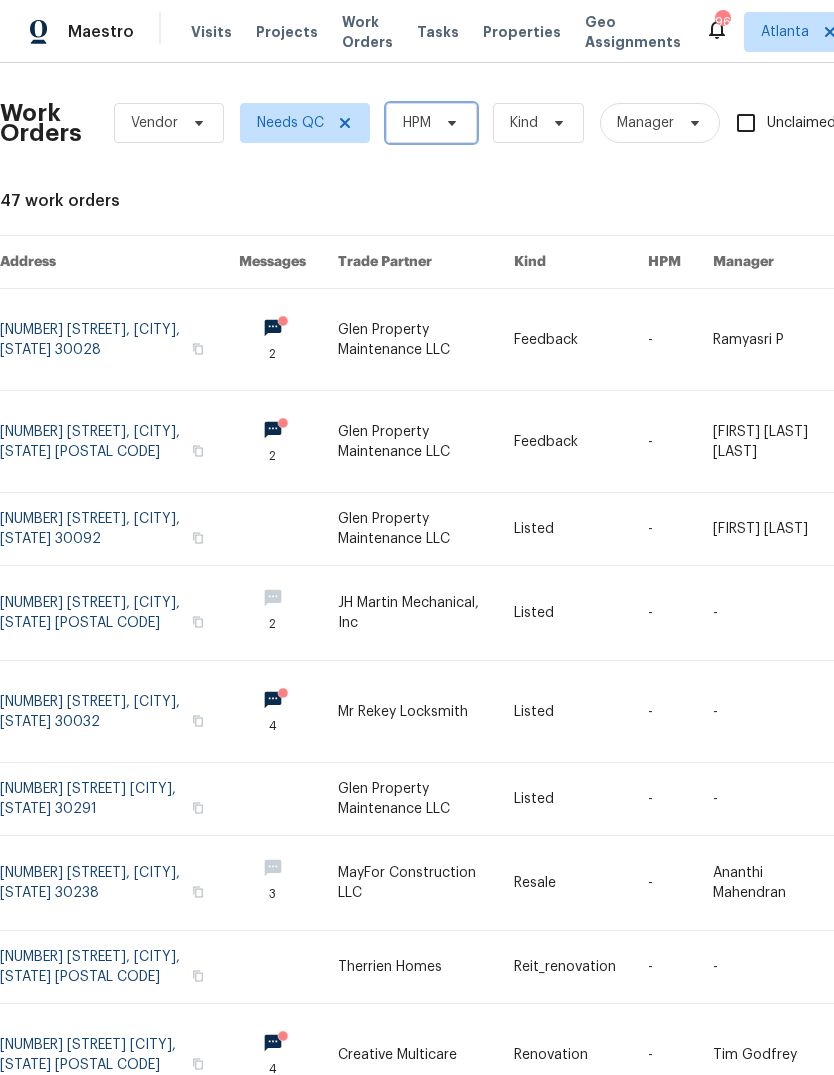 click on "HPM" at bounding box center (431, 123) 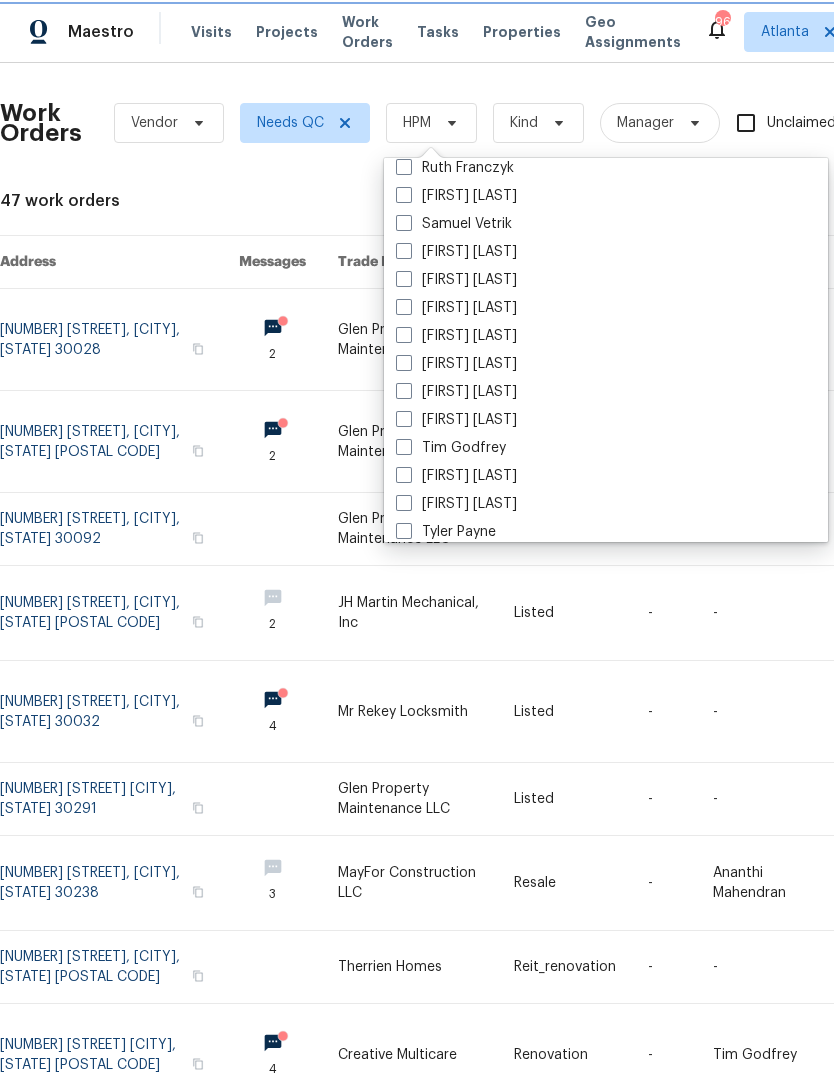 scroll, scrollTop: 1383, scrollLeft: 0, axis: vertical 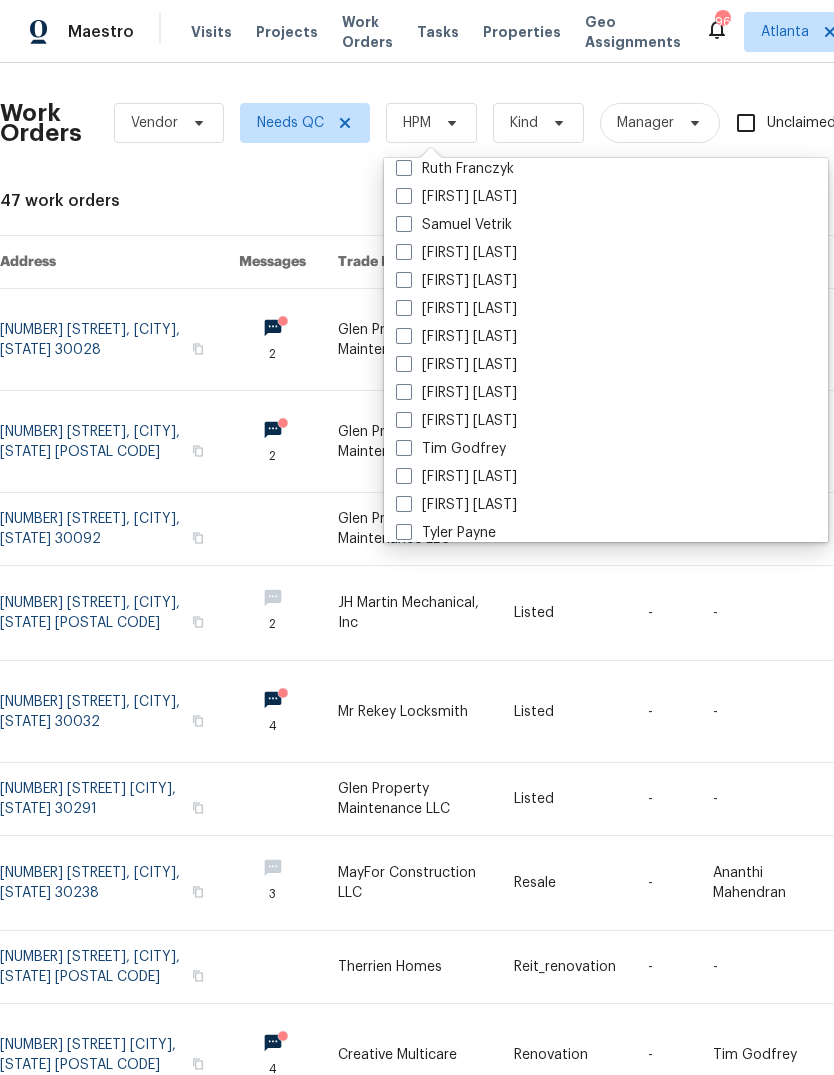 click on "[FIRST] [LAST]" at bounding box center [456, 197] 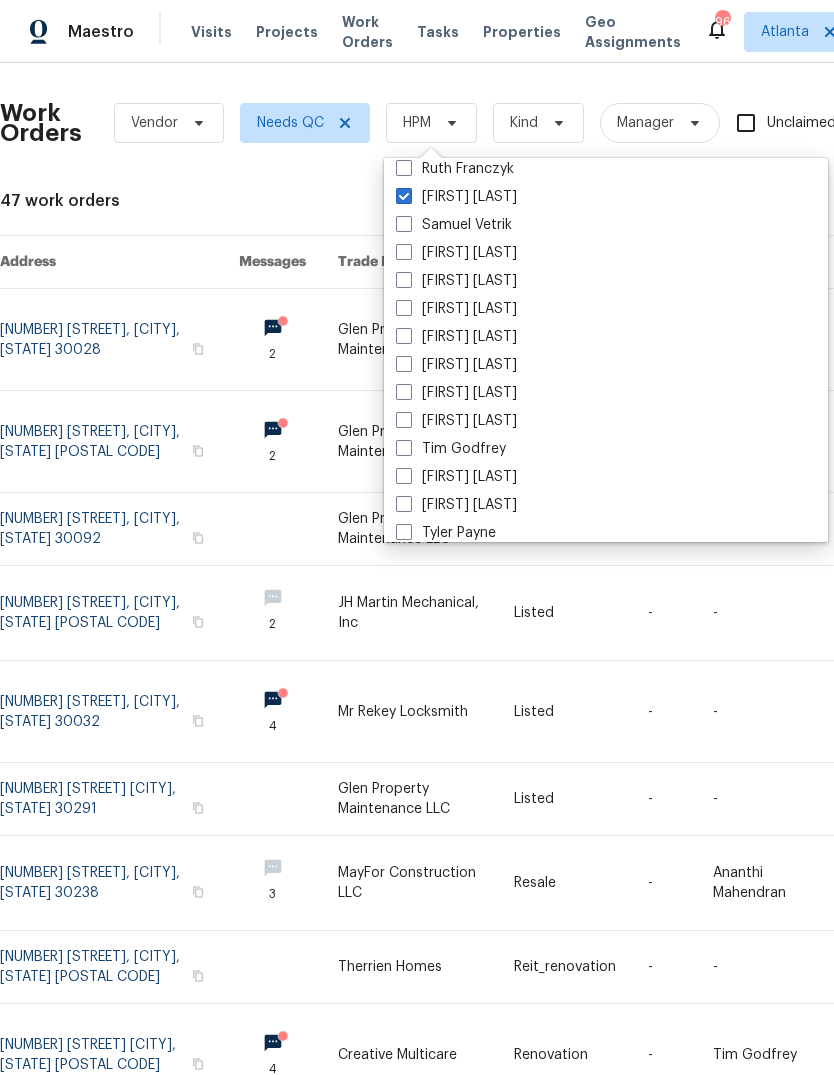 checkbox on "true" 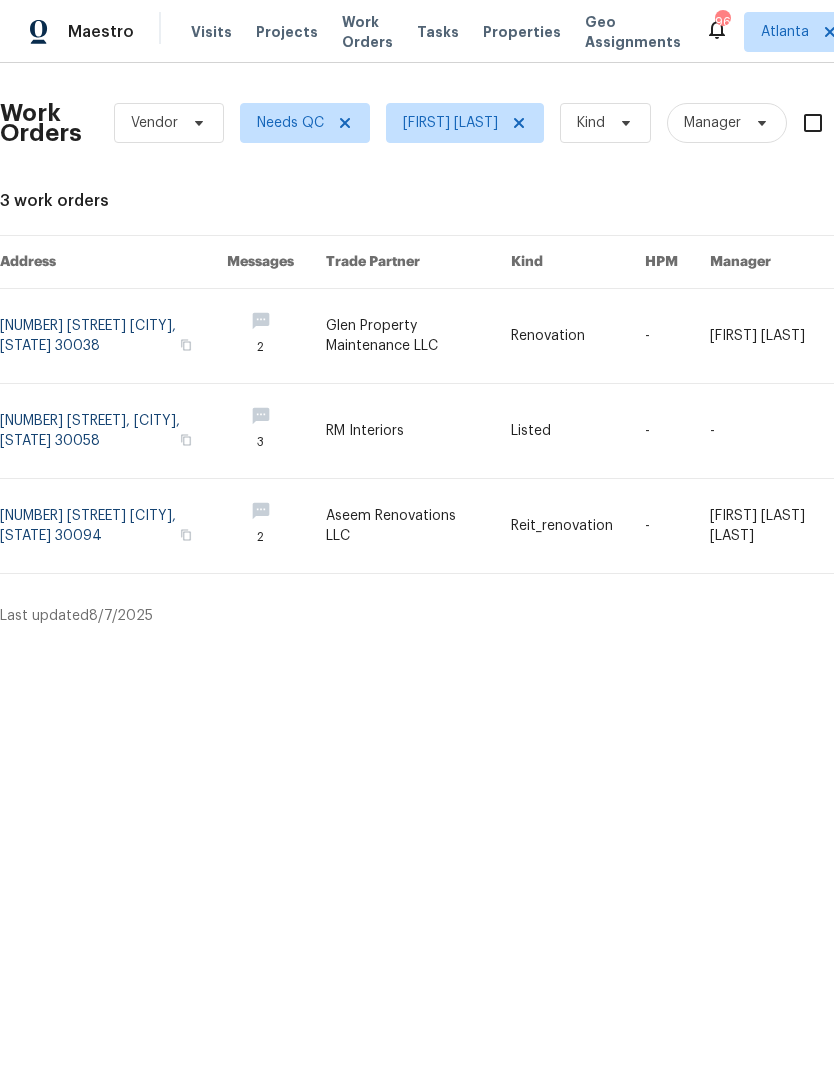 scroll, scrollTop: 0, scrollLeft: 0, axis: both 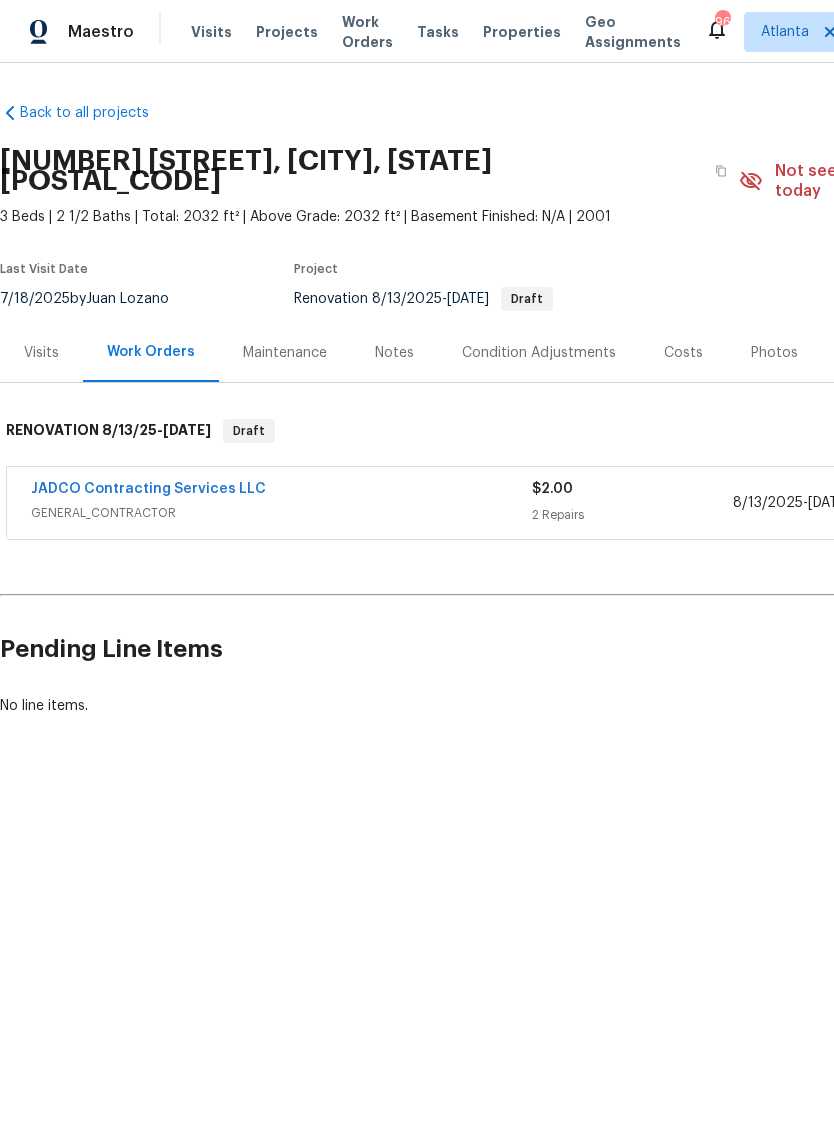 click on "Costs" at bounding box center (683, 353) 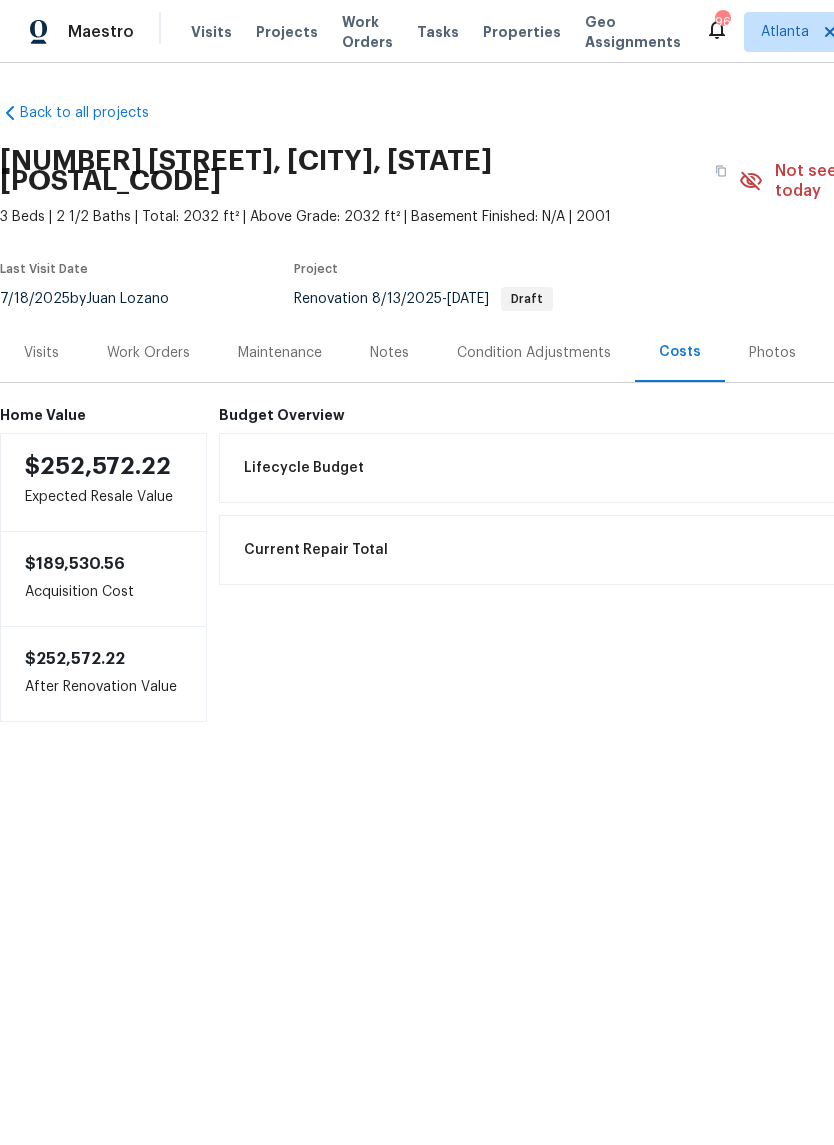 scroll, scrollTop: 0, scrollLeft: 0, axis: both 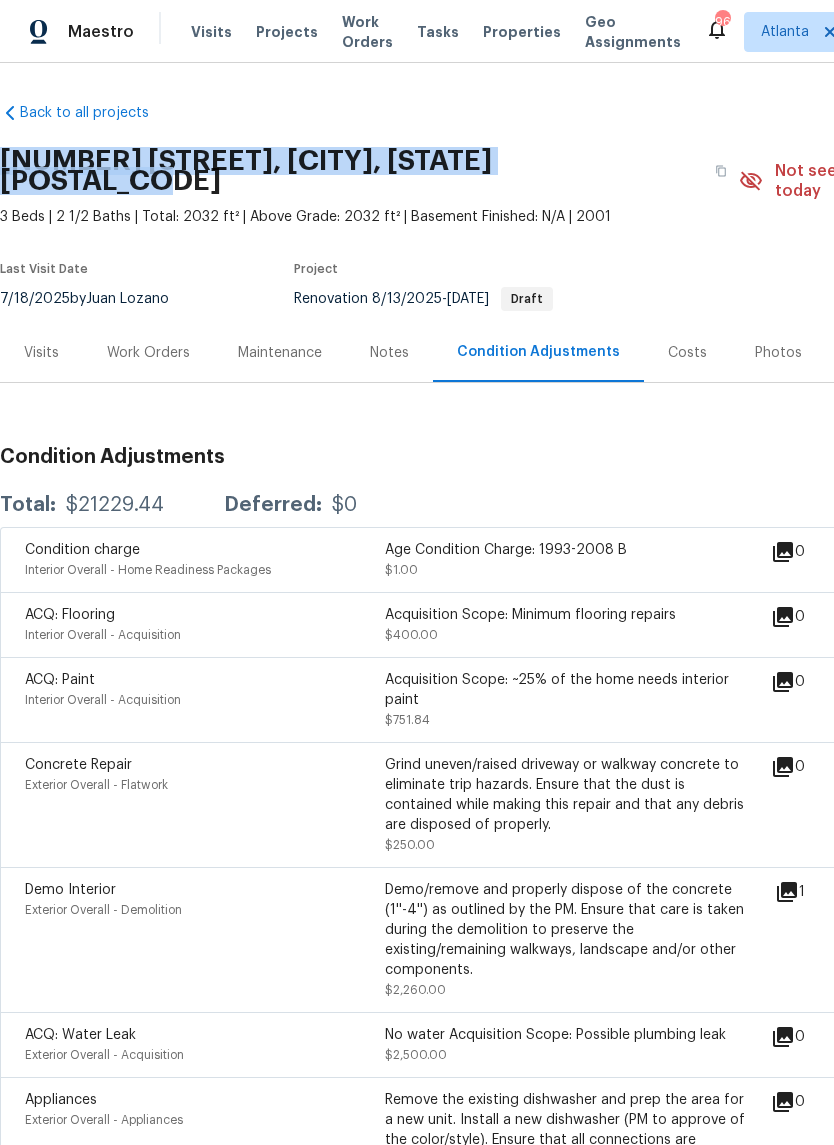 copy on "[NUMBER] [STREET], [CITY], [STATE] [POSTAL_CODE]" 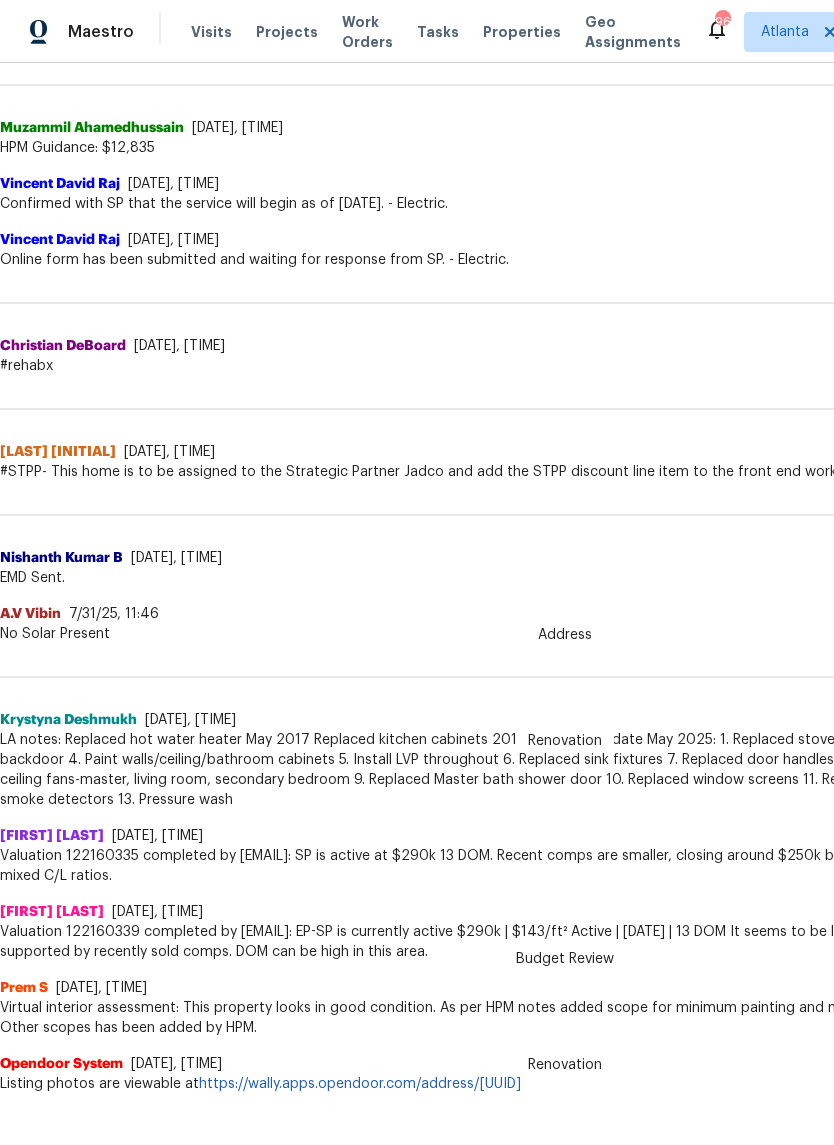 scroll, scrollTop: 655, scrollLeft: 0, axis: vertical 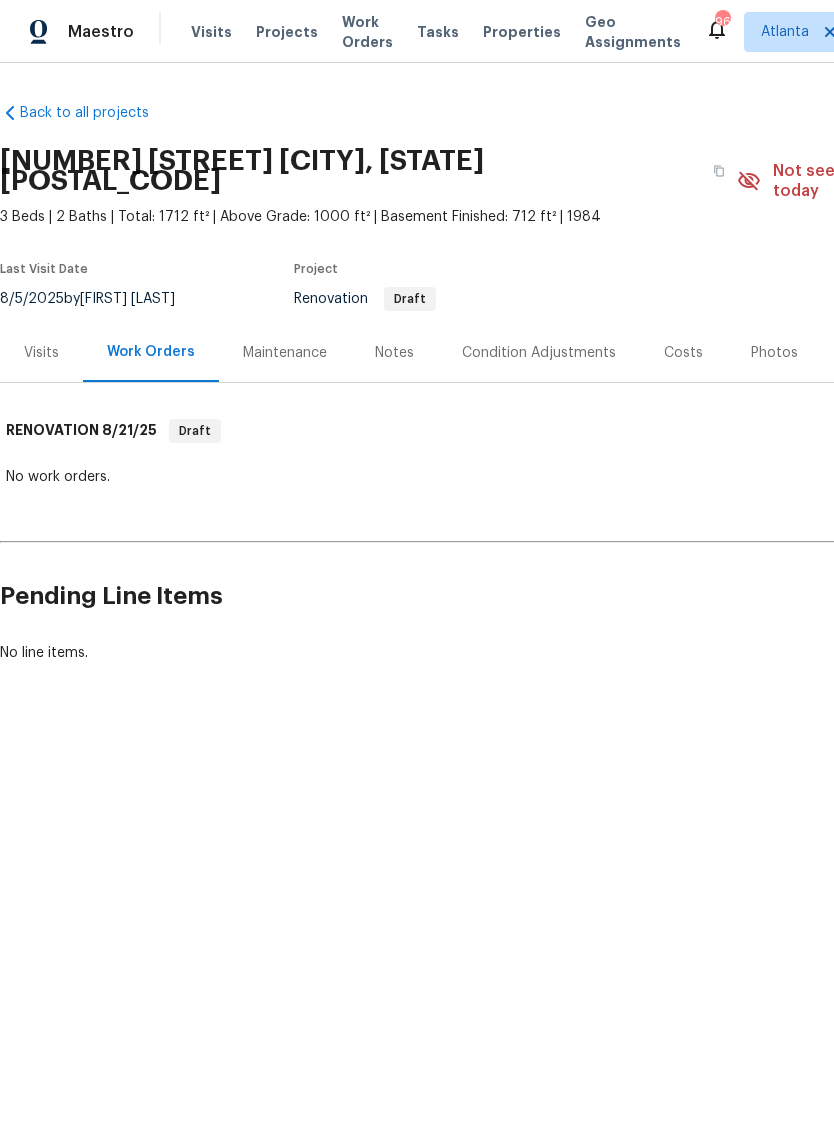 click on "Costs" at bounding box center [683, 353] 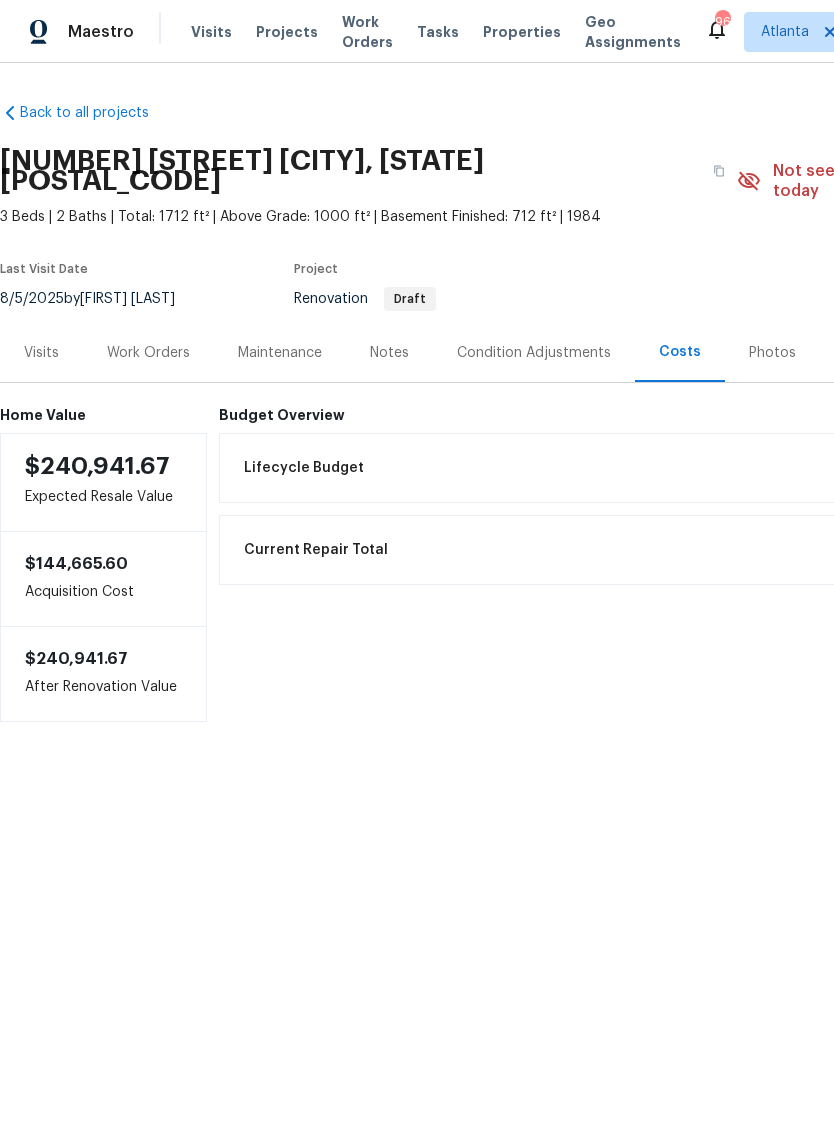 scroll, scrollTop: 0, scrollLeft: 0, axis: both 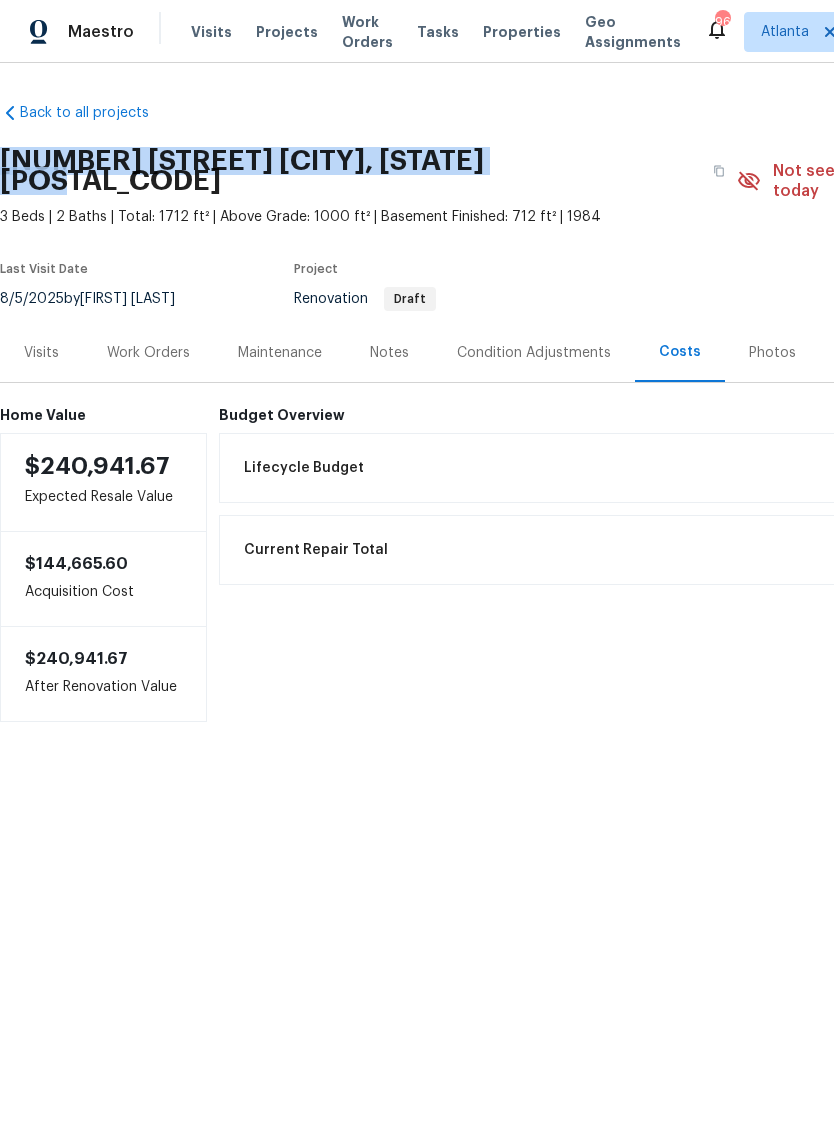 copy on "1275 Mountain Dr NE, Conyers, GA 30013" 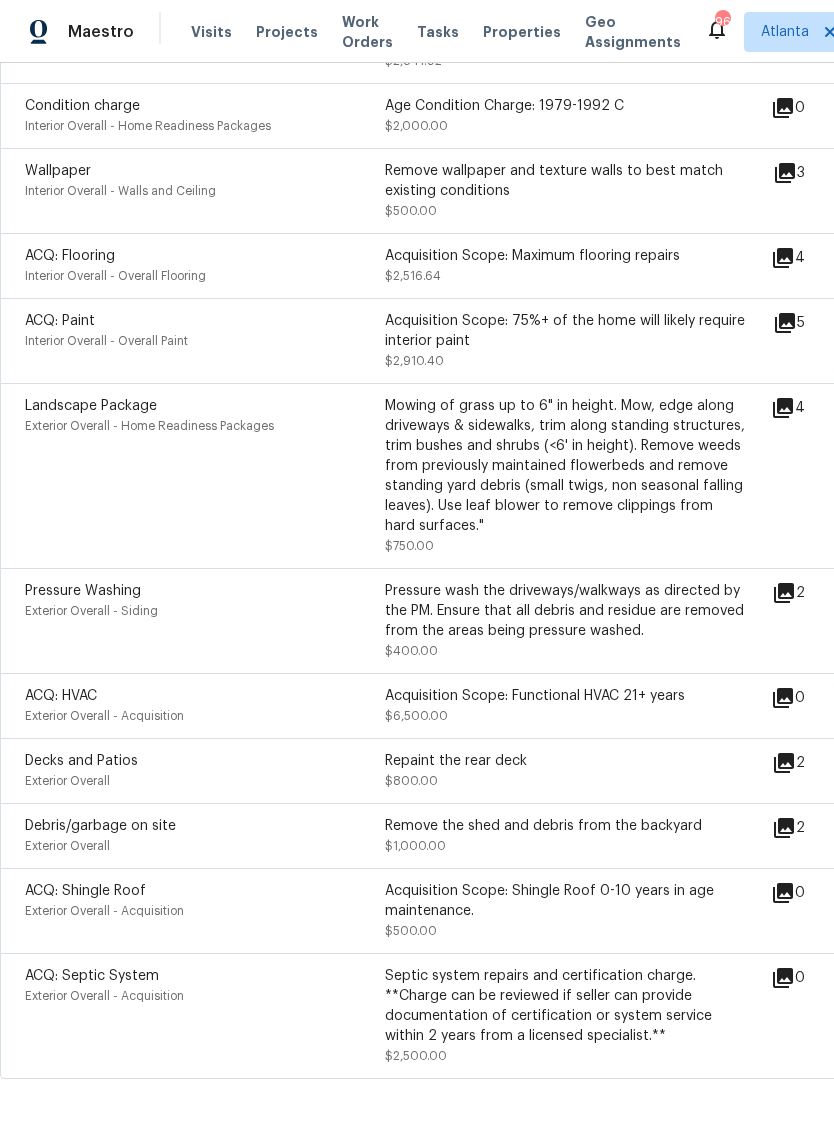 scroll, scrollTop: 818, scrollLeft: 0, axis: vertical 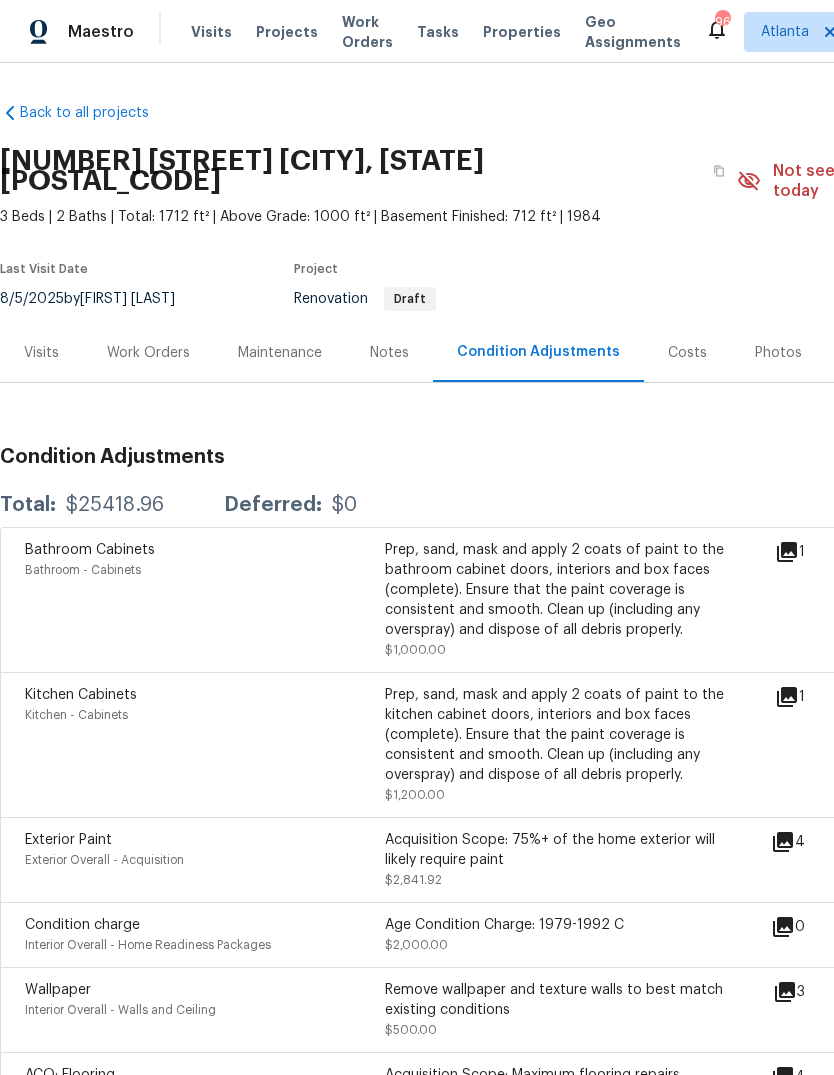 click on "Costs" at bounding box center [687, 353] 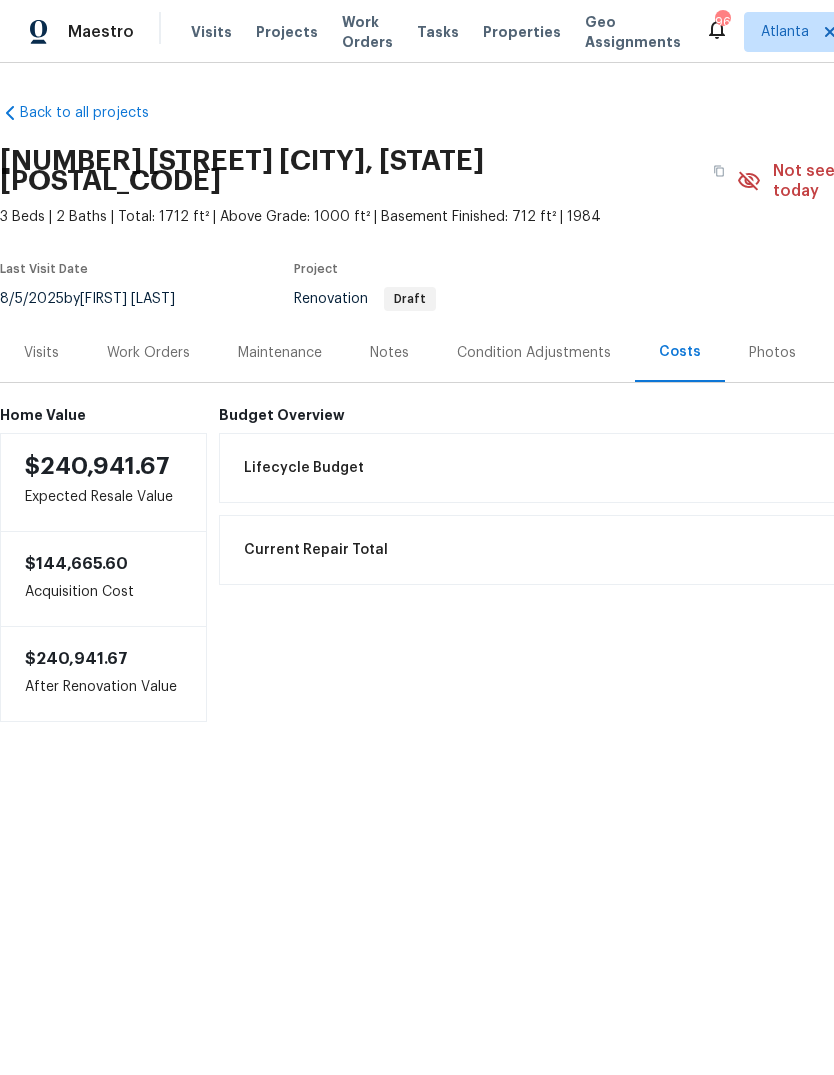 scroll, scrollTop: 0, scrollLeft: 0, axis: both 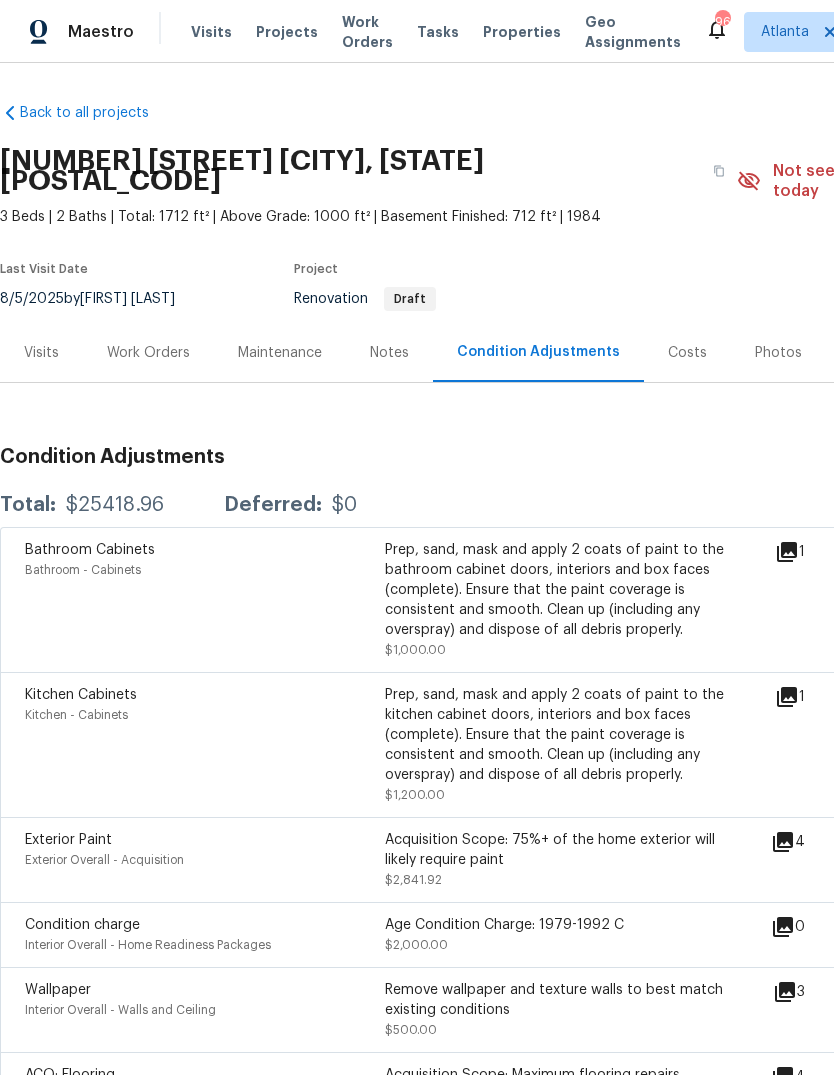 click on "Costs" at bounding box center (687, 353) 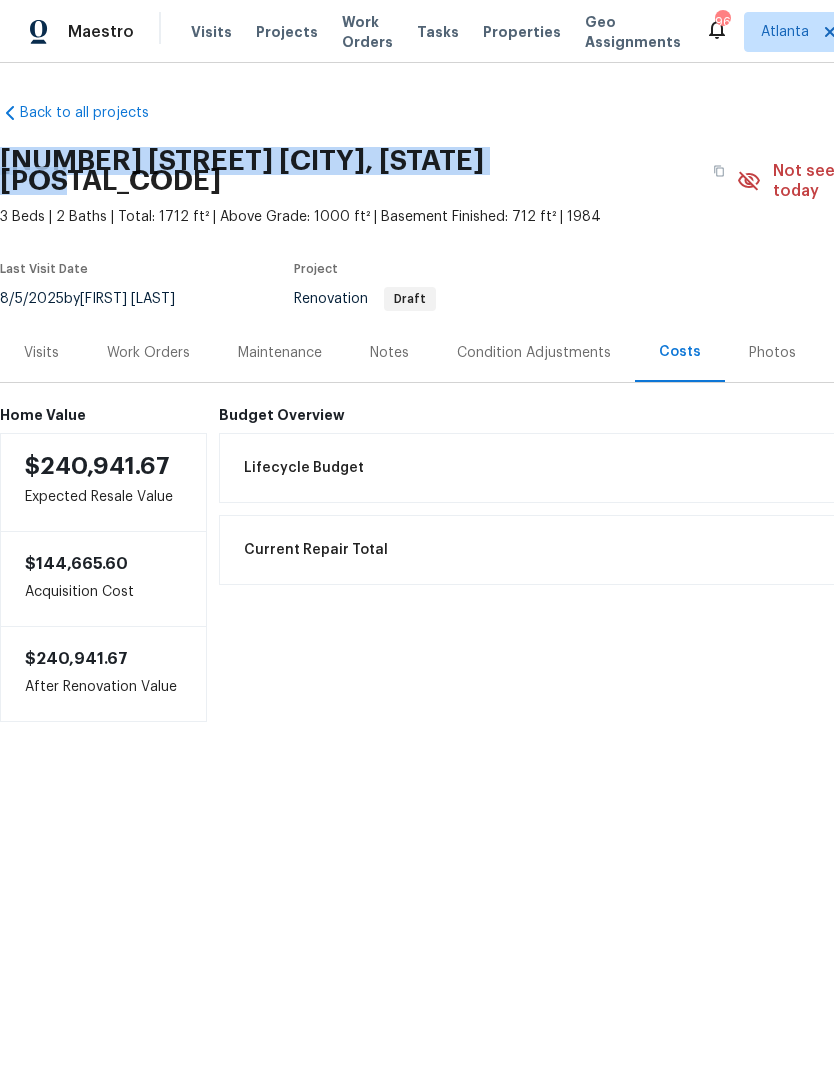 copy on "1275 Mountain Dr NE, Conyers, GA 30013" 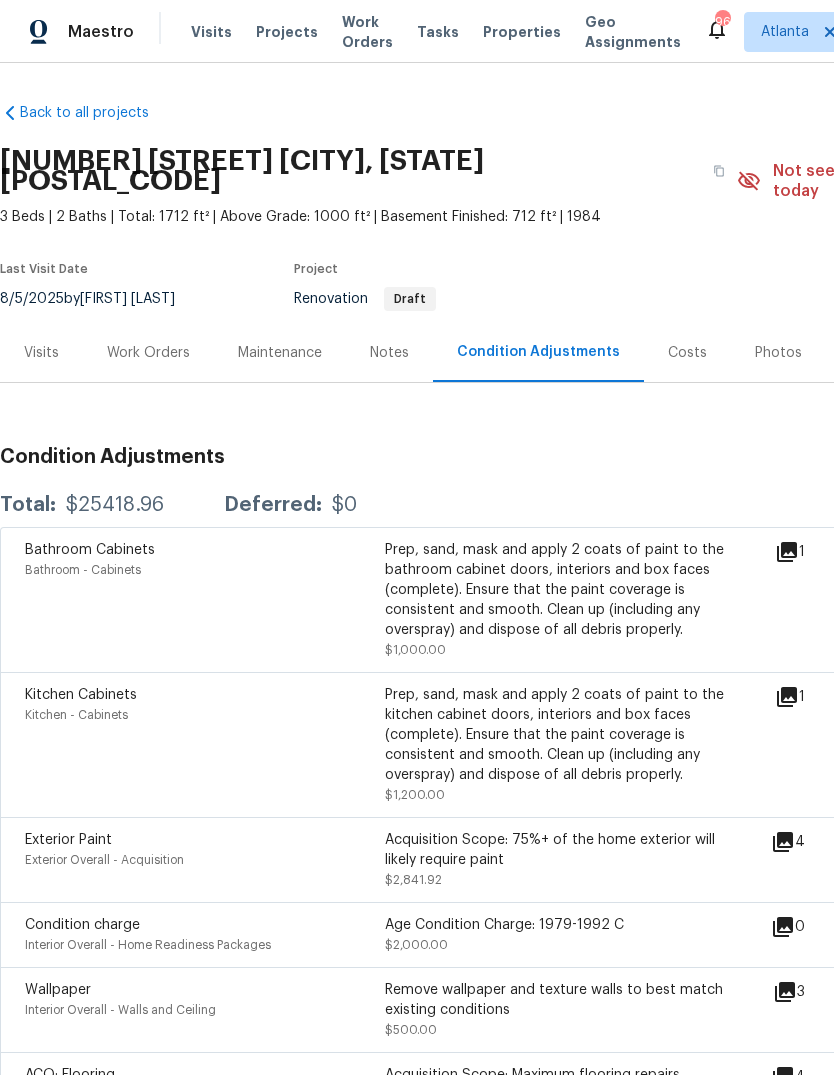 scroll, scrollTop: 0, scrollLeft: 0, axis: both 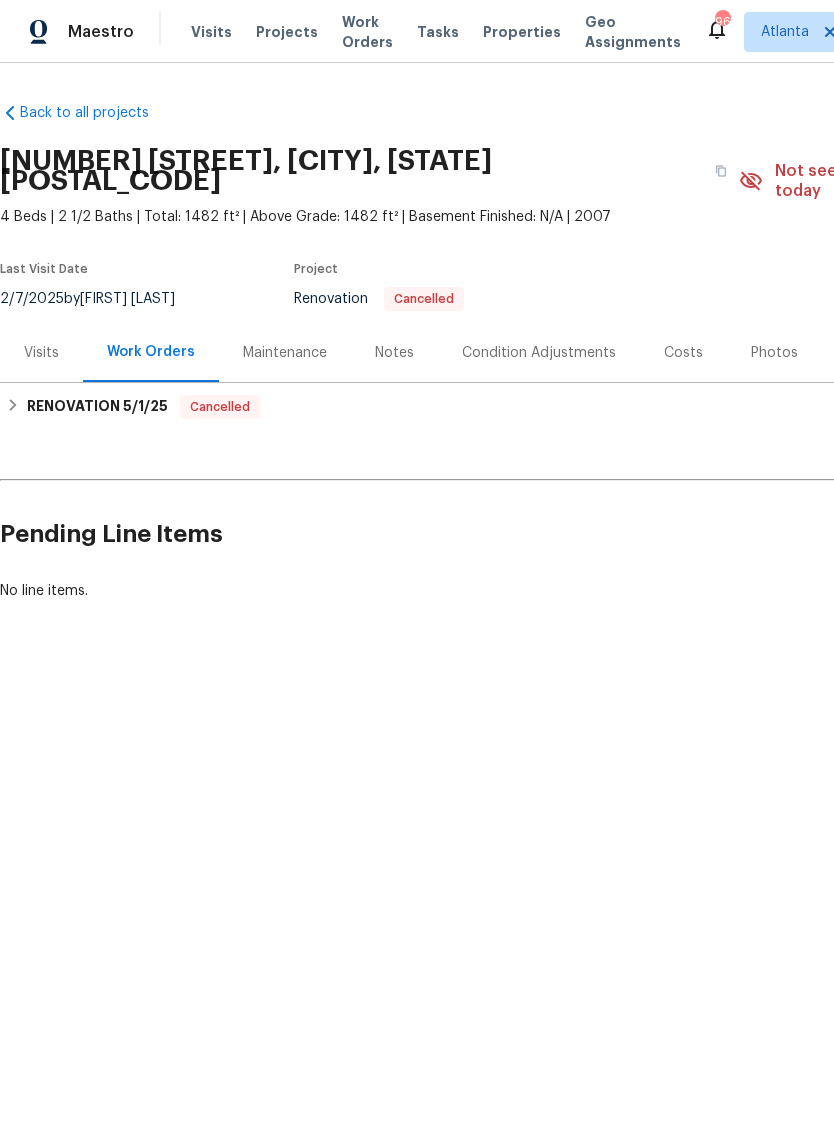click on "Costs" at bounding box center (683, 353) 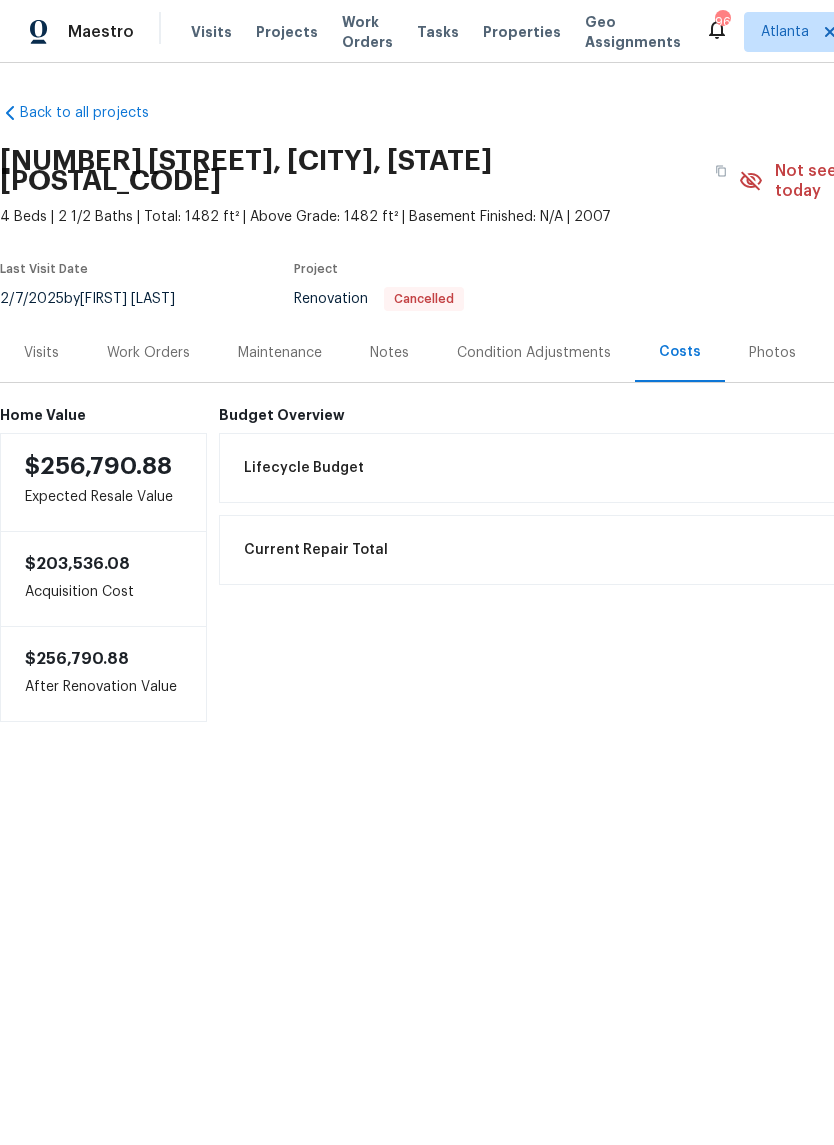 scroll, scrollTop: 0, scrollLeft: 0, axis: both 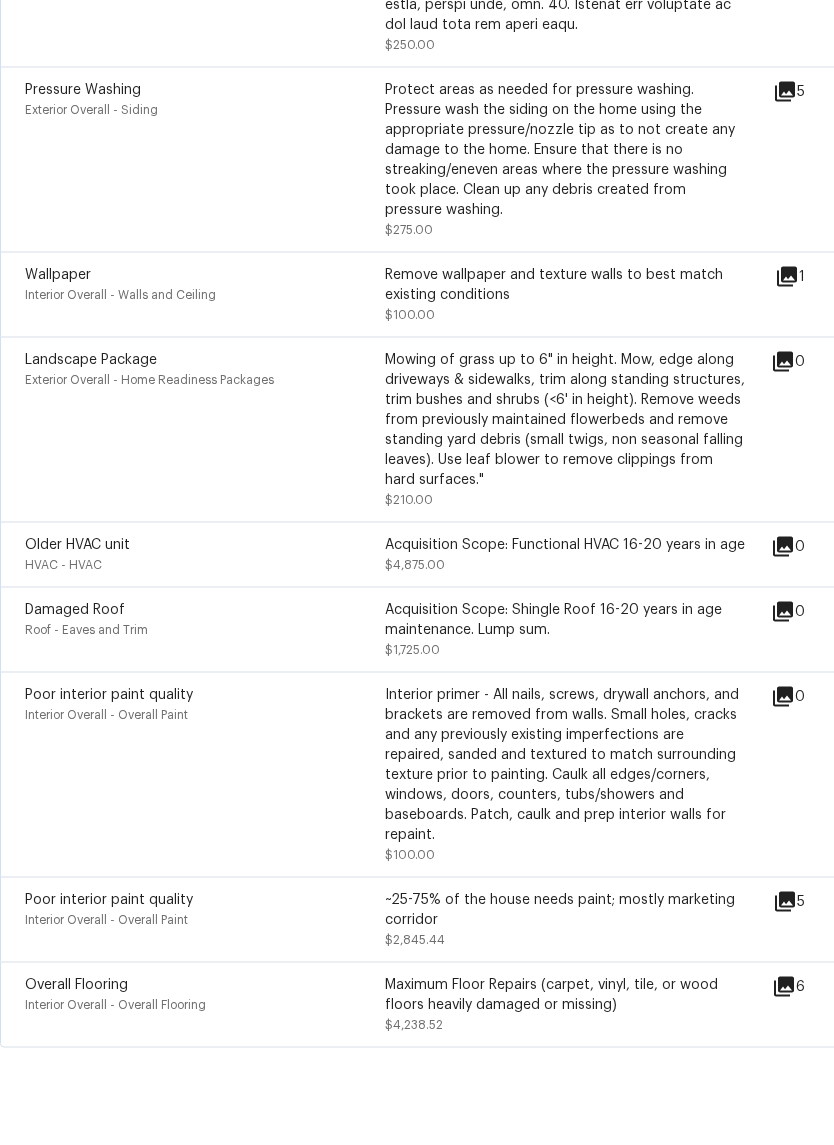 click 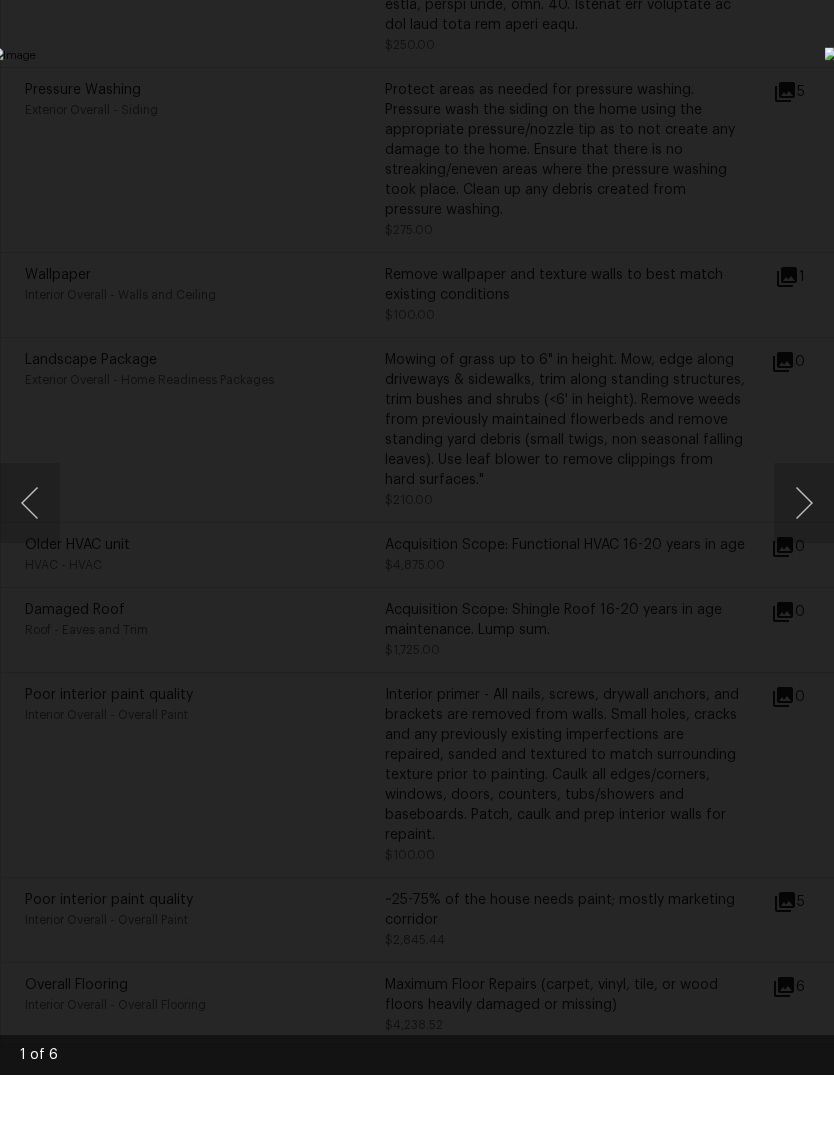click at bounding box center [804, 573] 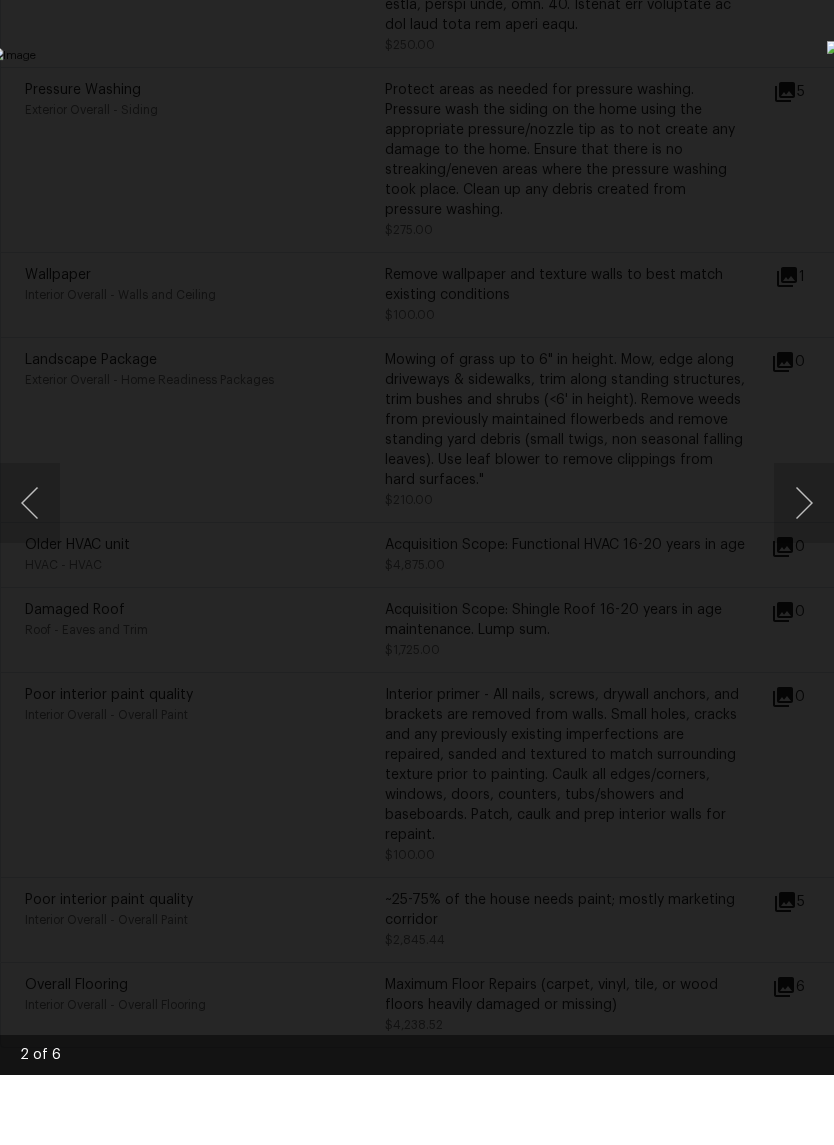 click at bounding box center [804, 573] 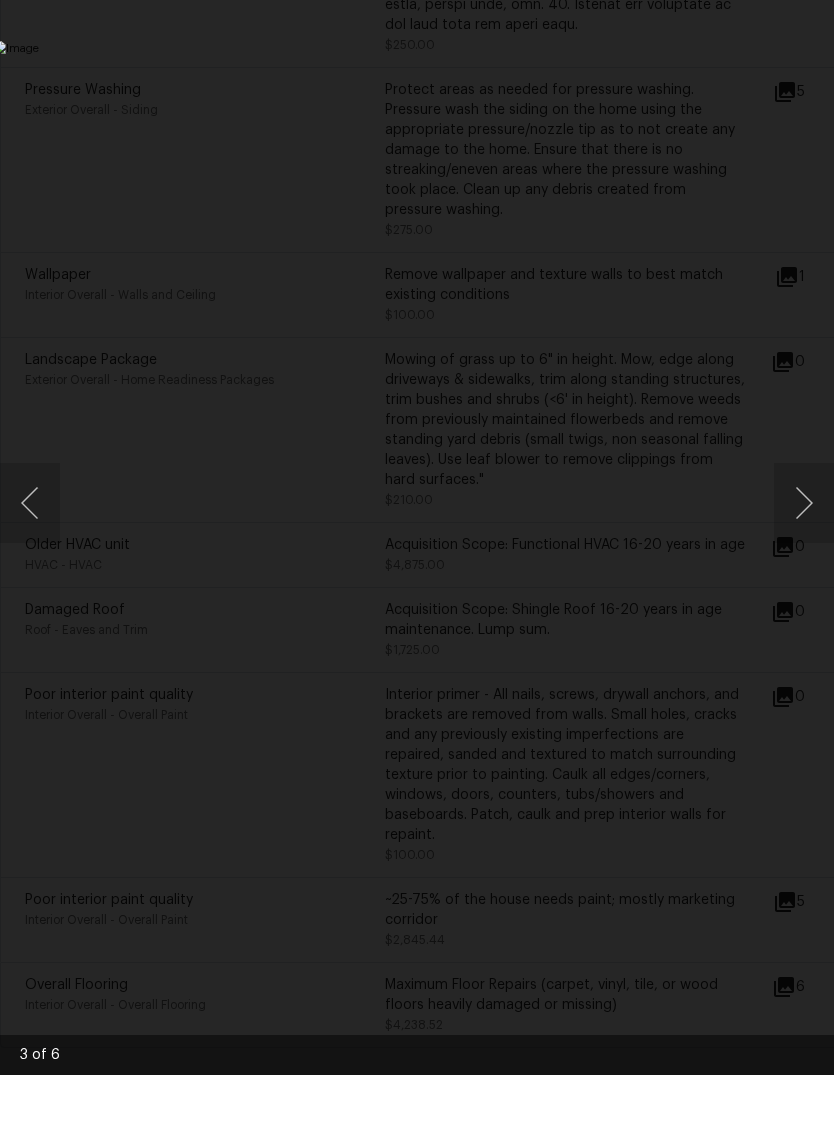 click at bounding box center (804, 573) 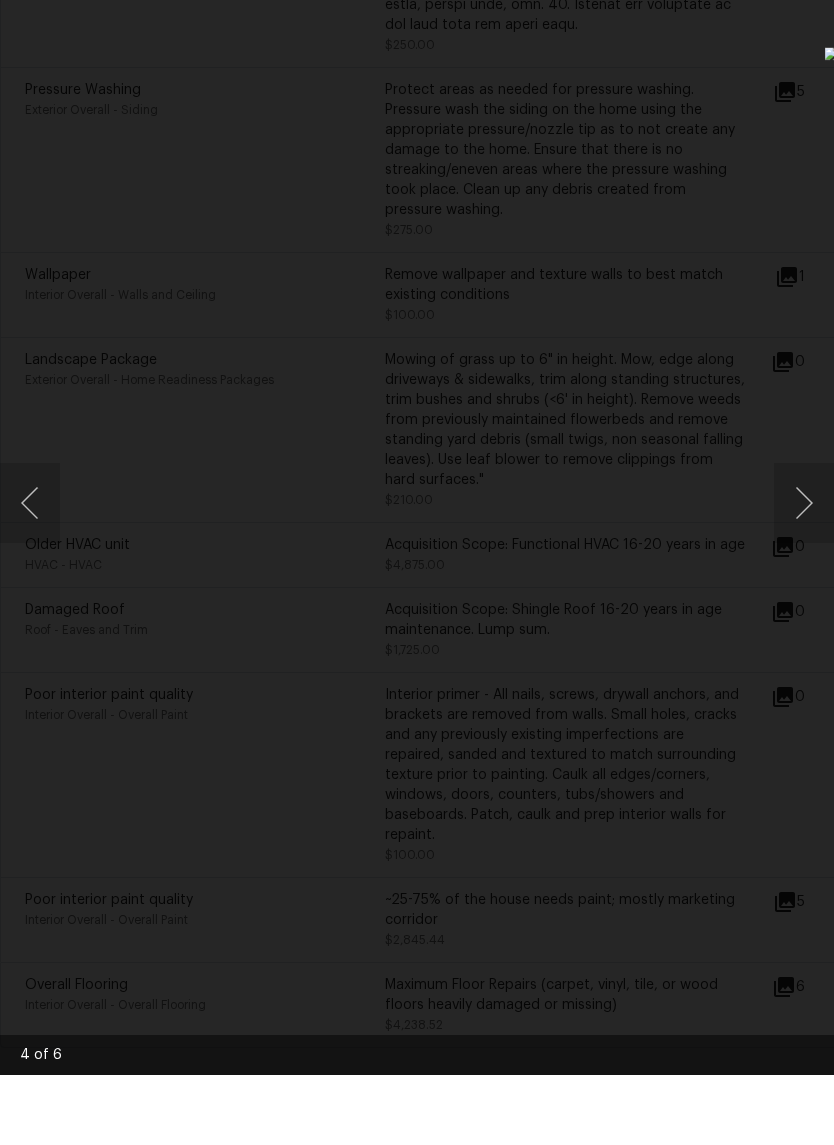 click at bounding box center (804, 573) 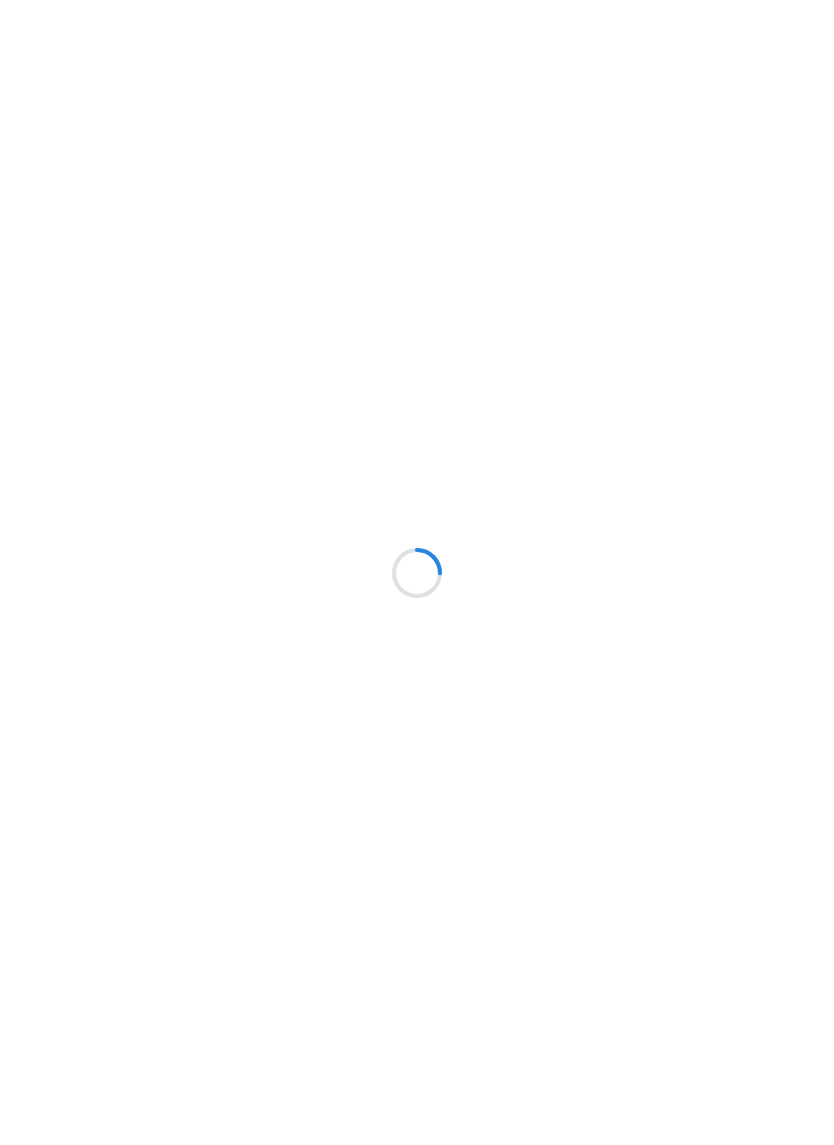 scroll, scrollTop: 0, scrollLeft: 0, axis: both 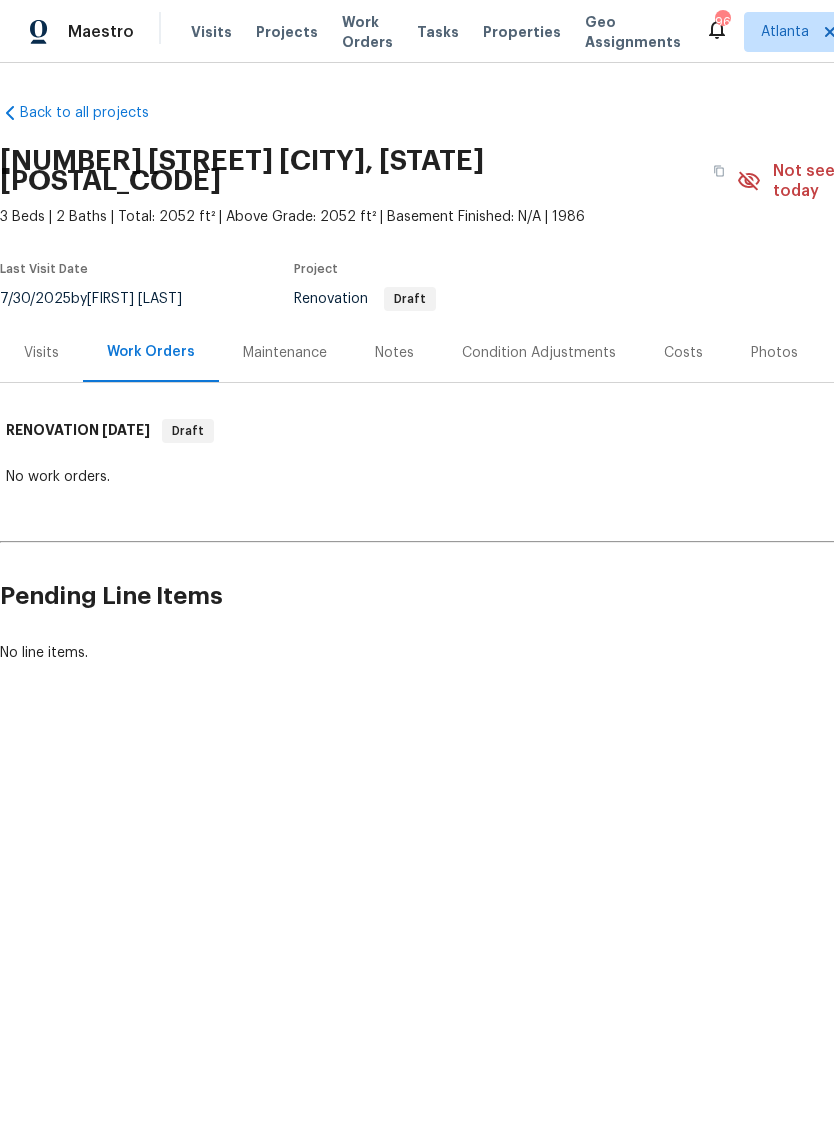 click on "Costs" at bounding box center [683, 353] 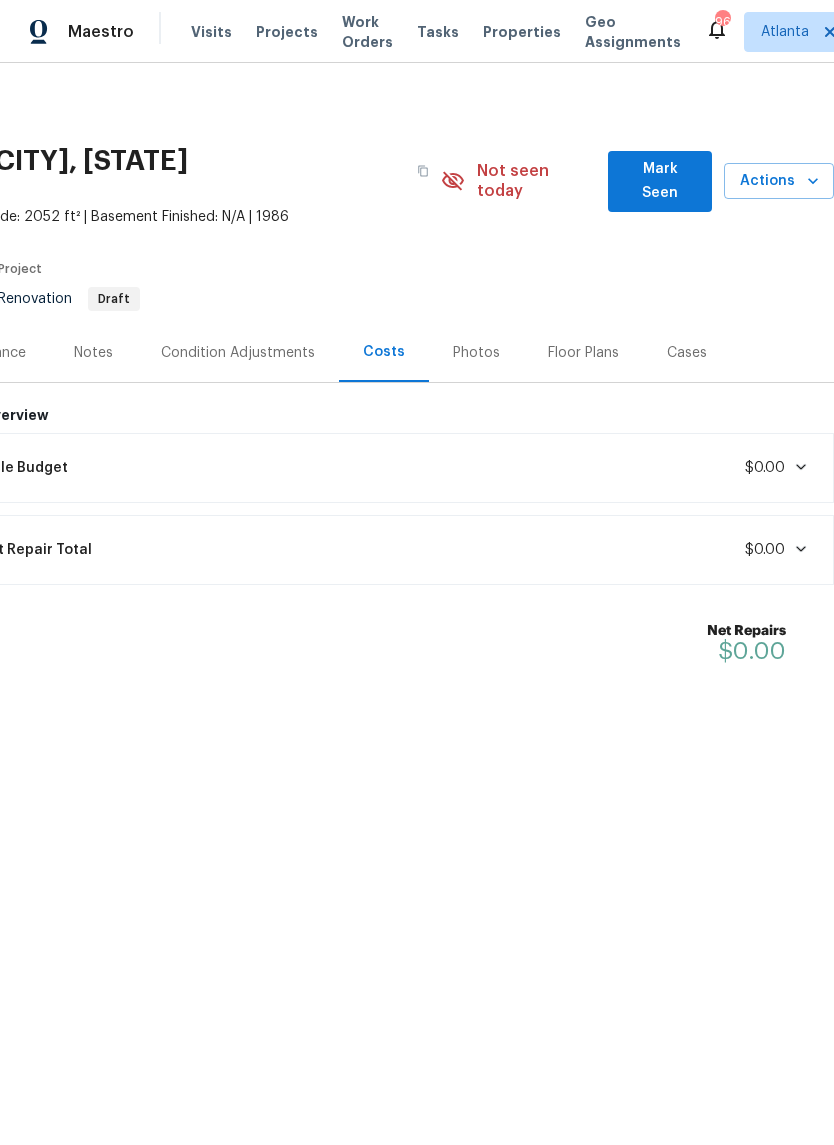 scroll, scrollTop: 0, scrollLeft: 296, axis: horizontal 